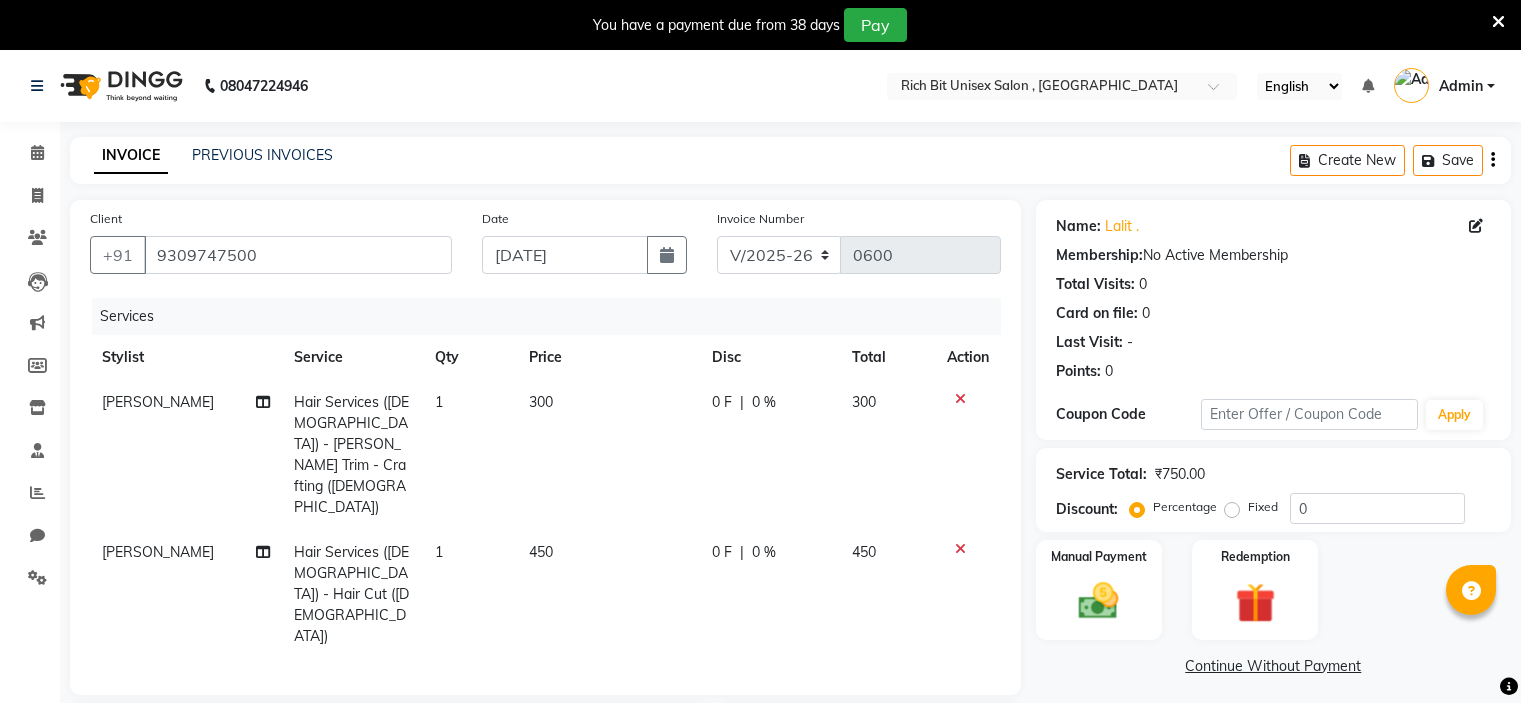 select on "7834" 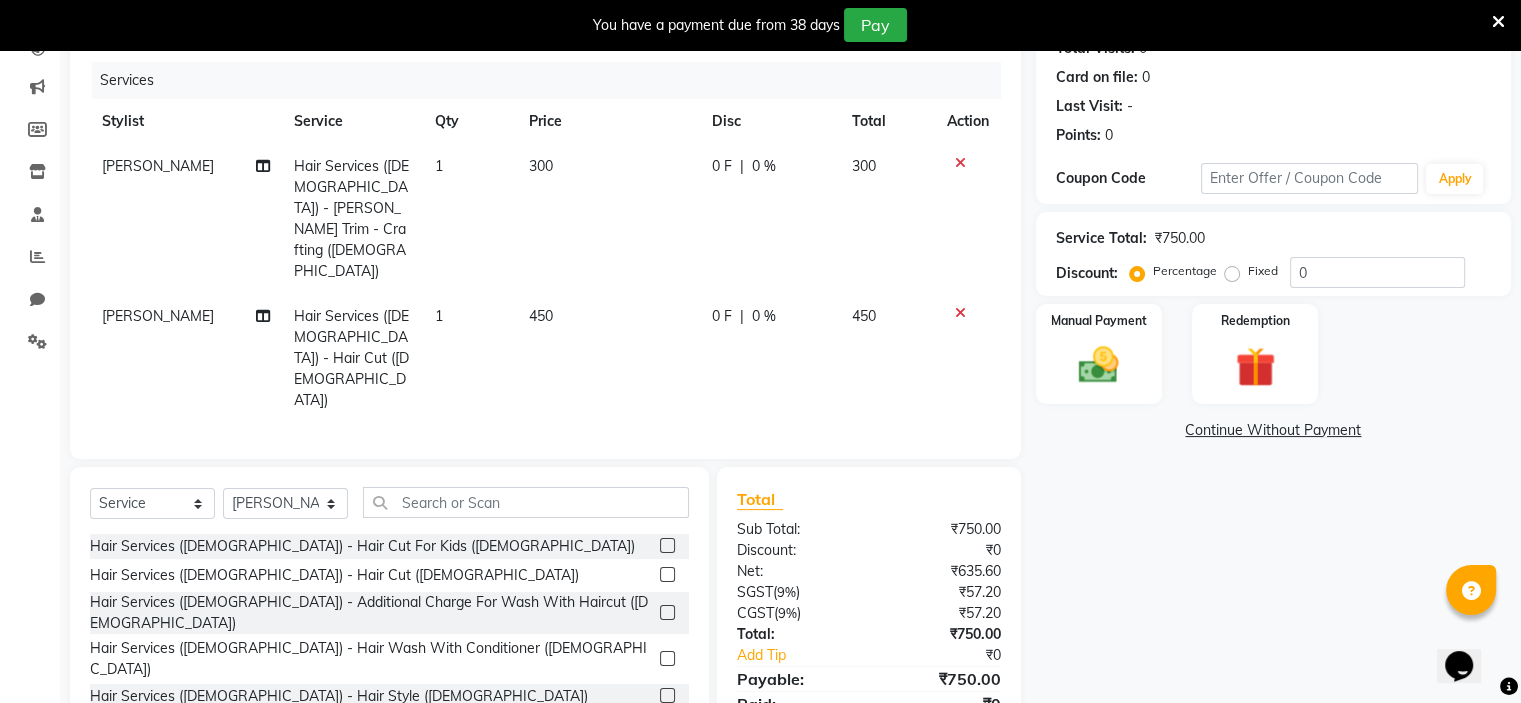 scroll, scrollTop: 0, scrollLeft: 0, axis: both 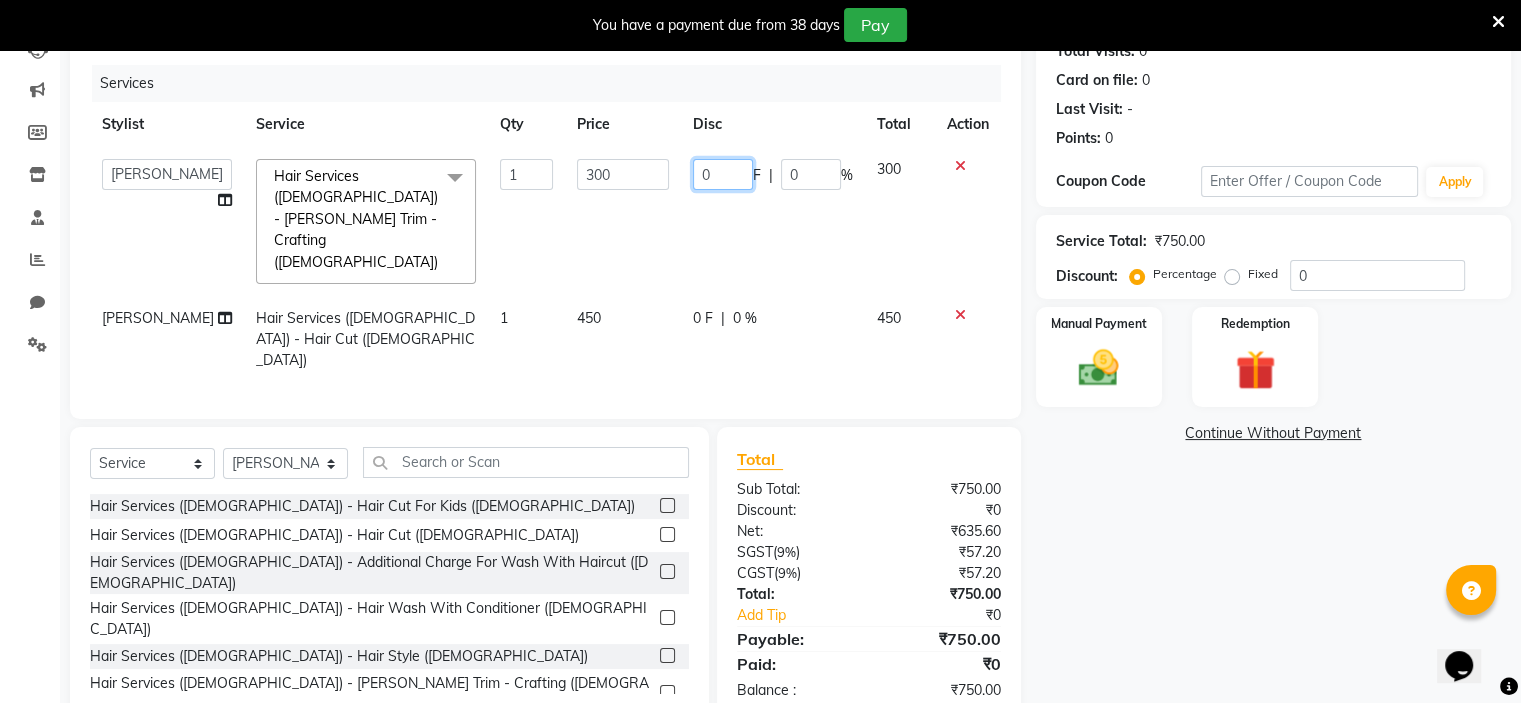 click on "0" 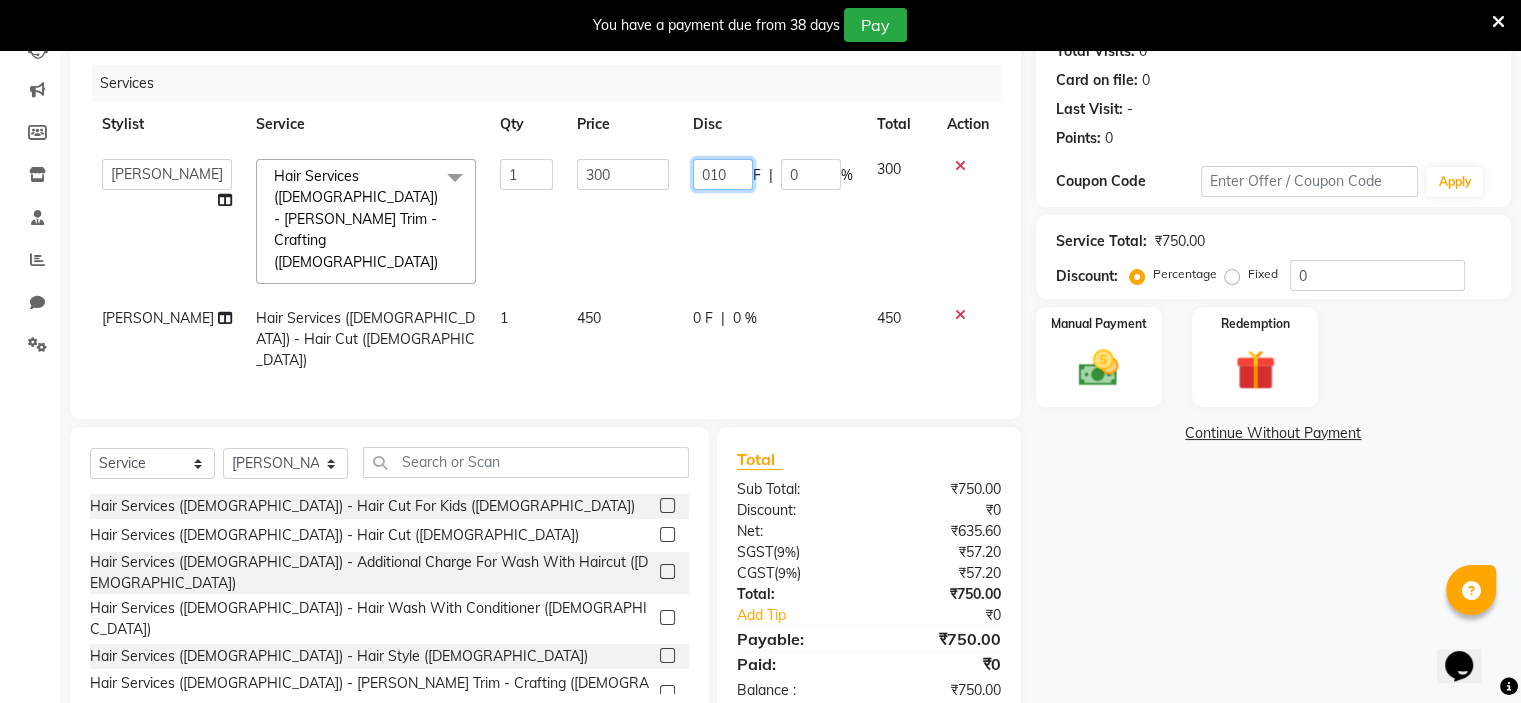 type on "0100" 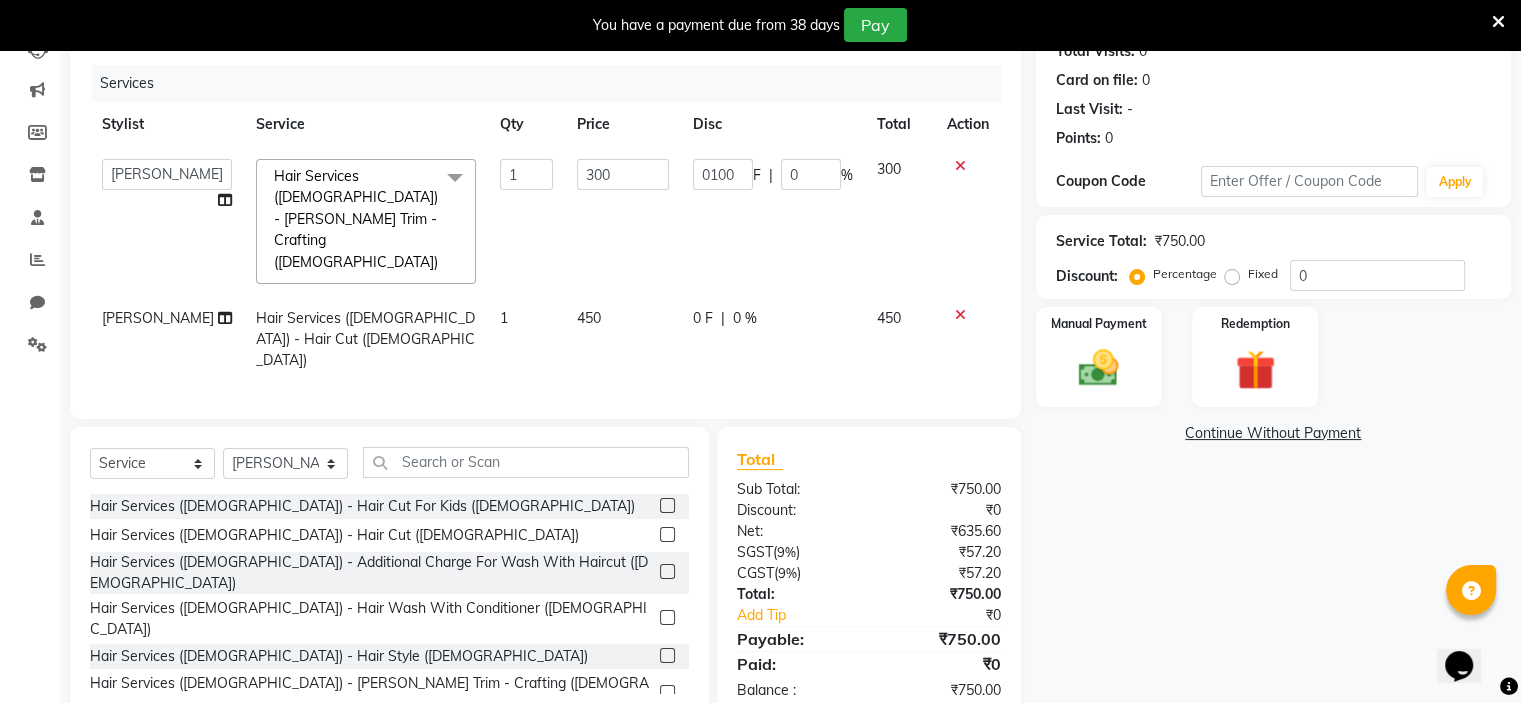 click on "0 F | 0 %" 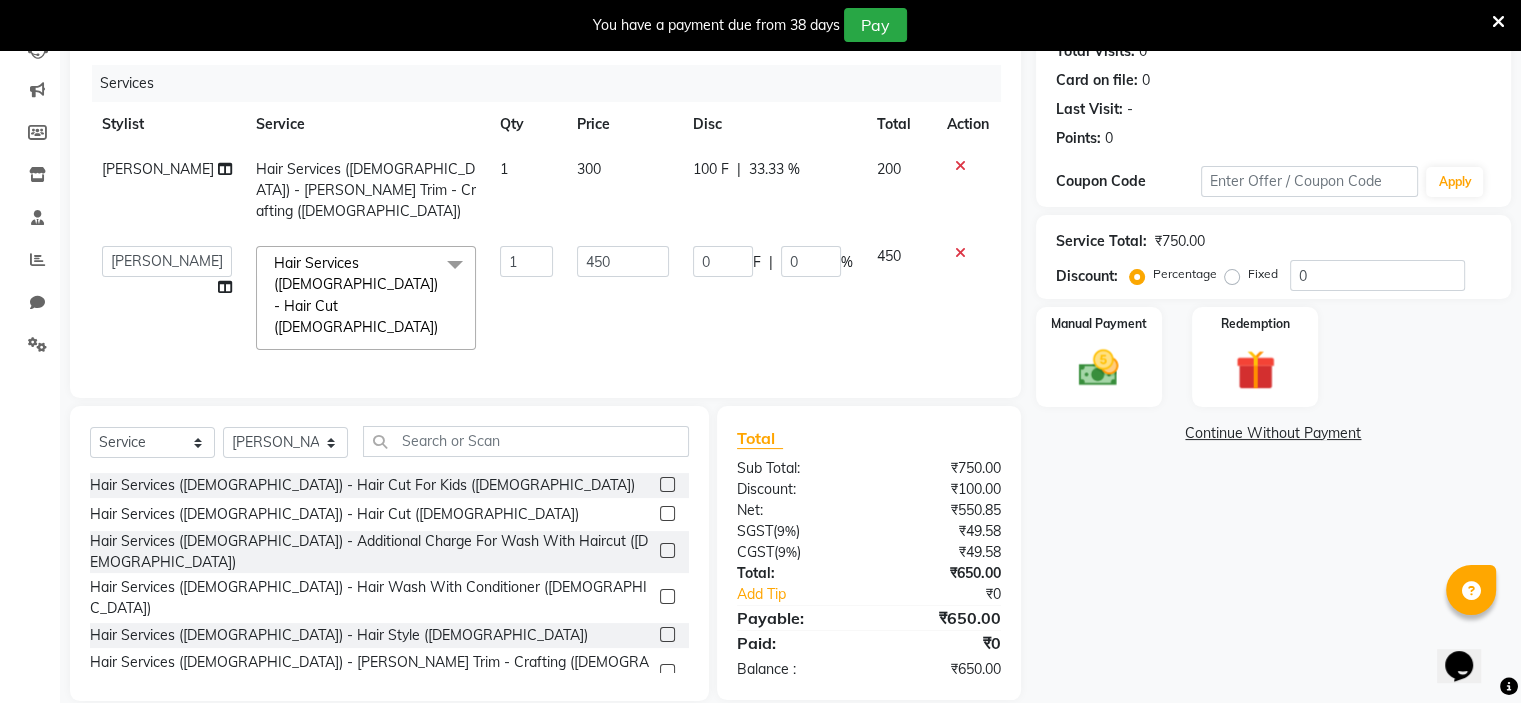 scroll, scrollTop: 212, scrollLeft: 0, axis: vertical 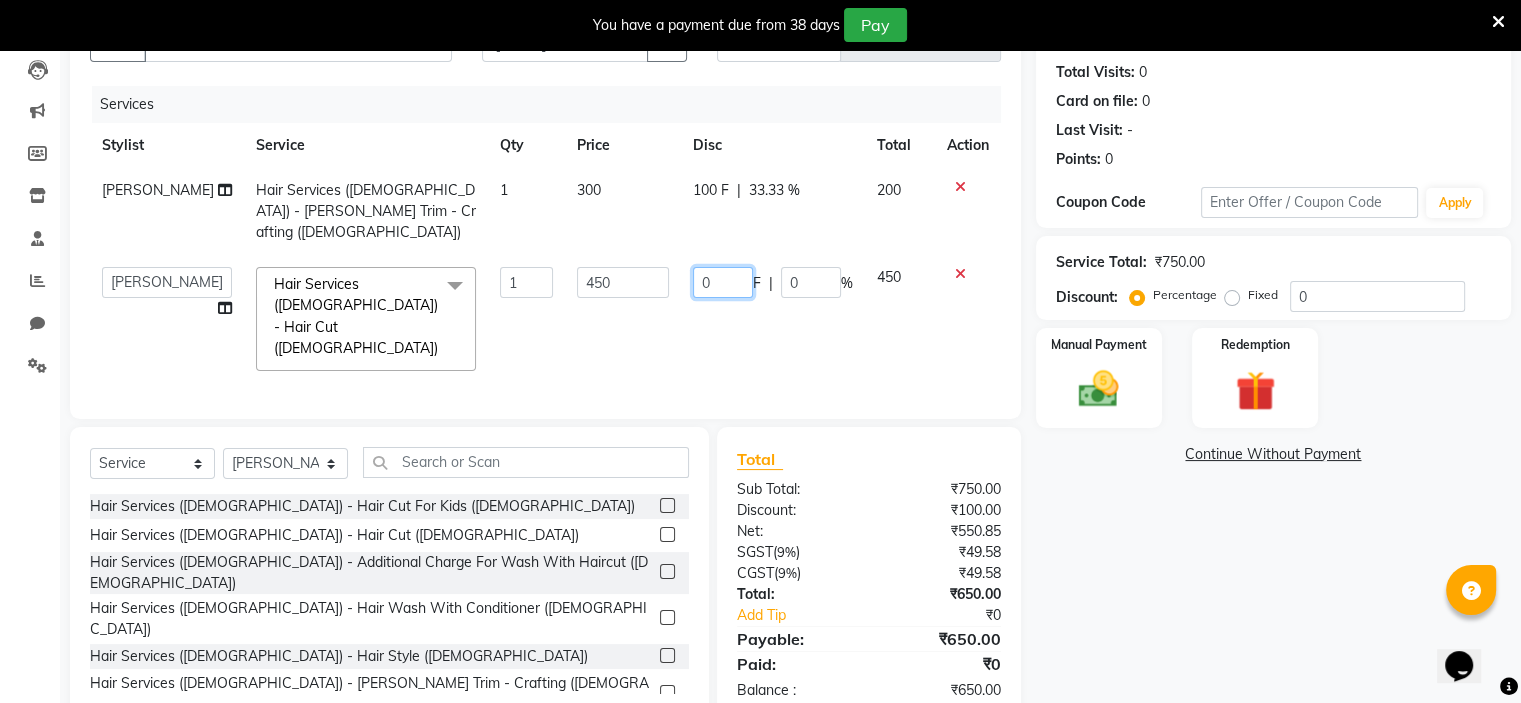 click on "0" 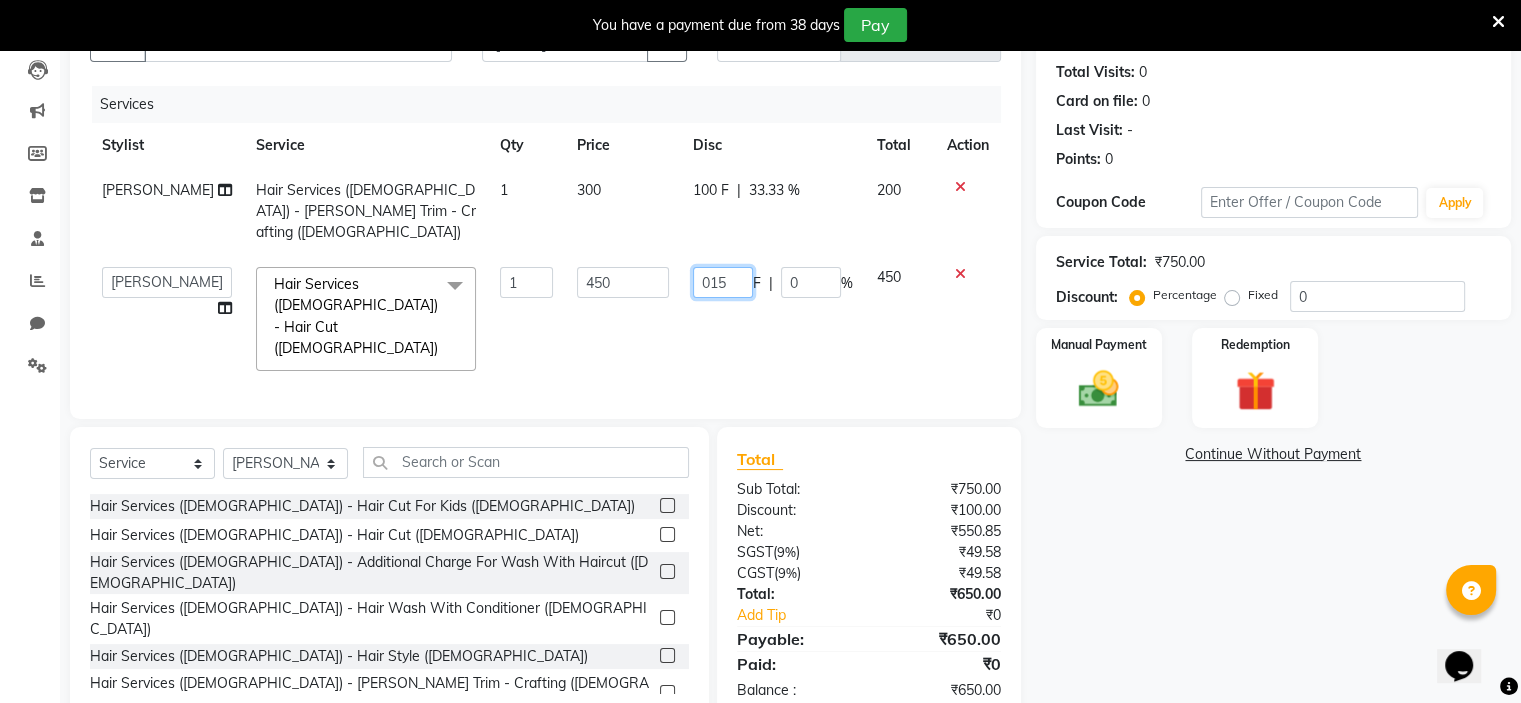 type on "0150" 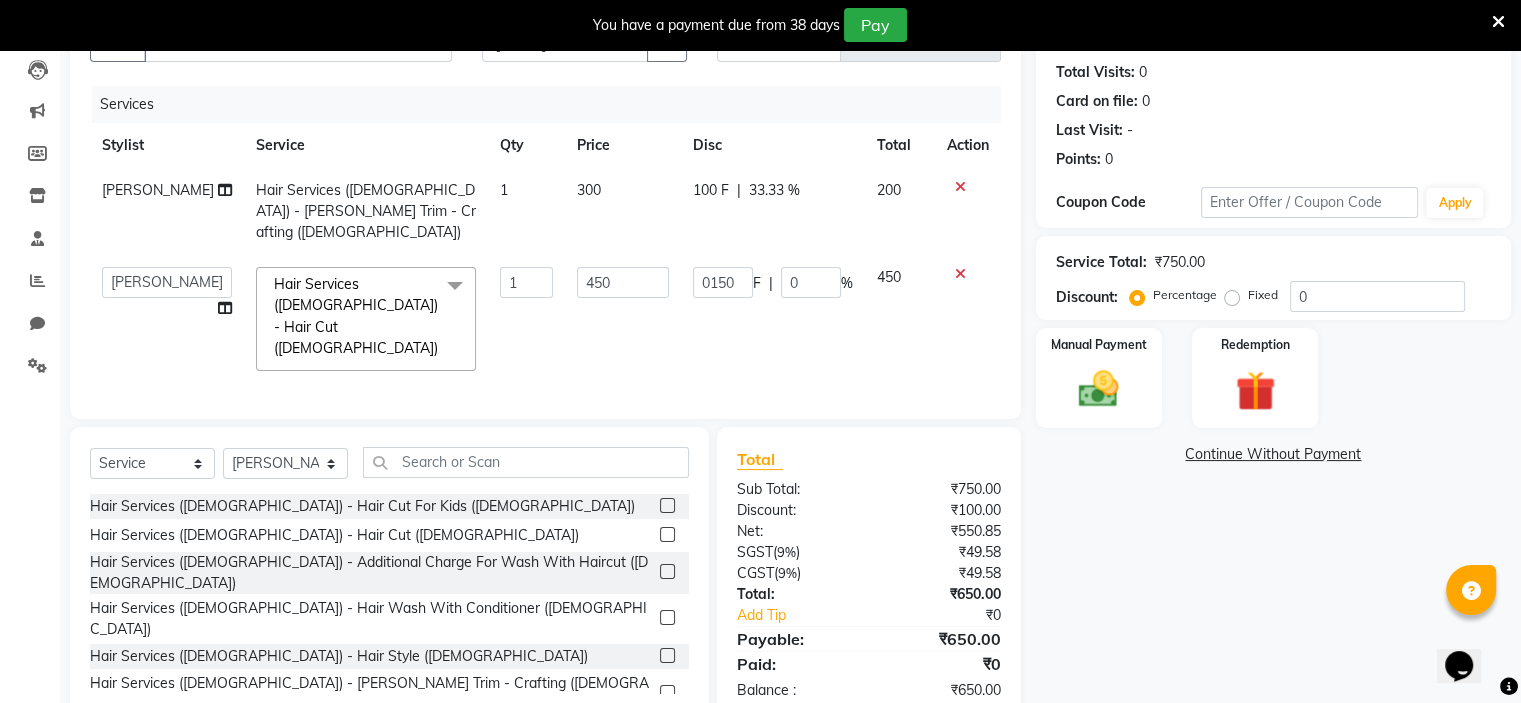 click on "0150 F | 0 %" 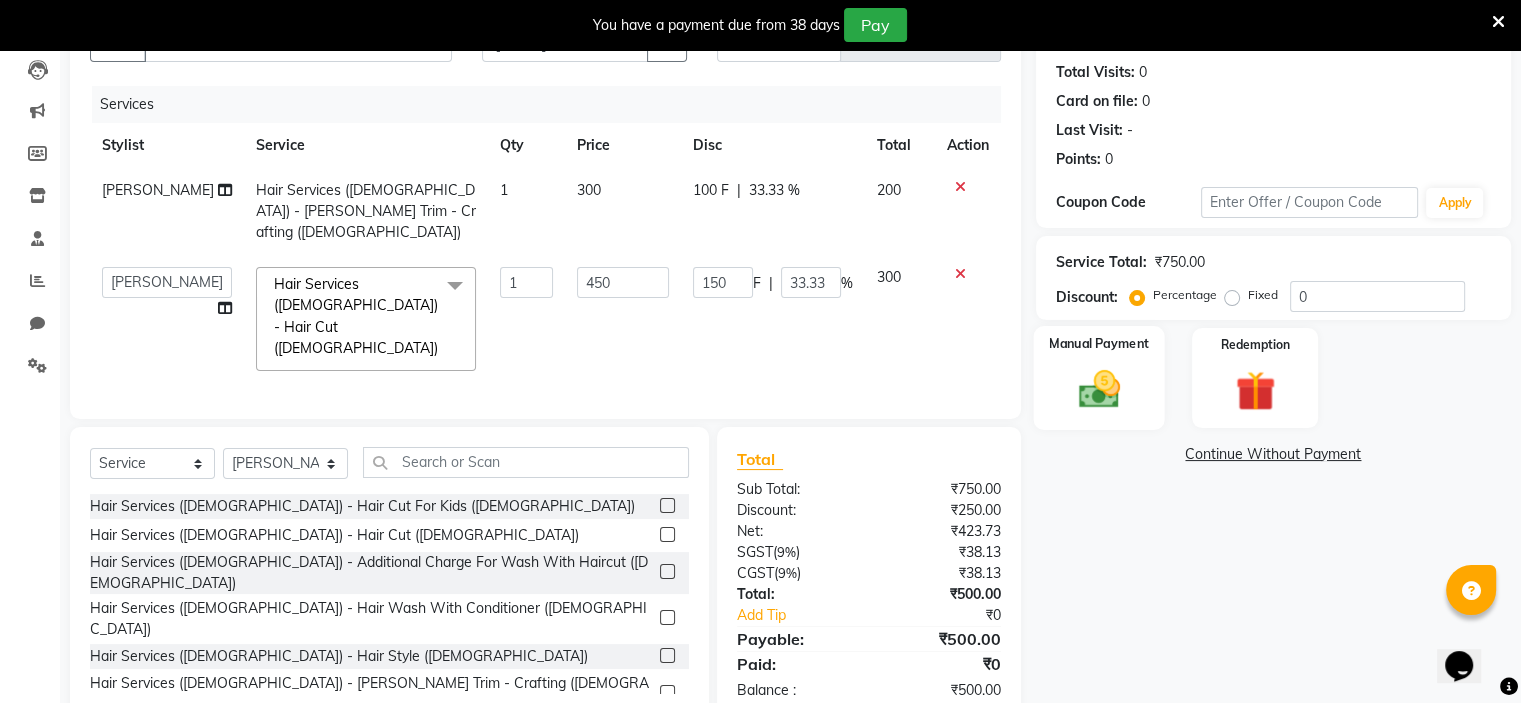 click 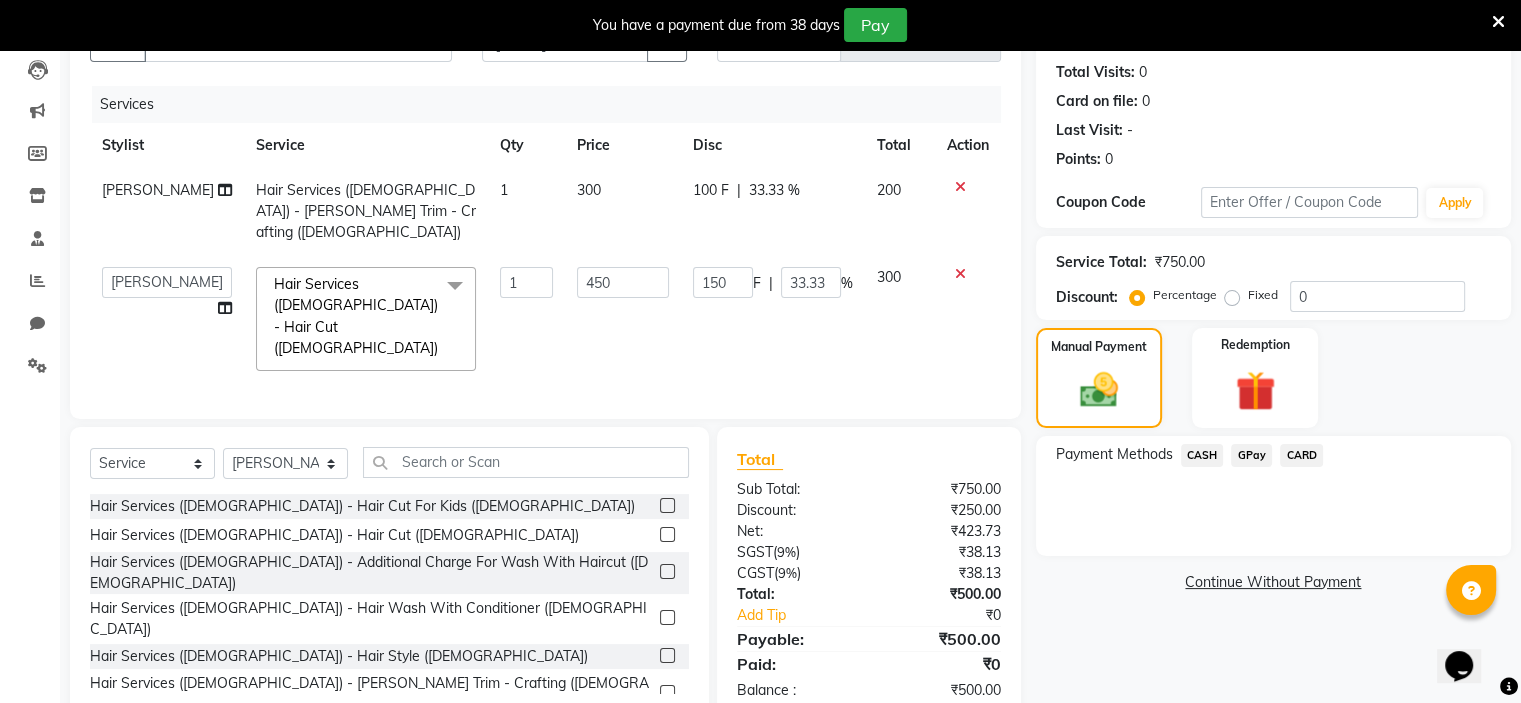 click on "CASH" 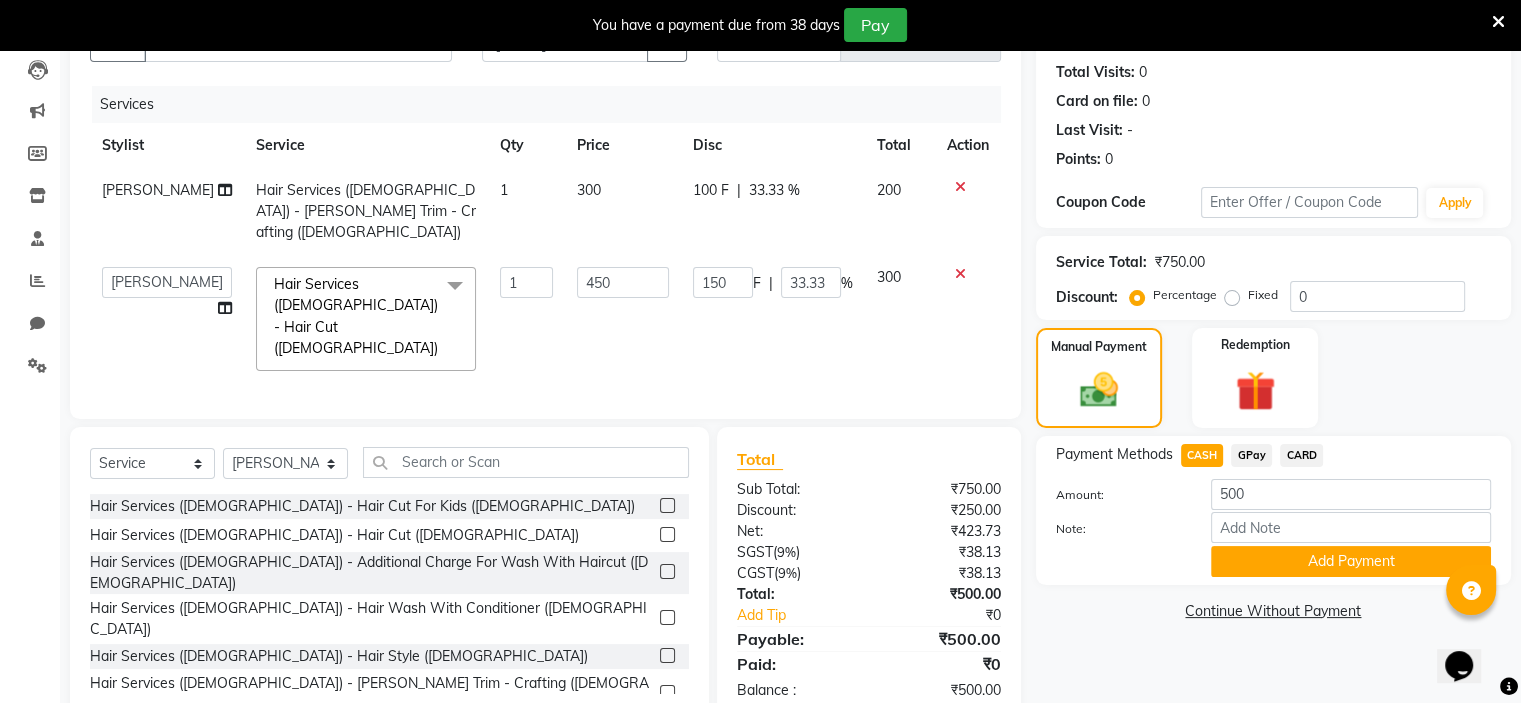 click on "Payment Methods  CASH   GPay   CARD  Amount: 500 Note: Add Payment" 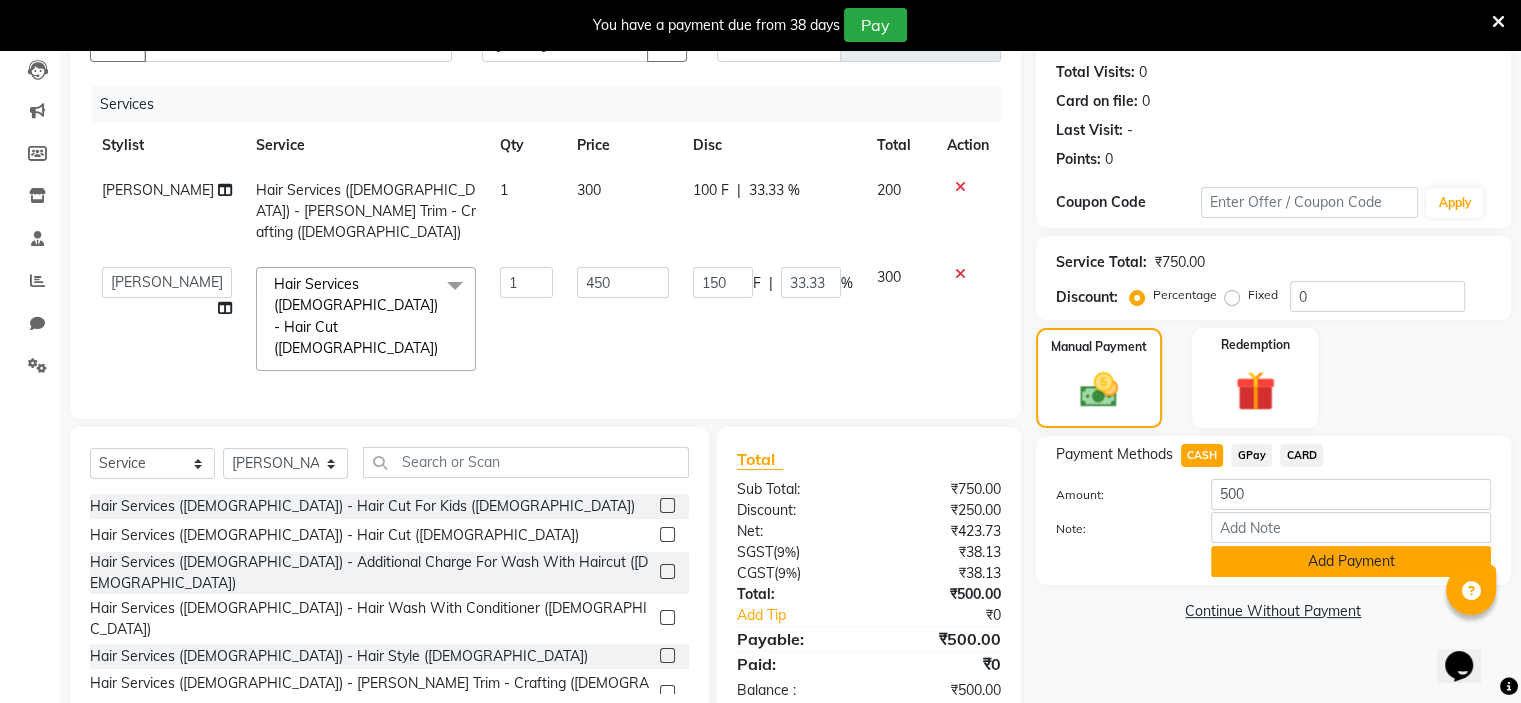 click on "Add Payment" 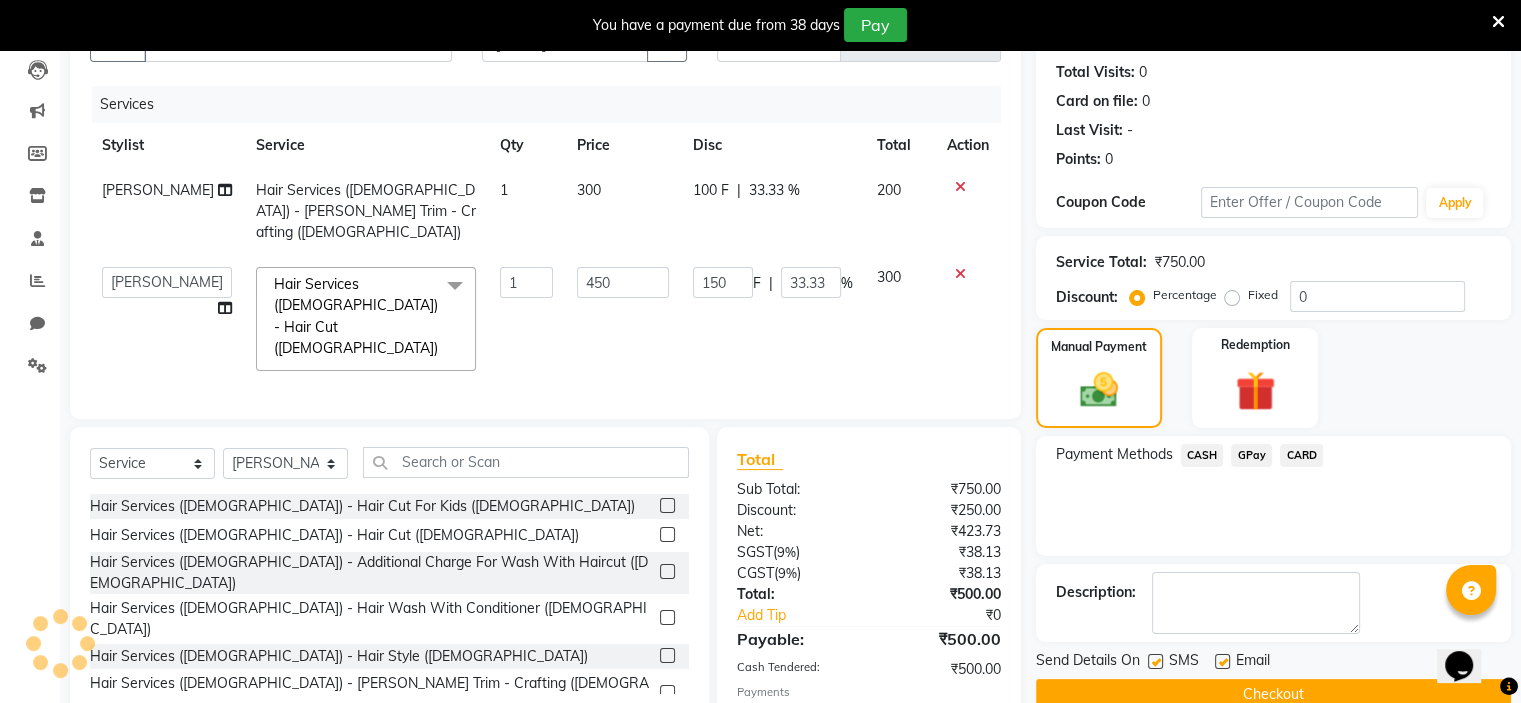 scroll, scrollTop: 281, scrollLeft: 0, axis: vertical 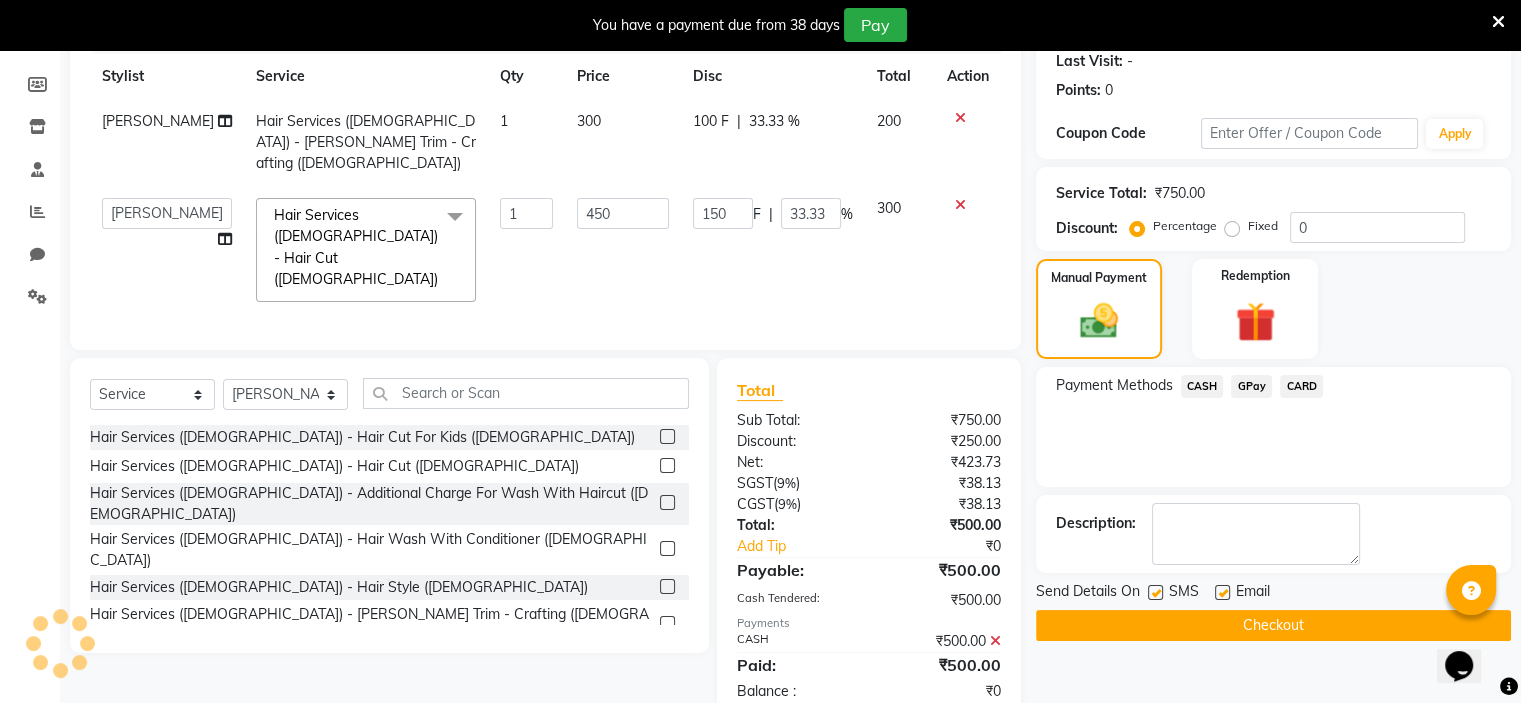 click on "Checkout" 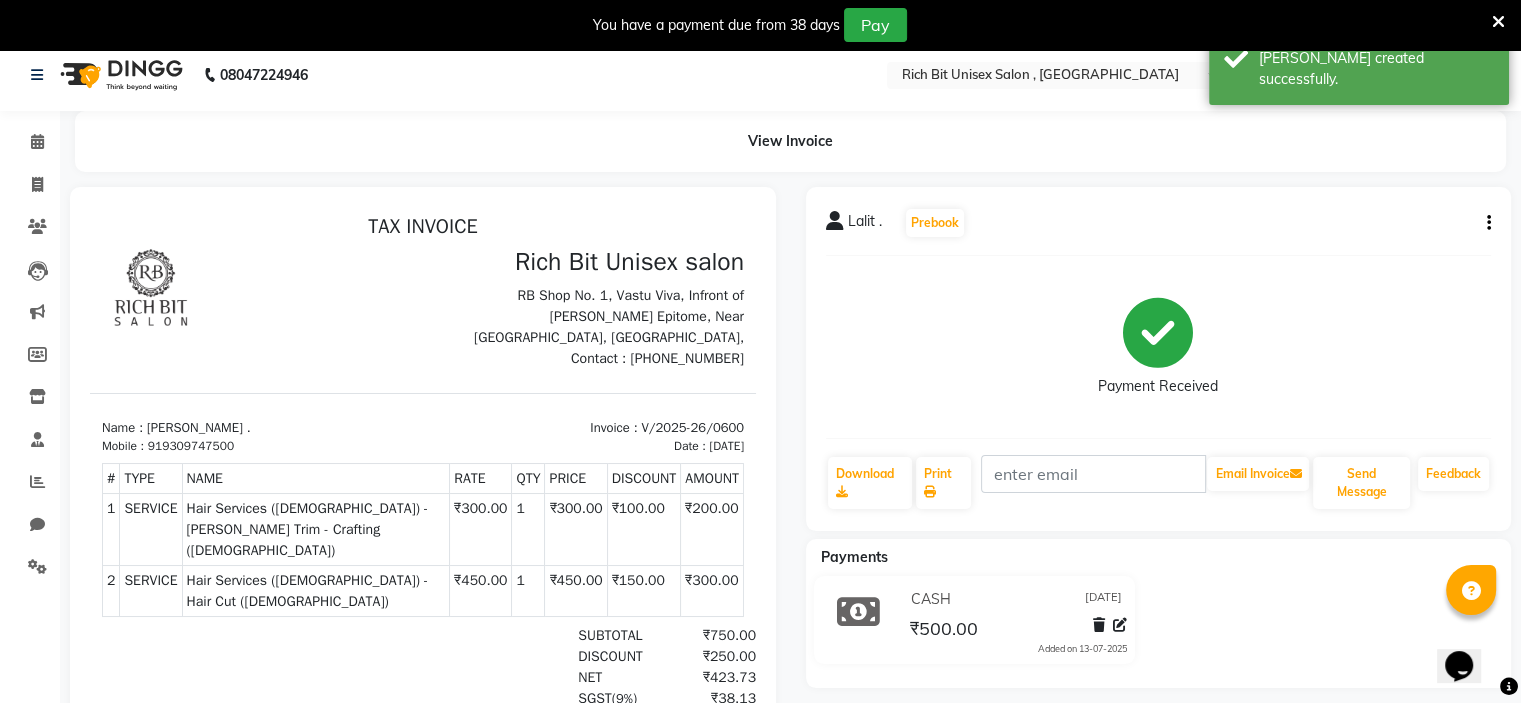scroll, scrollTop: 0, scrollLeft: 0, axis: both 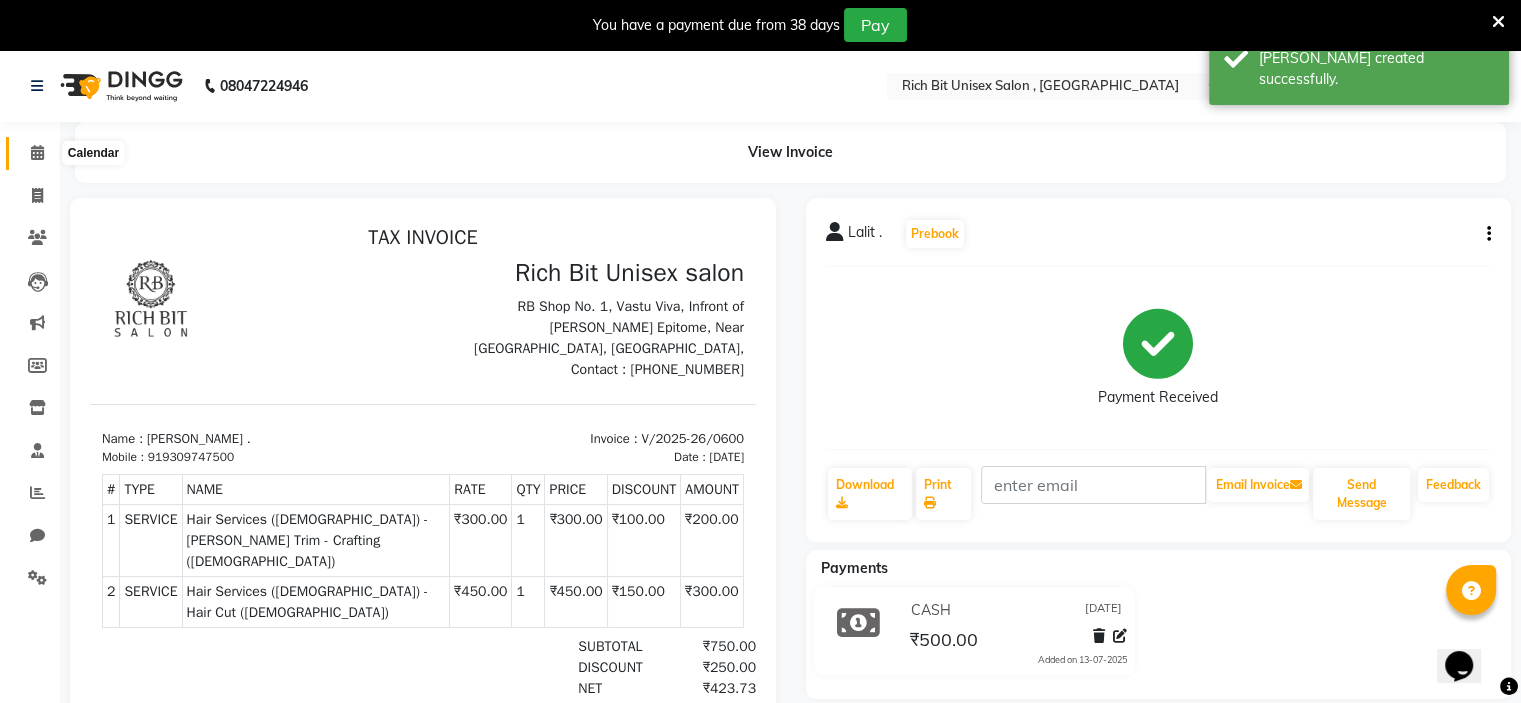 click 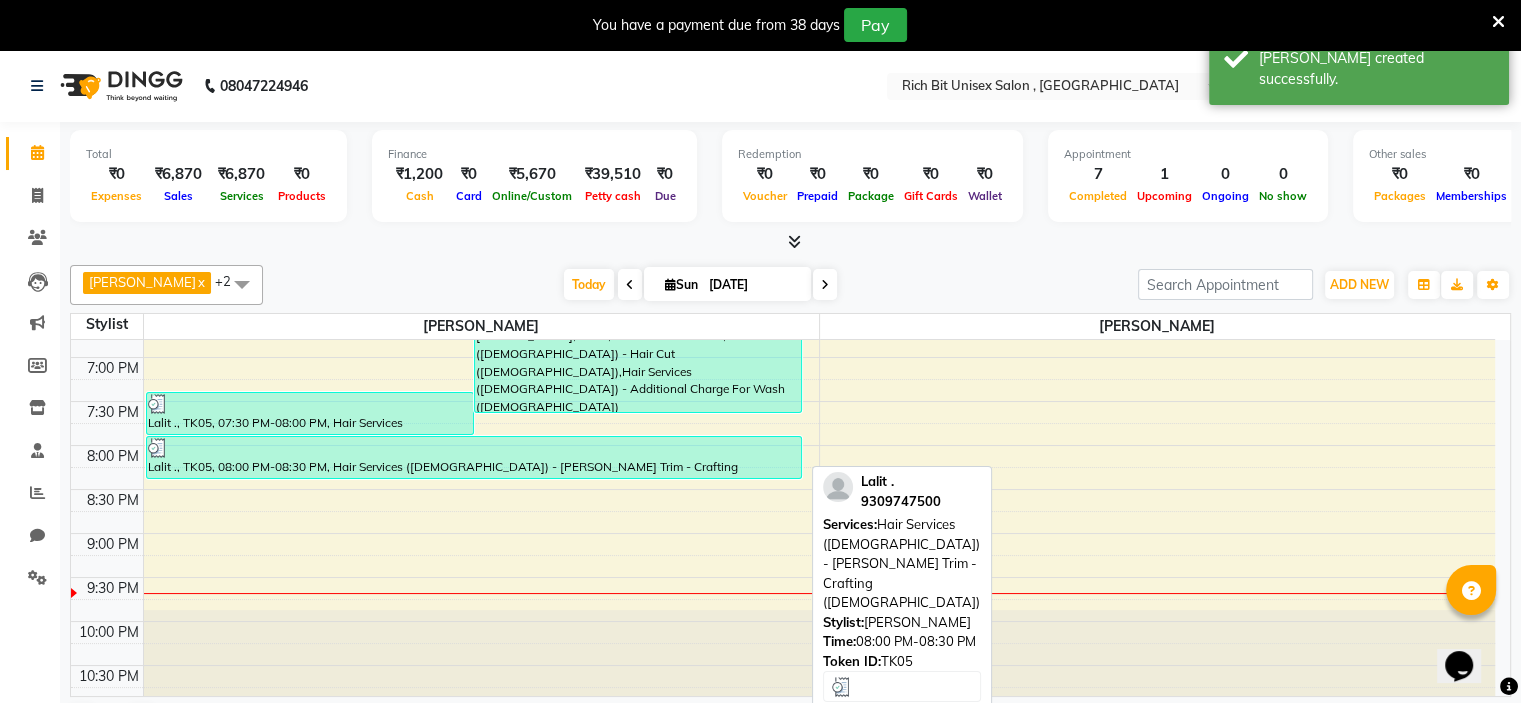 scroll, scrollTop: 0, scrollLeft: 0, axis: both 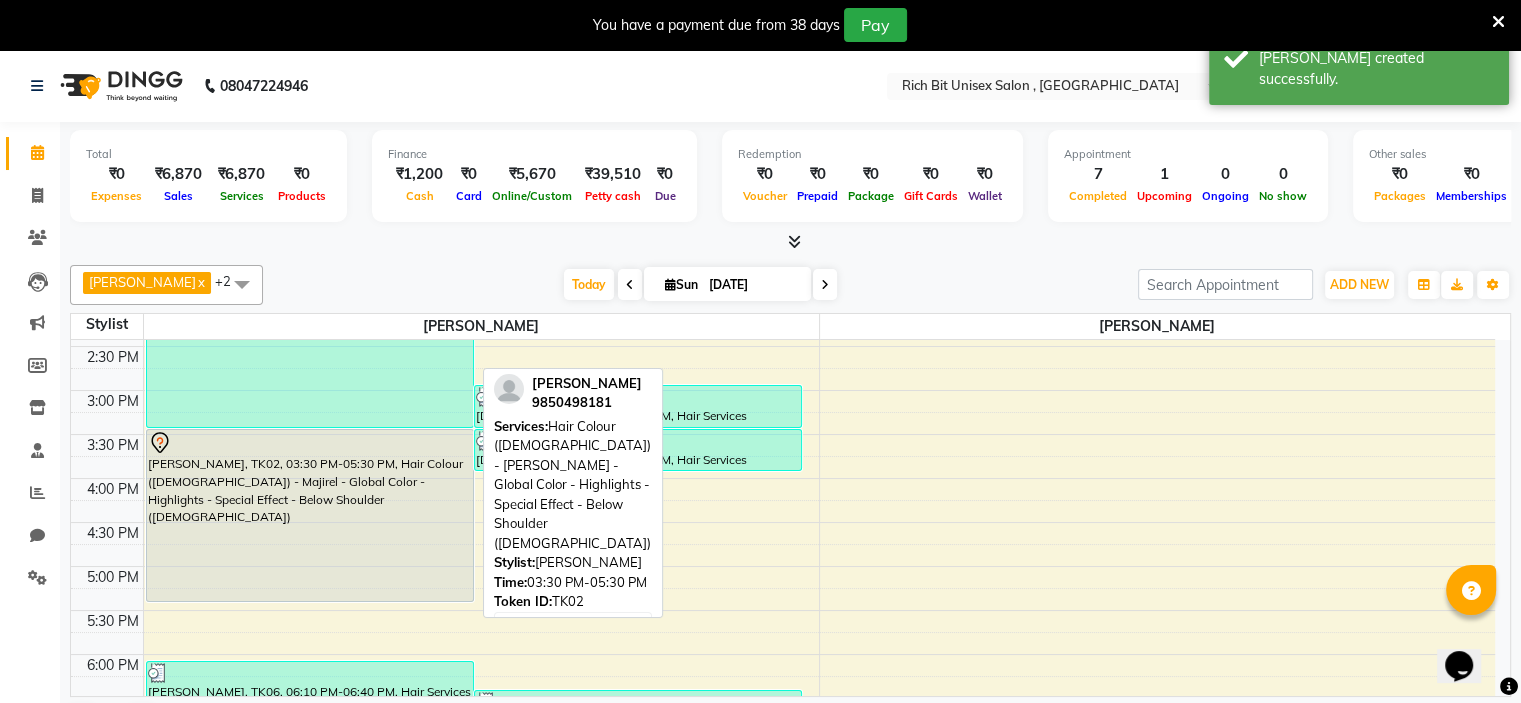 click on "[PERSON_NAME], TK02, 03:30 PM-05:30 PM, Hair Colour ([DEMOGRAPHIC_DATA]) - Majirel - Global Color - Highlights - Special Effect - Below Shoulder ([DEMOGRAPHIC_DATA])" at bounding box center (310, 515) 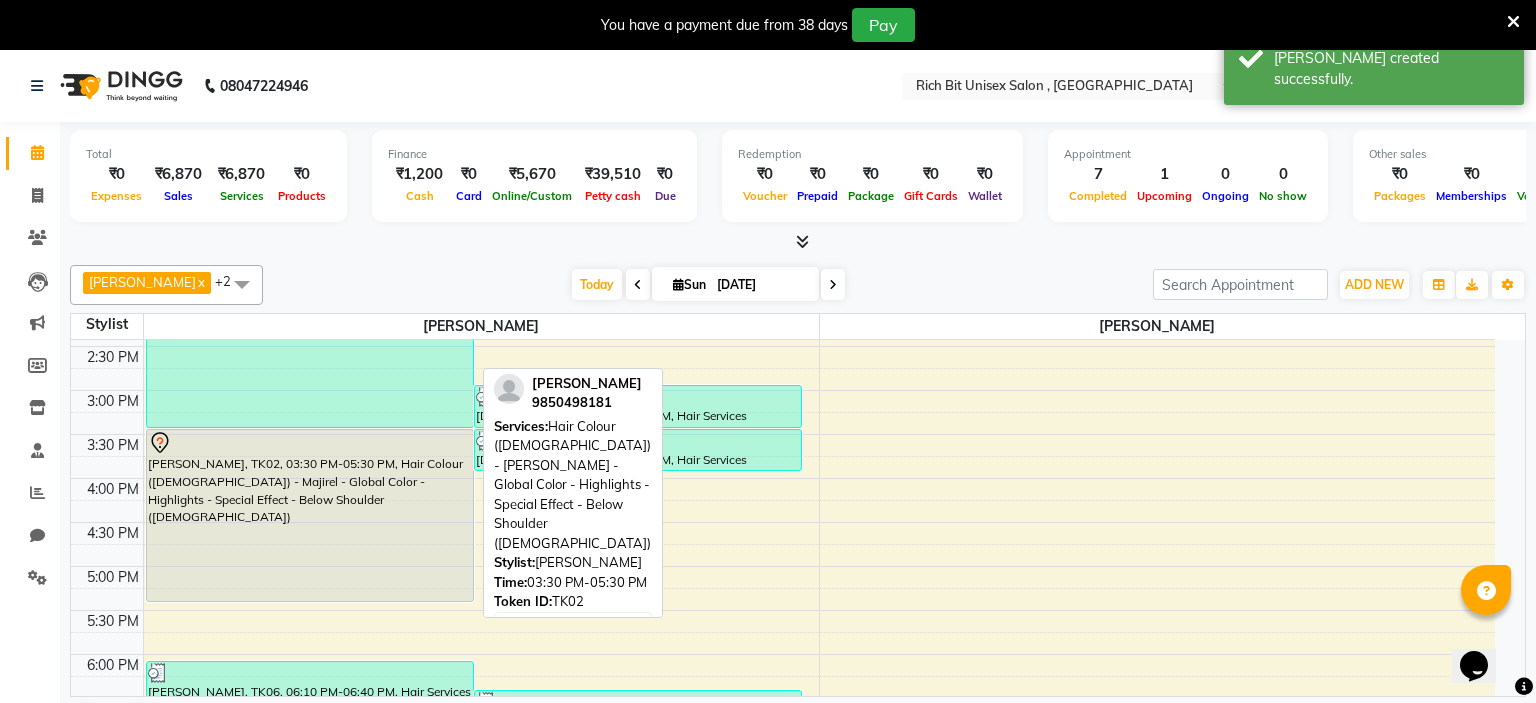 select on "7" 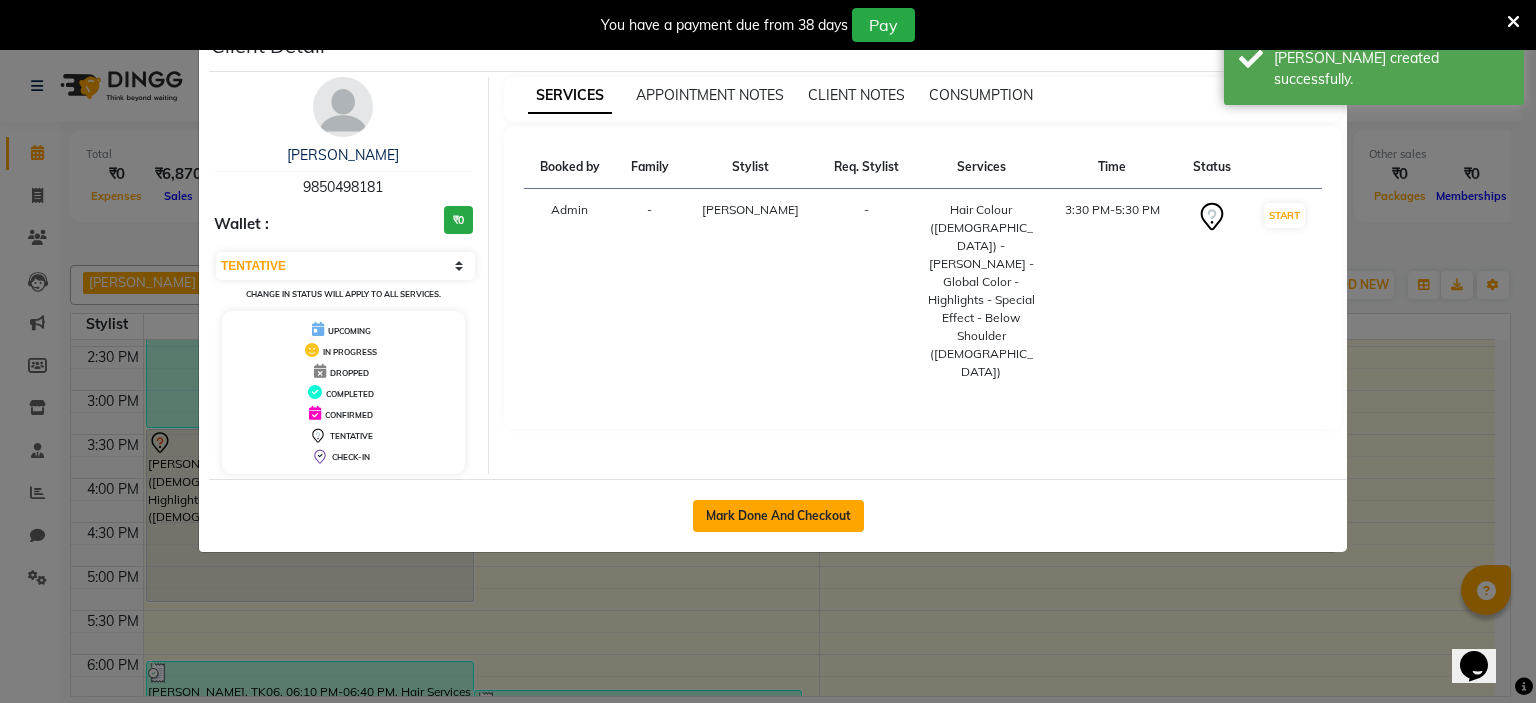 click on "Mark Done And Checkout" 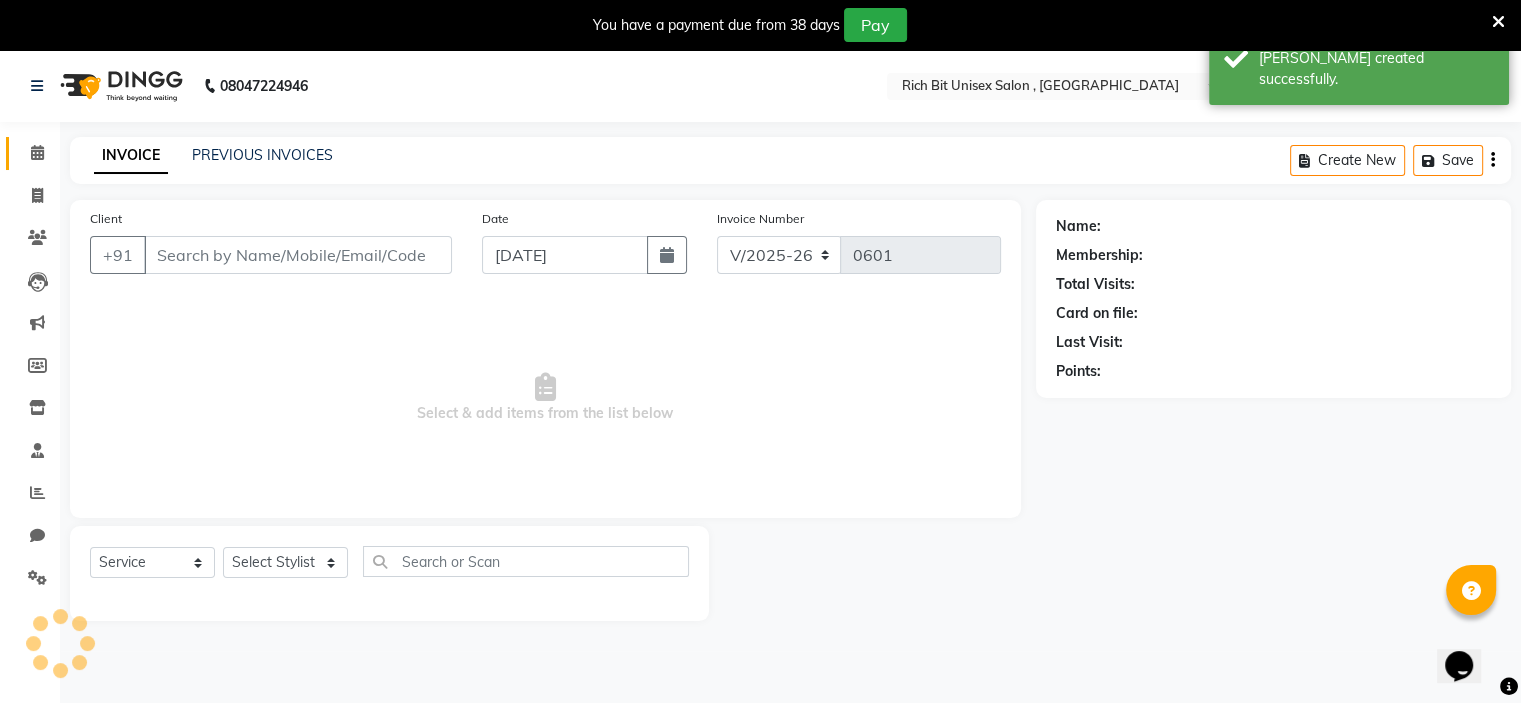 type on "9850498181" 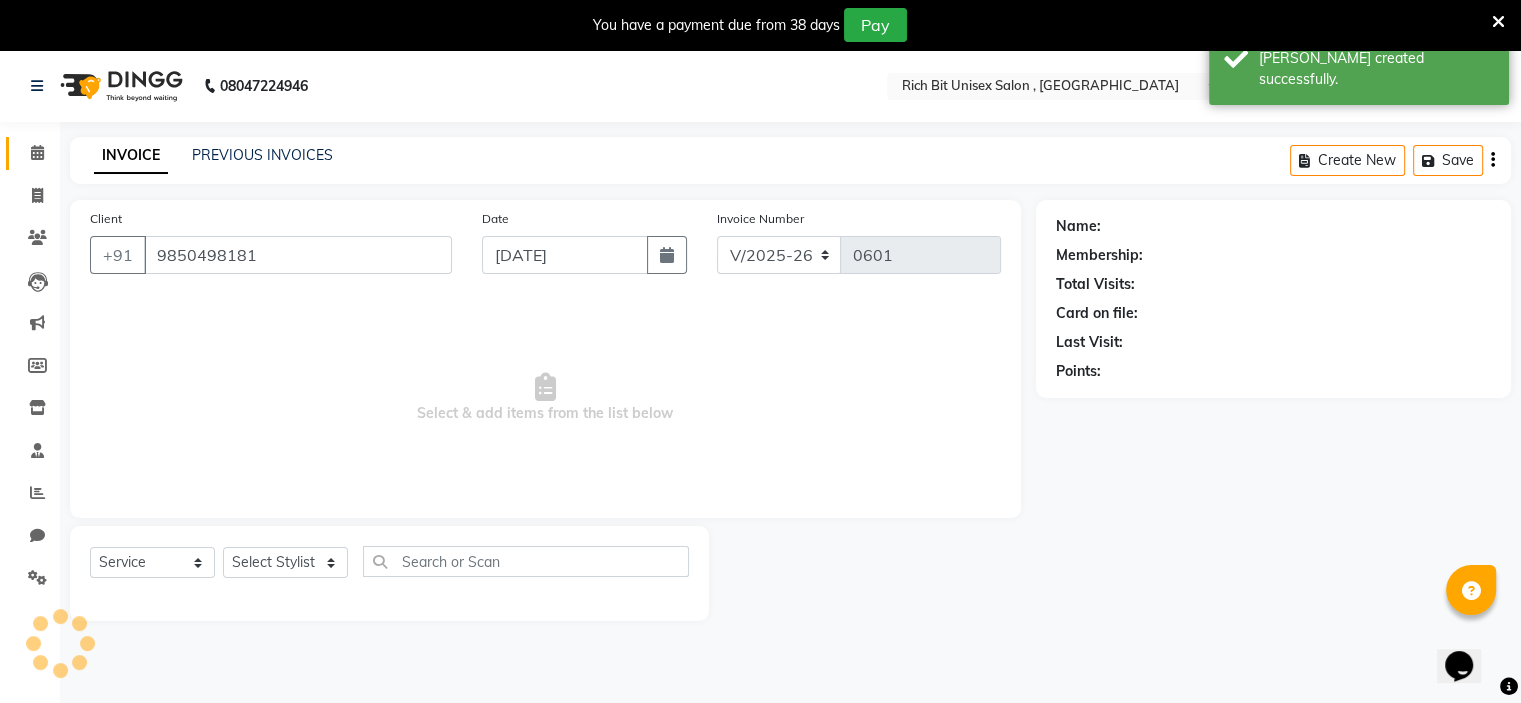 select on "70823" 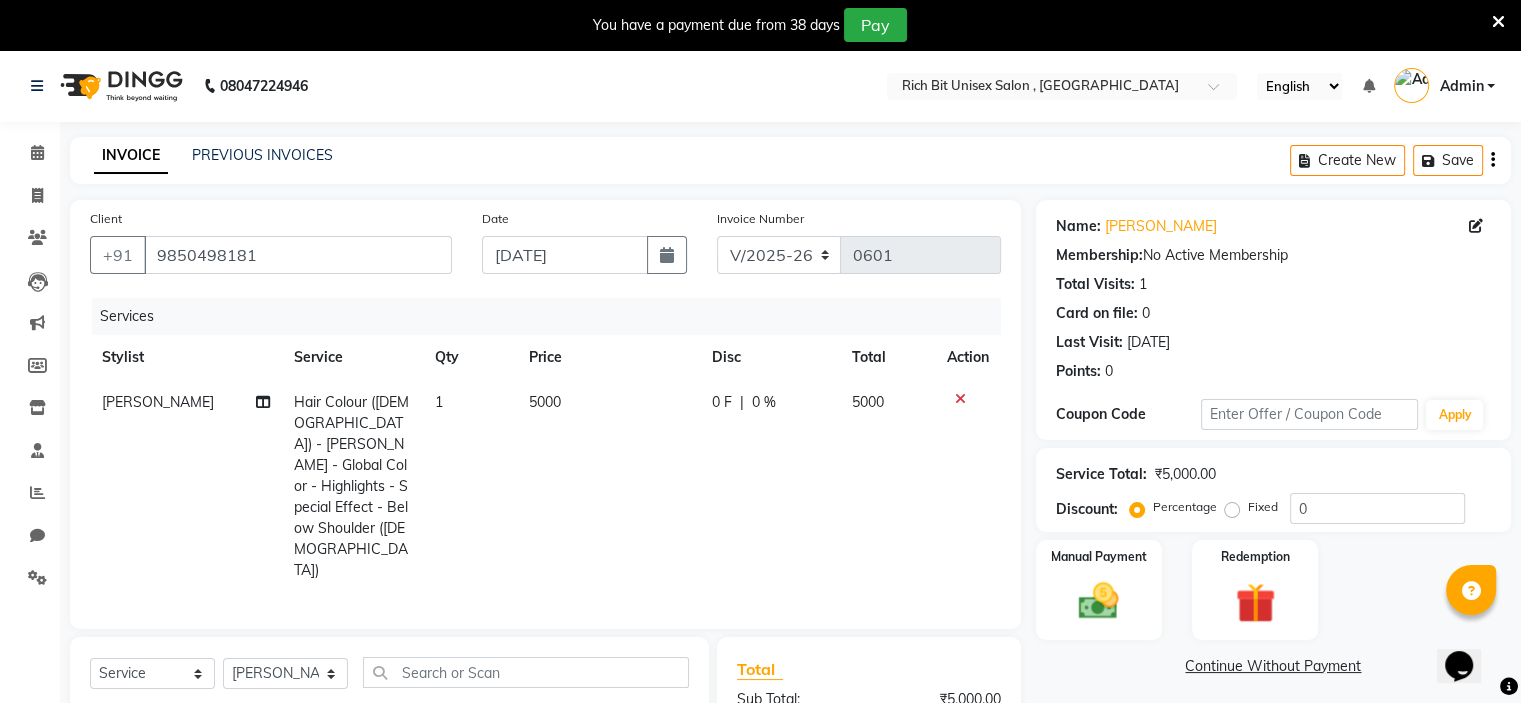 click on "0 F | 0 %" 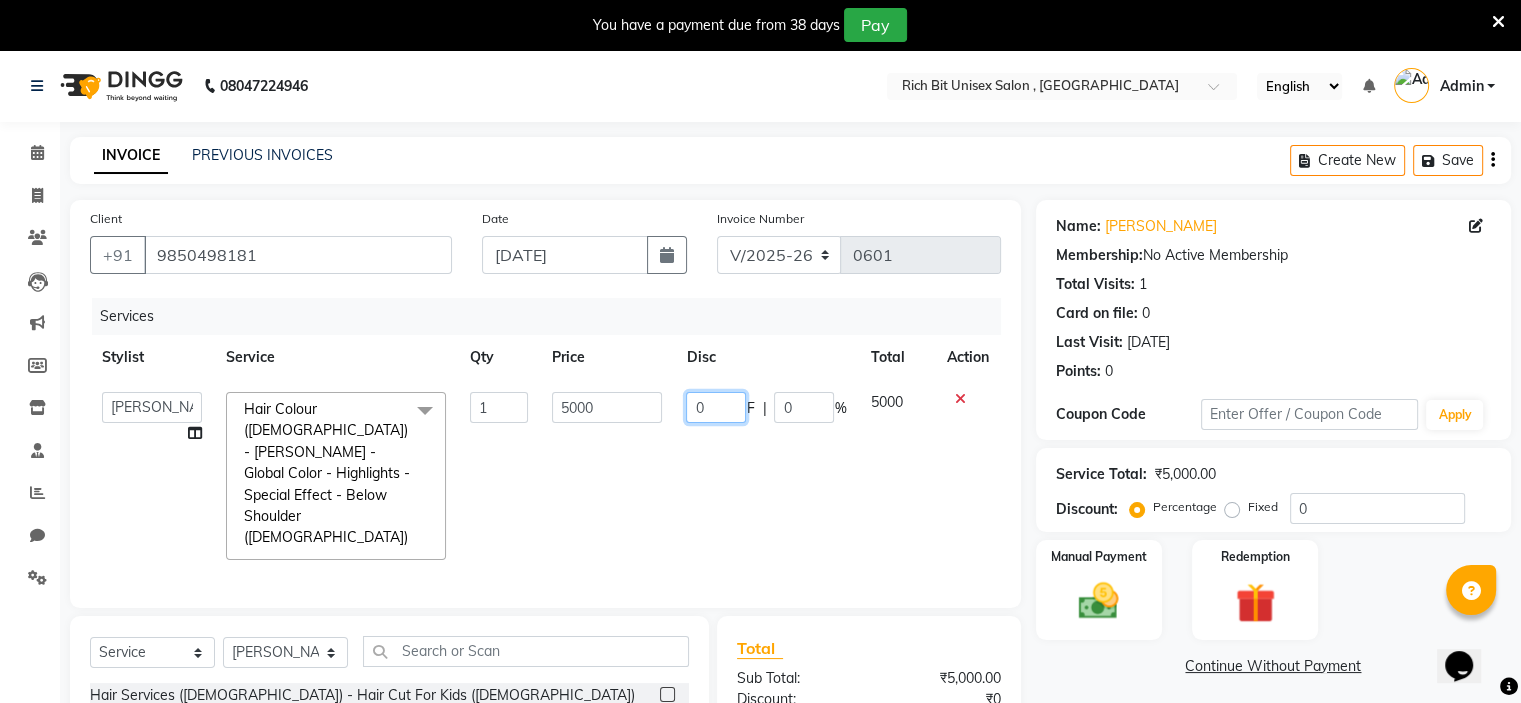 click on "0" 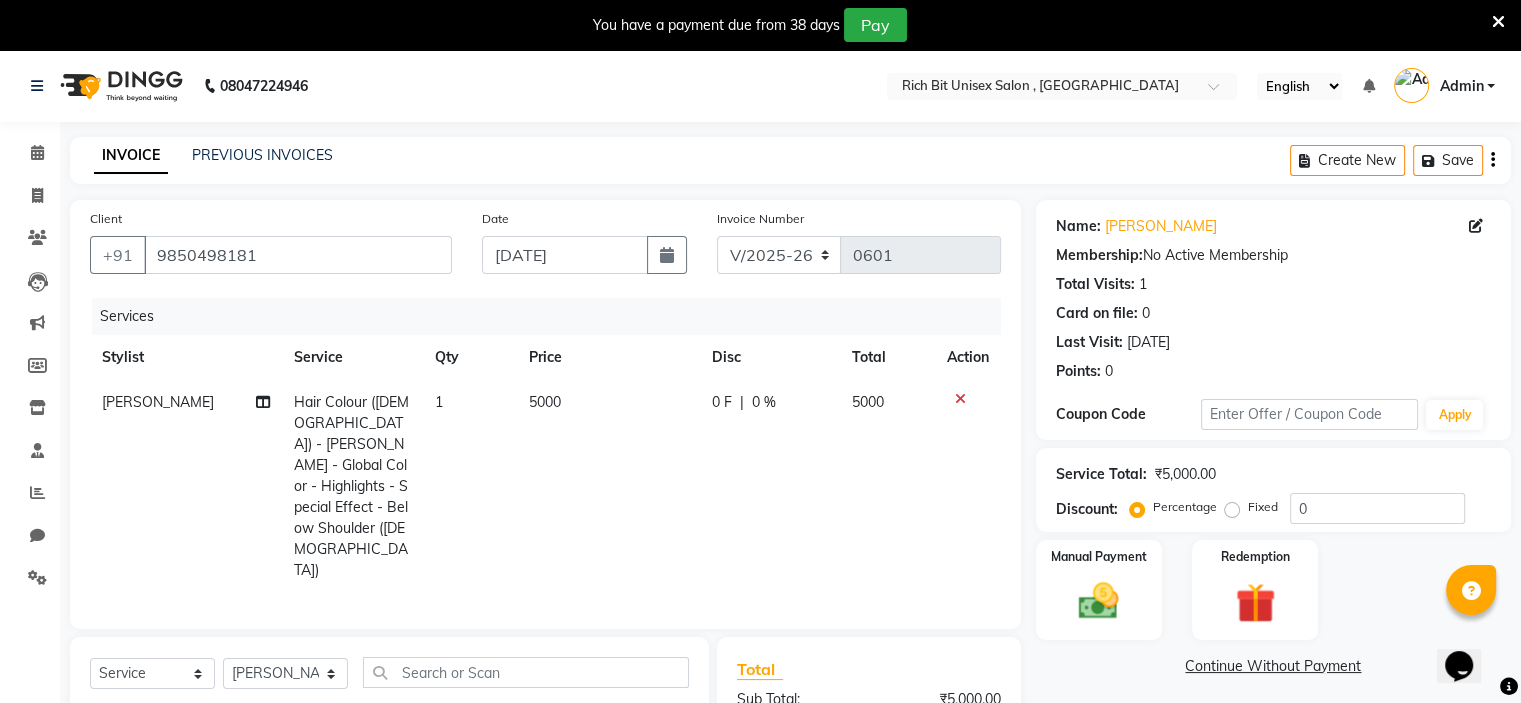 click on "1" 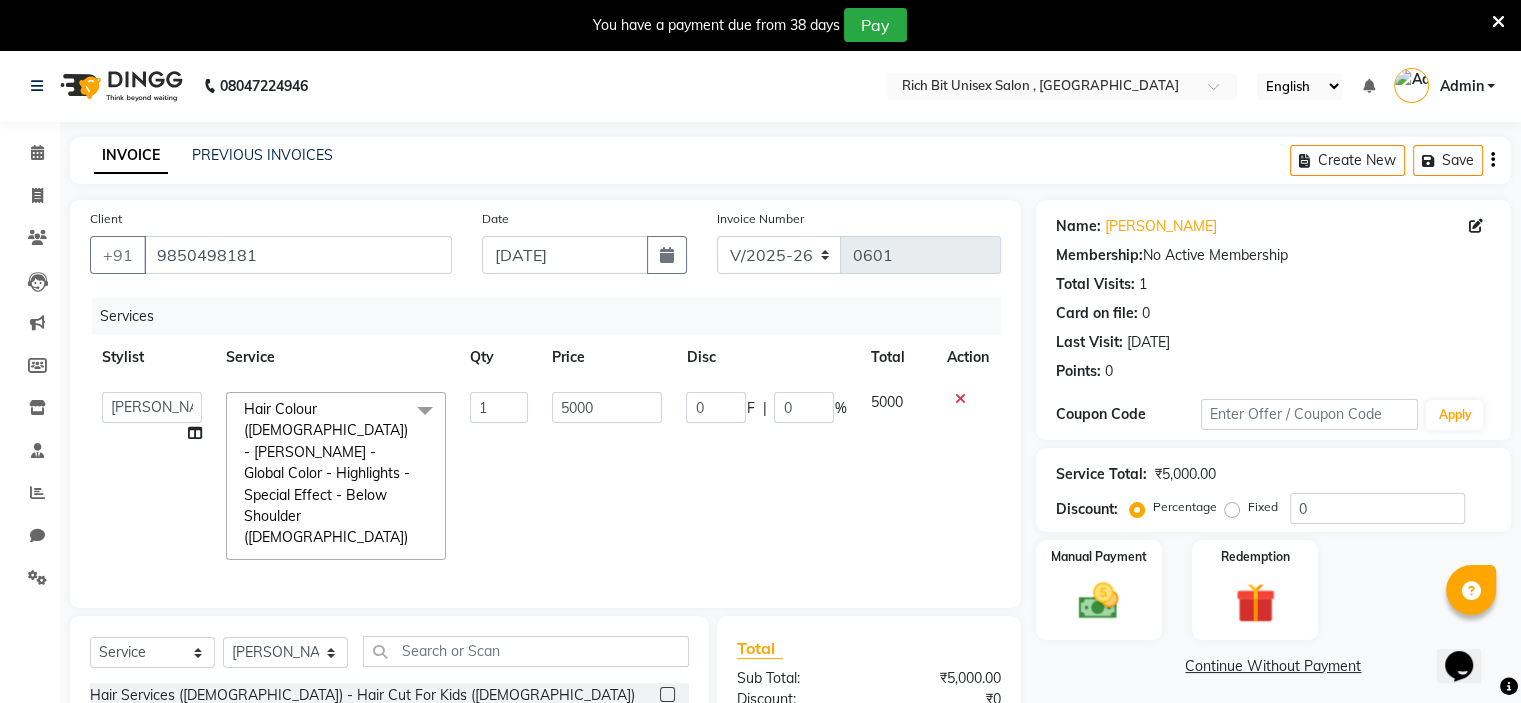 click on "Hair Colour ([DEMOGRAPHIC_DATA]) - [PERSON_NAME] - Global Color - Highlights - Special Effect - Below Shoulder ([DEMOGRAPHIC_DATA])  x" 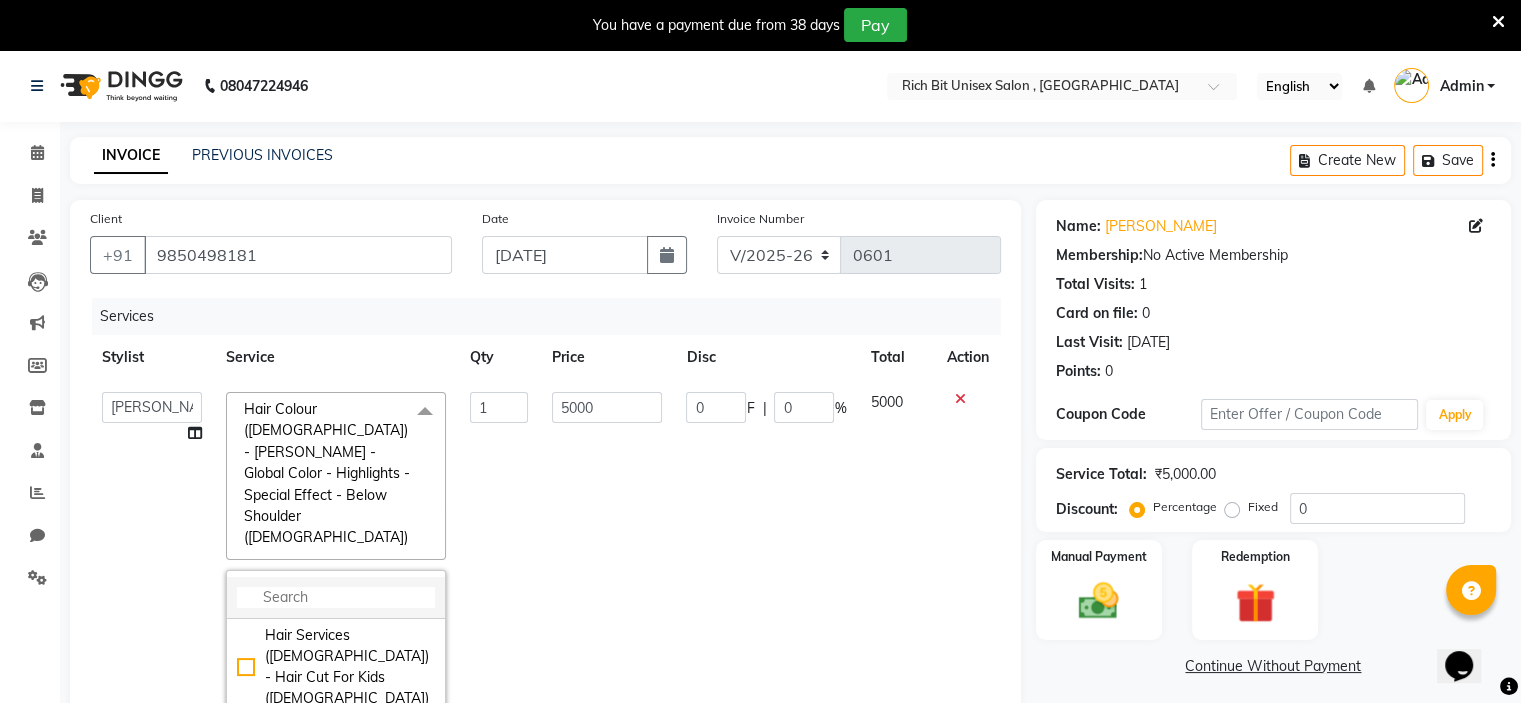 click 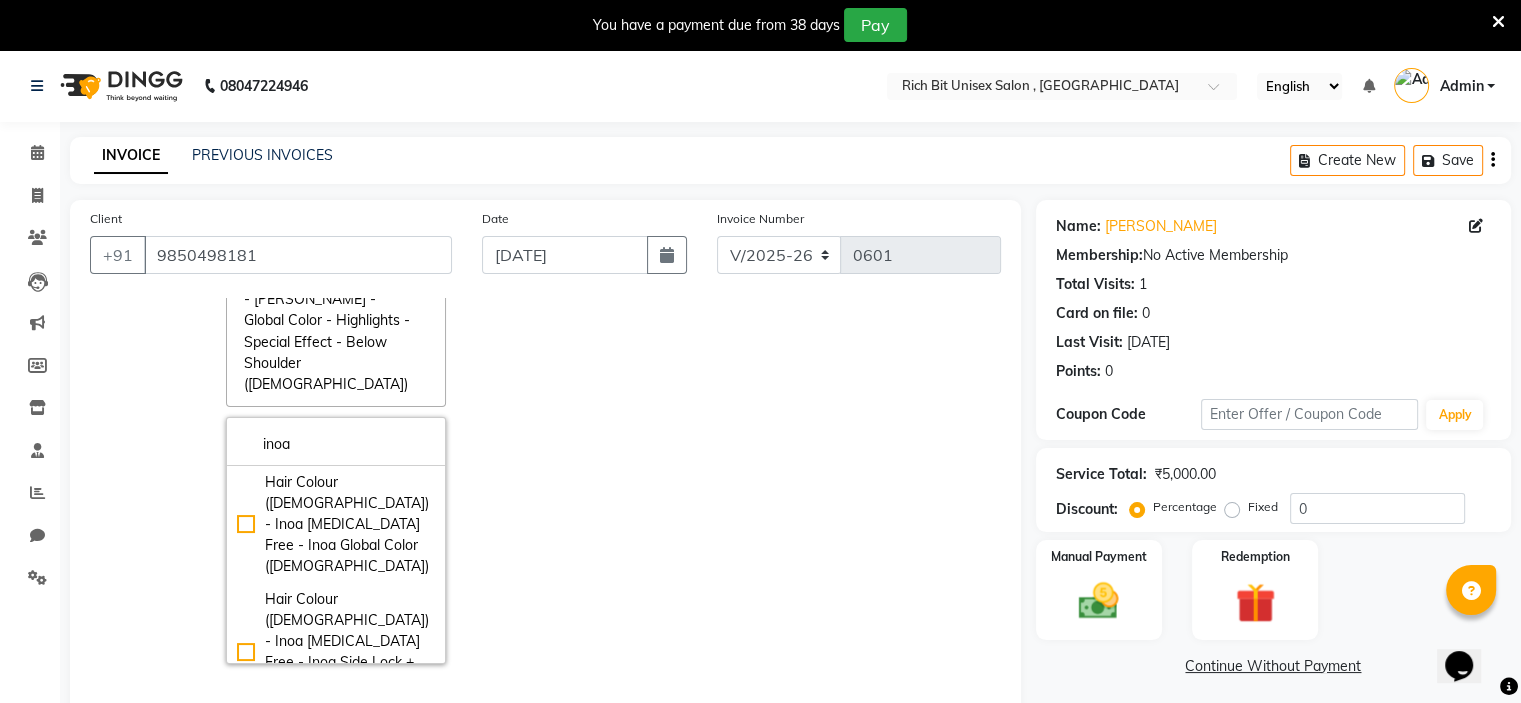 scroll, scrollTop: 192, scrollLeft: 0, axis: vertical 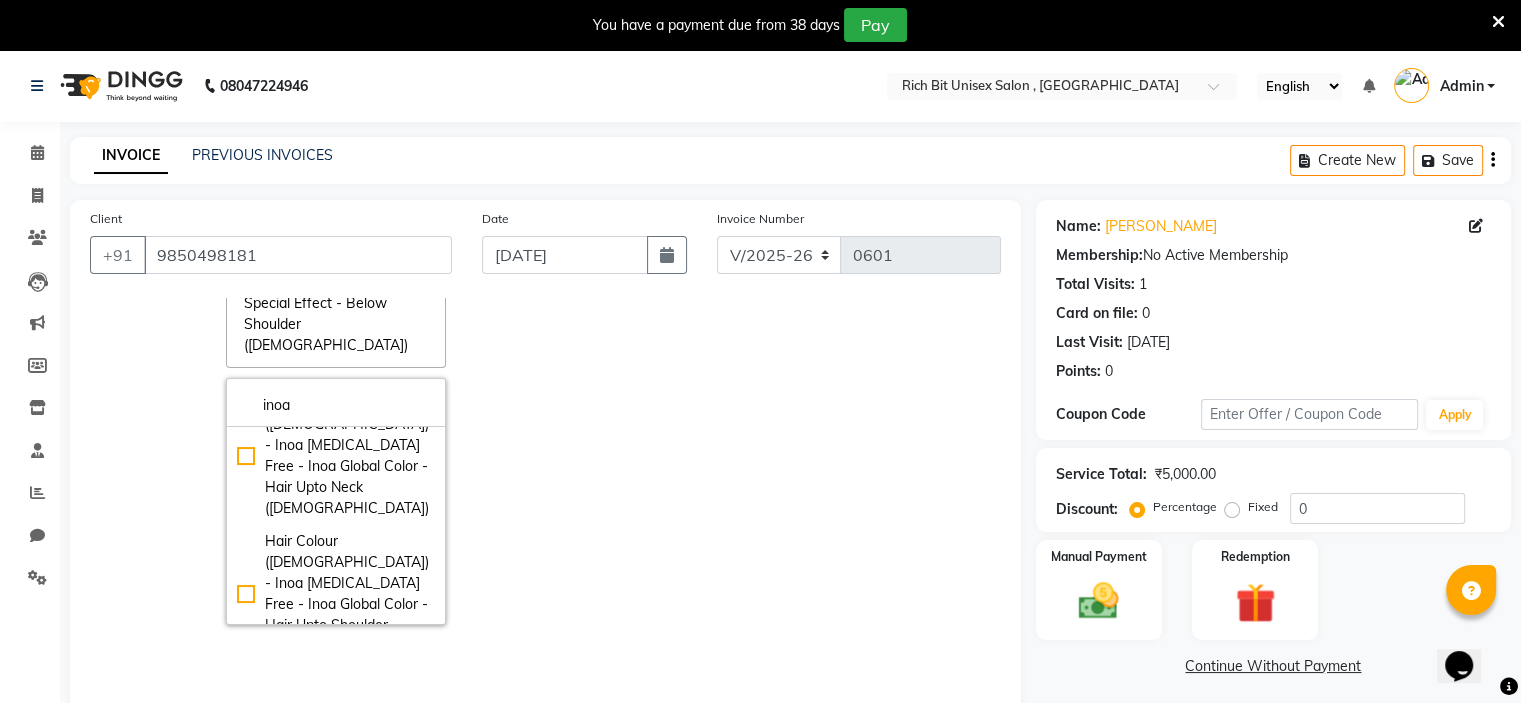type on "inoa" 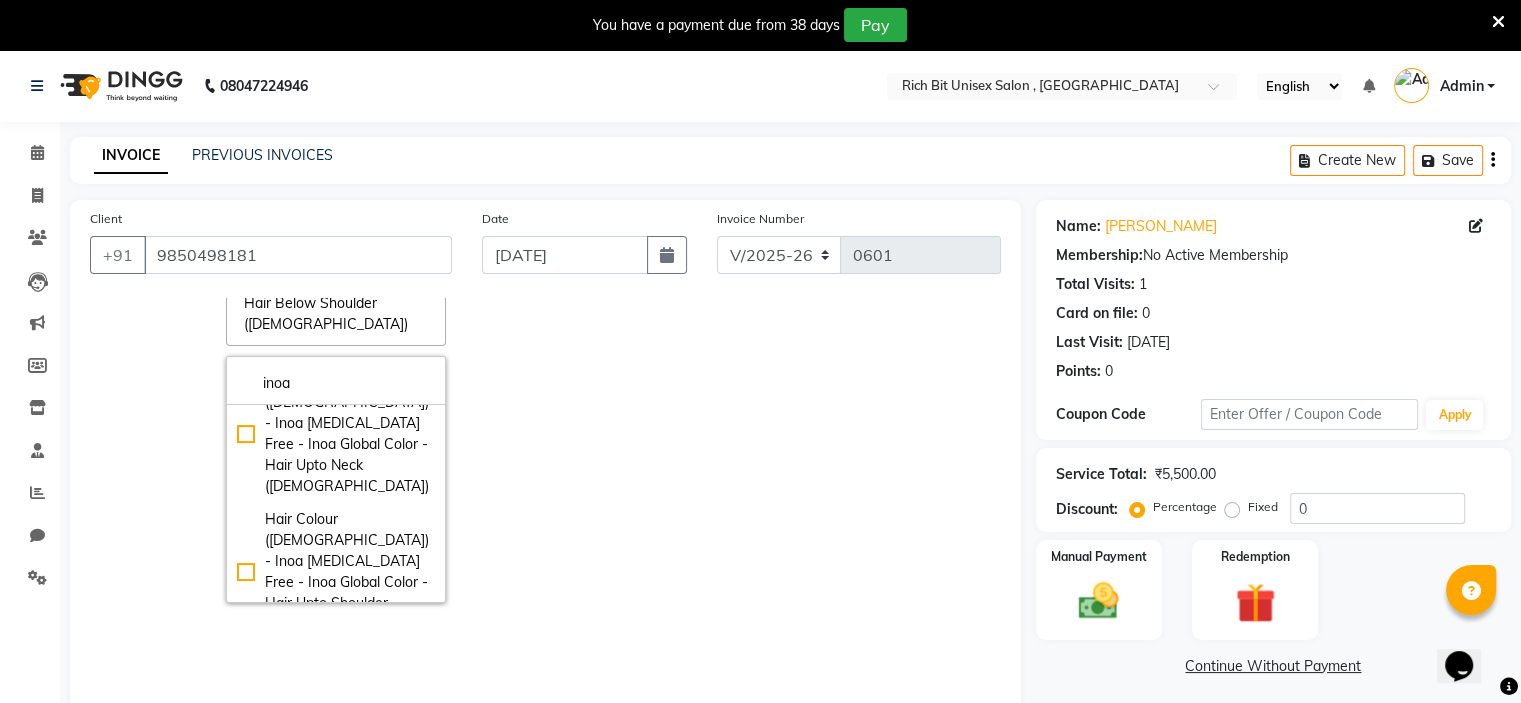 checkbox on "true" 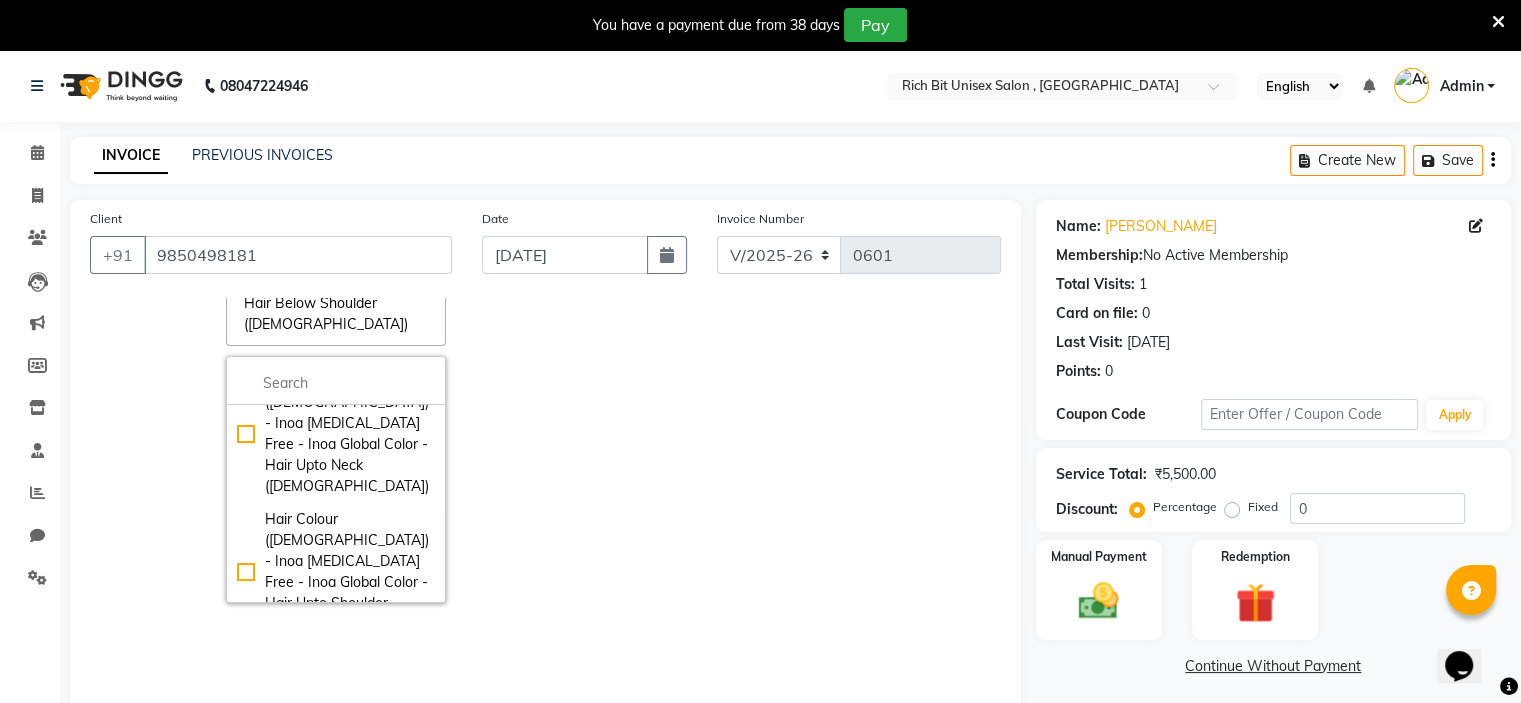 scroll, scrollTop: 0, scrollLeft: 0, axis: both 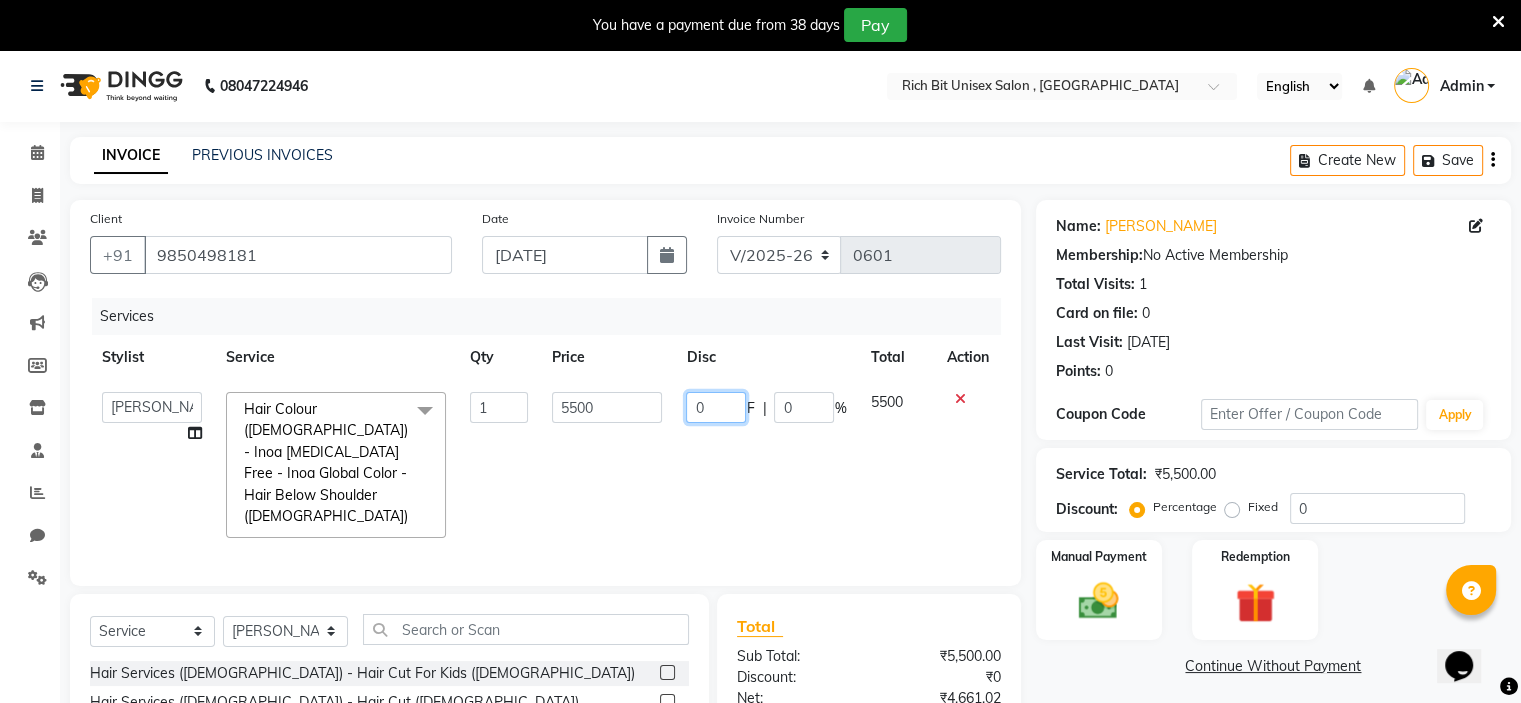 click on "0" 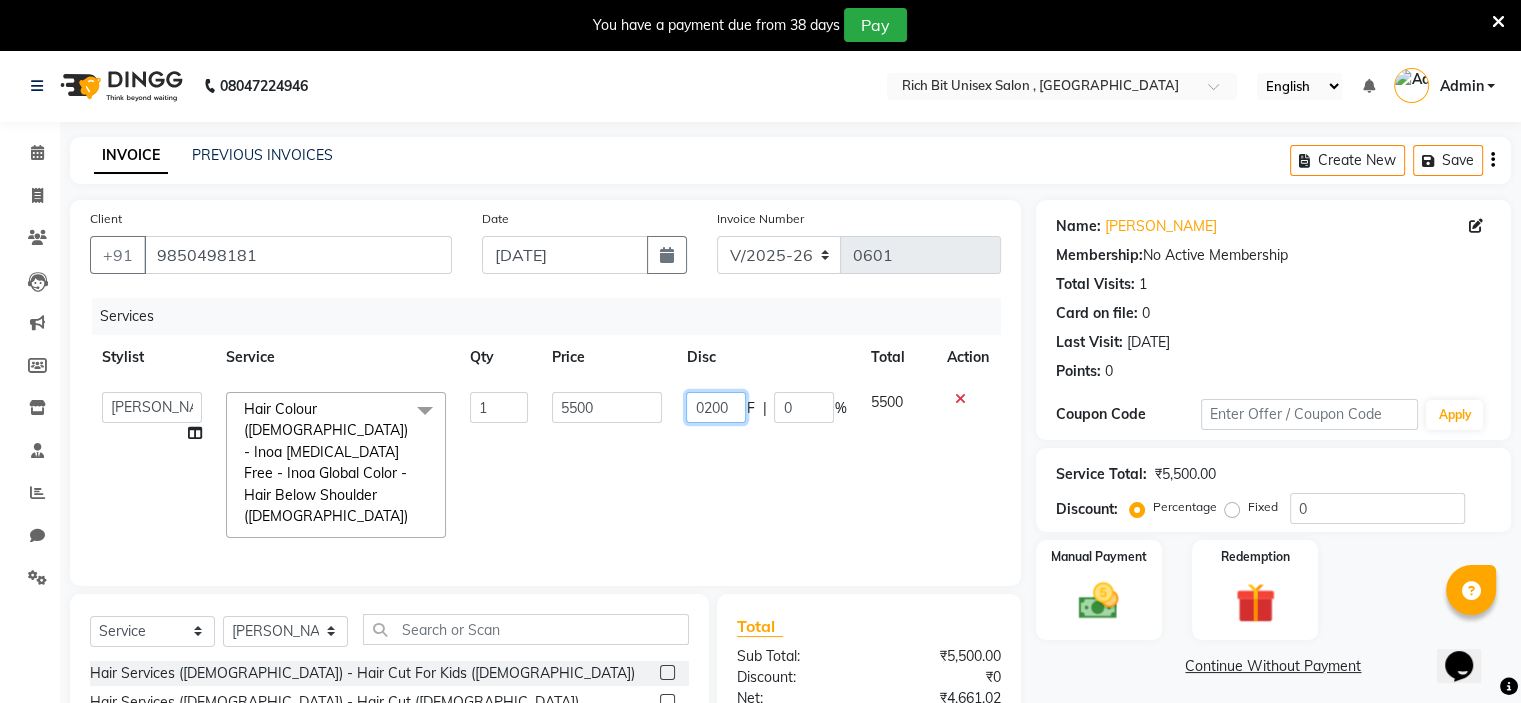 type on "02000" 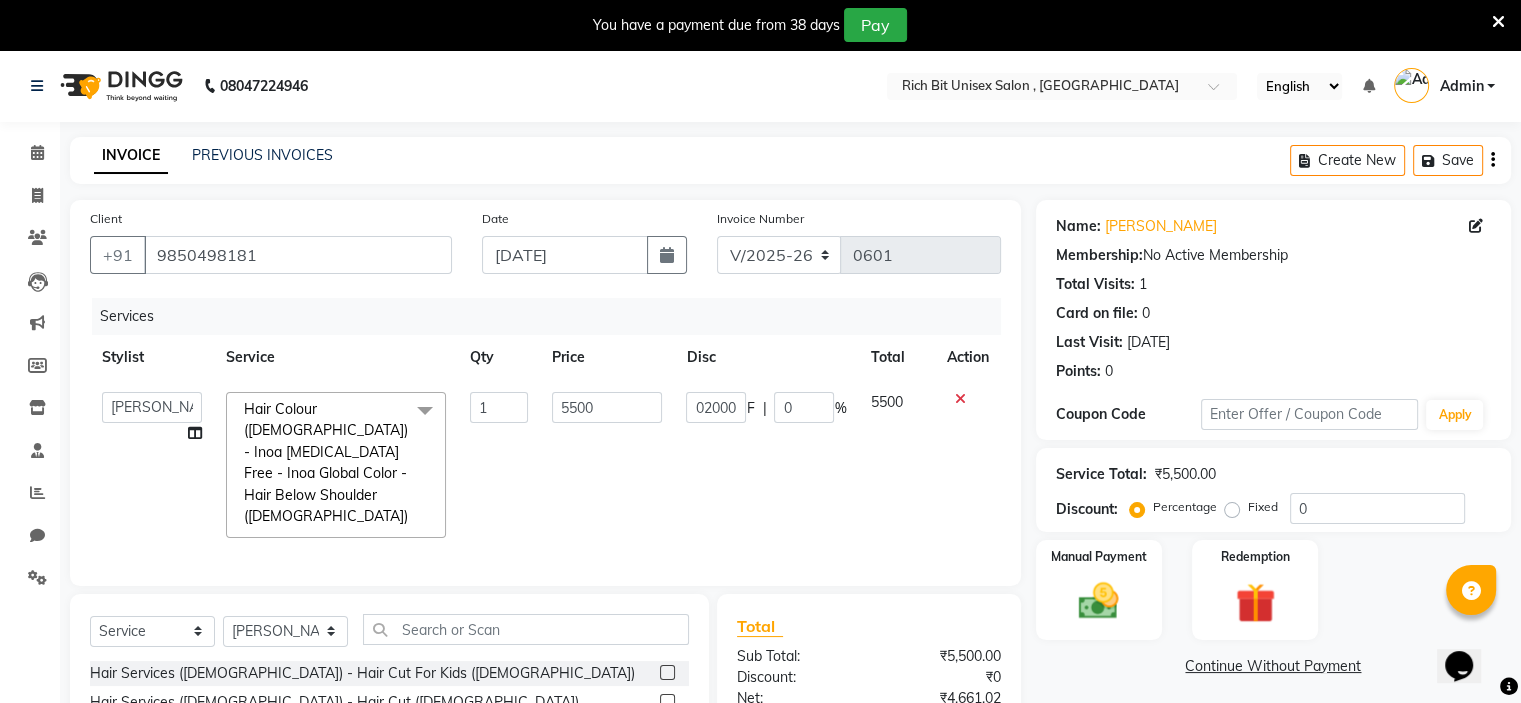 click on "5500" 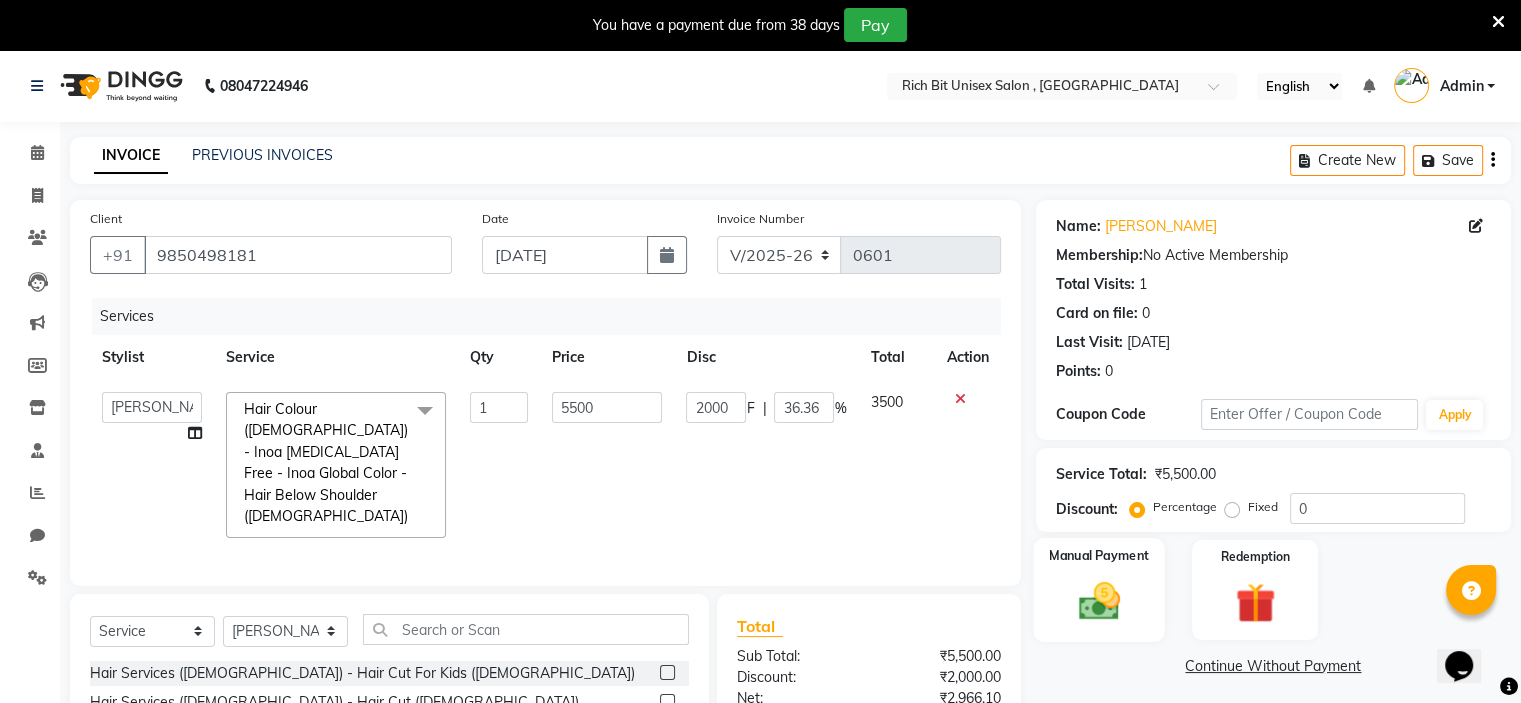 click 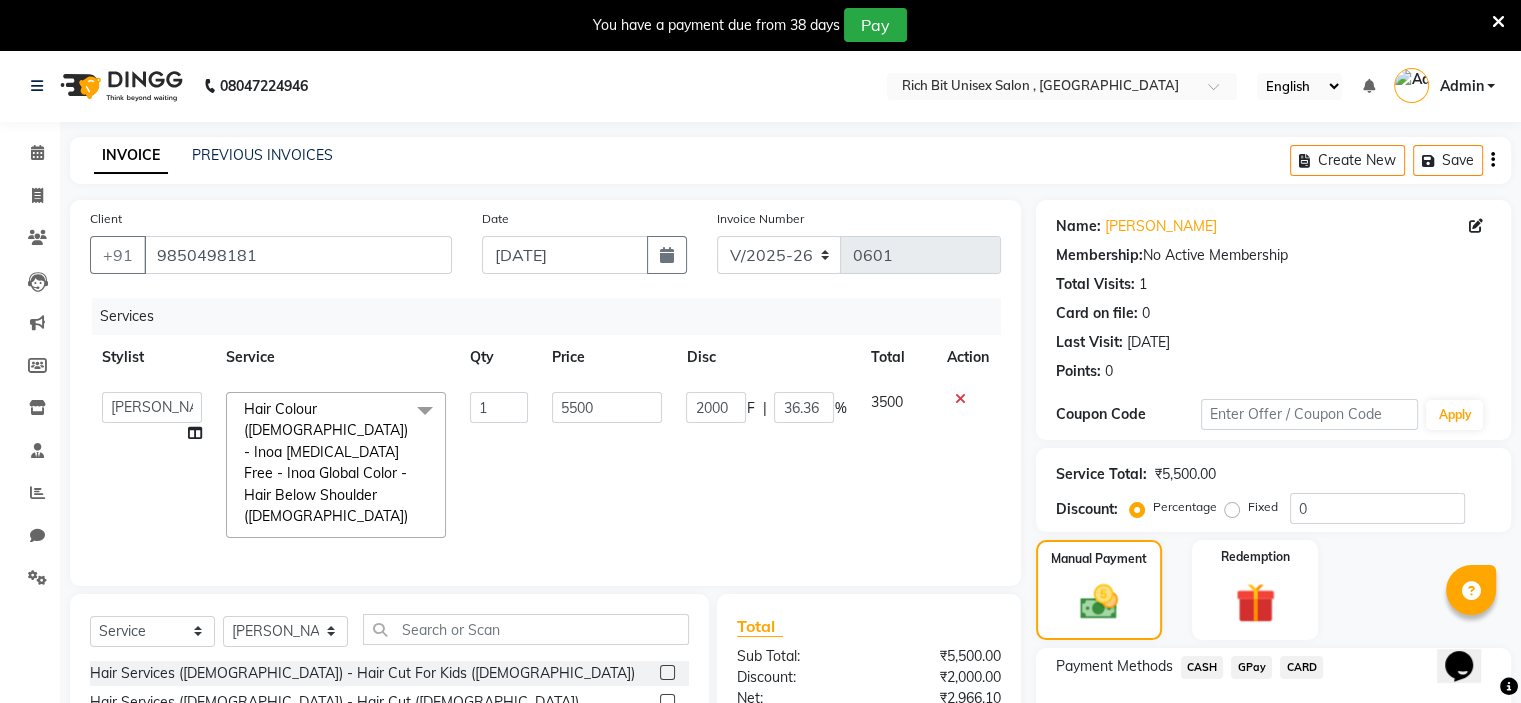 click on "GPay" 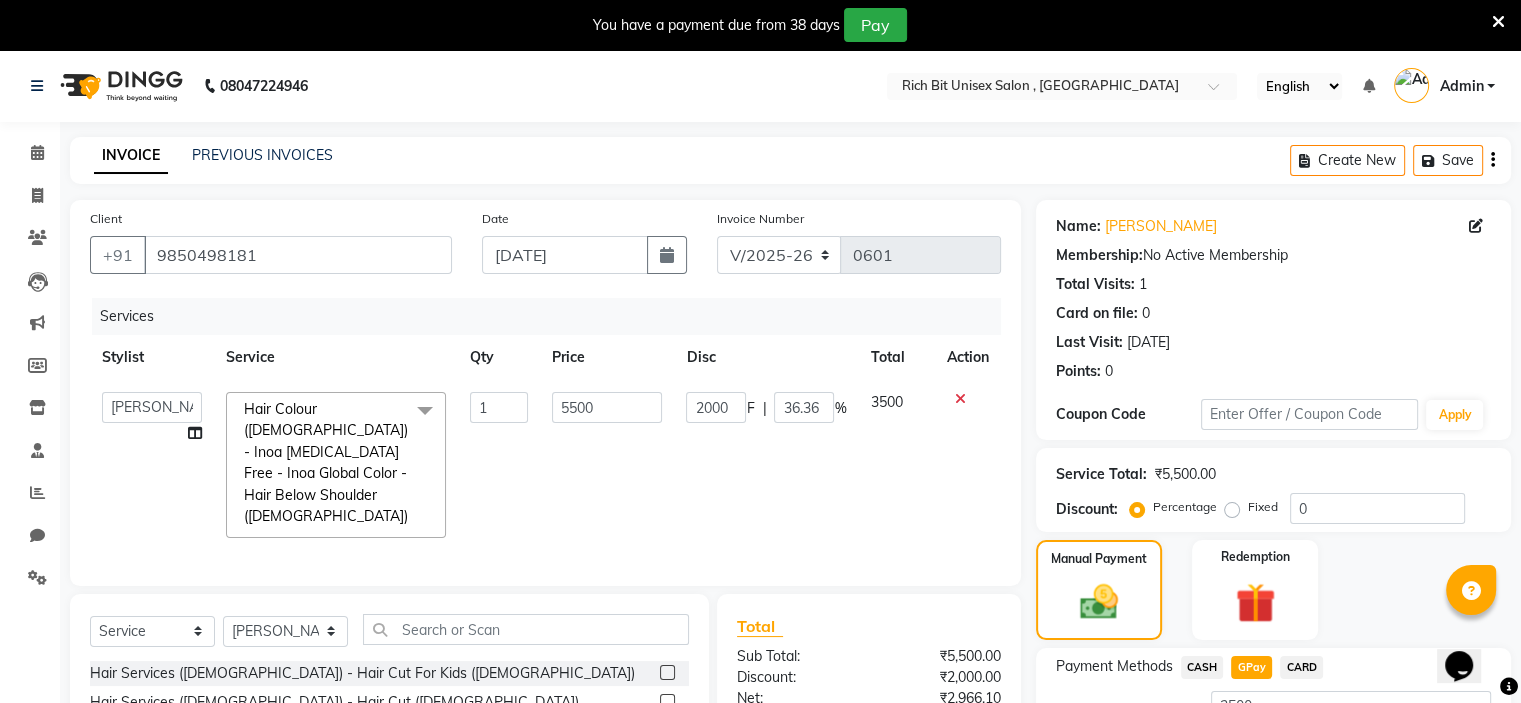 scroll, scrollTop: 210, scrollLeft: 0, axis: vertical 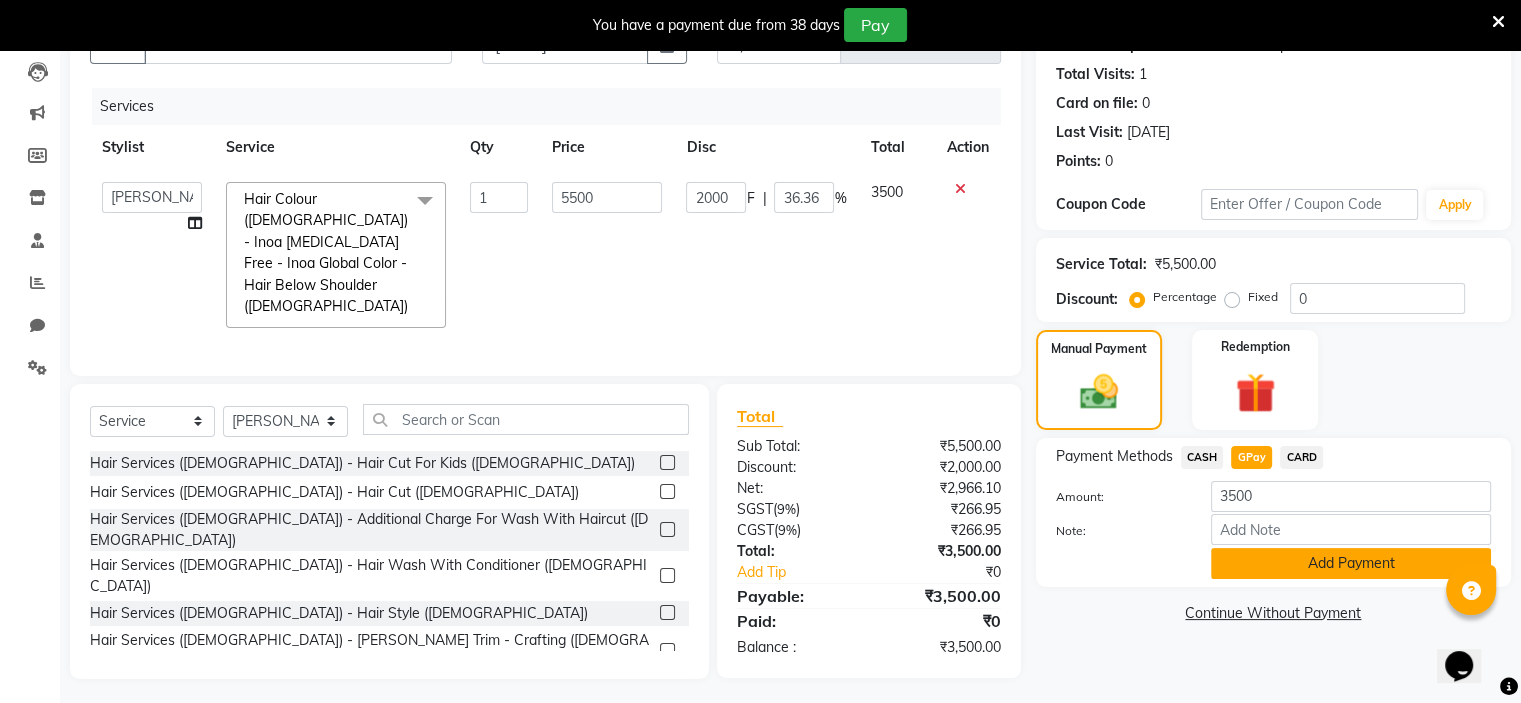 click on "Add Payment" 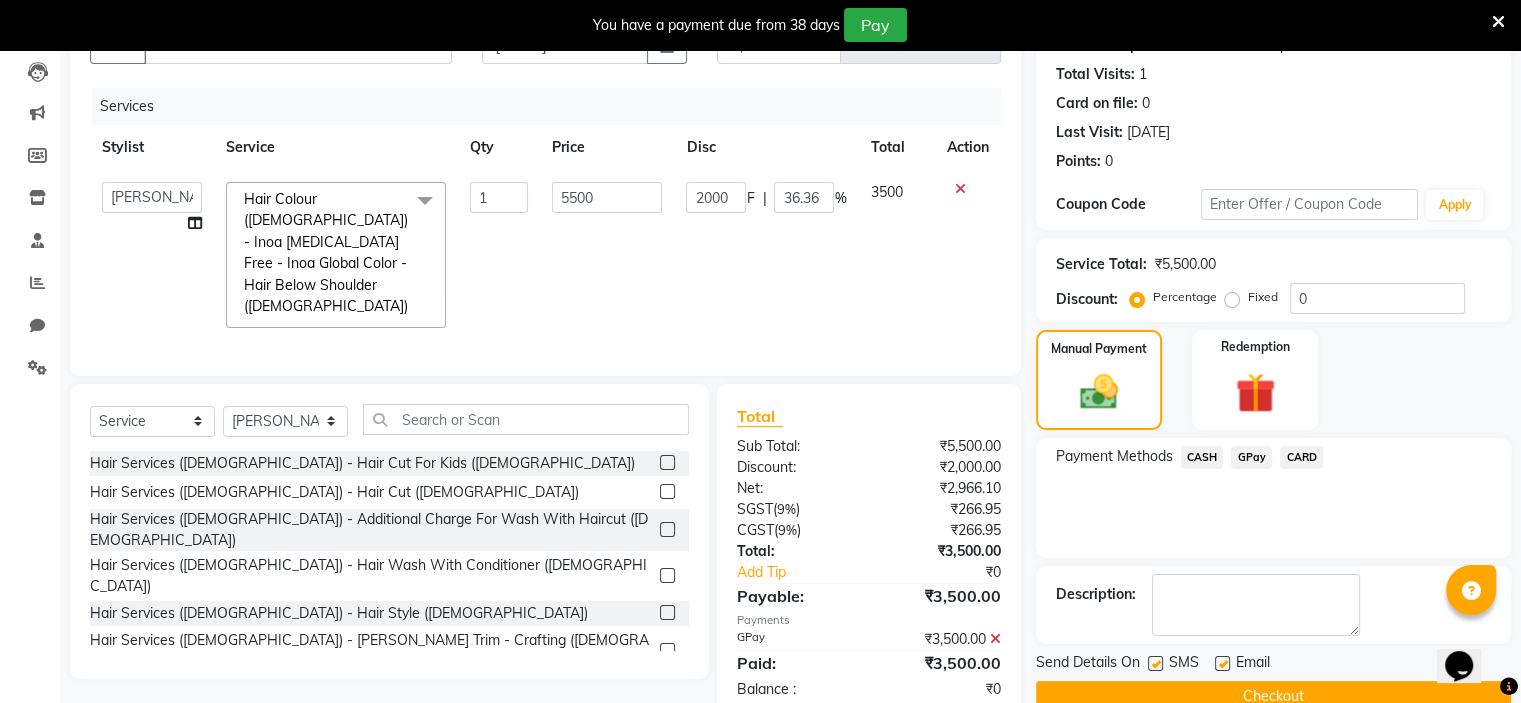 click on "Checkout" 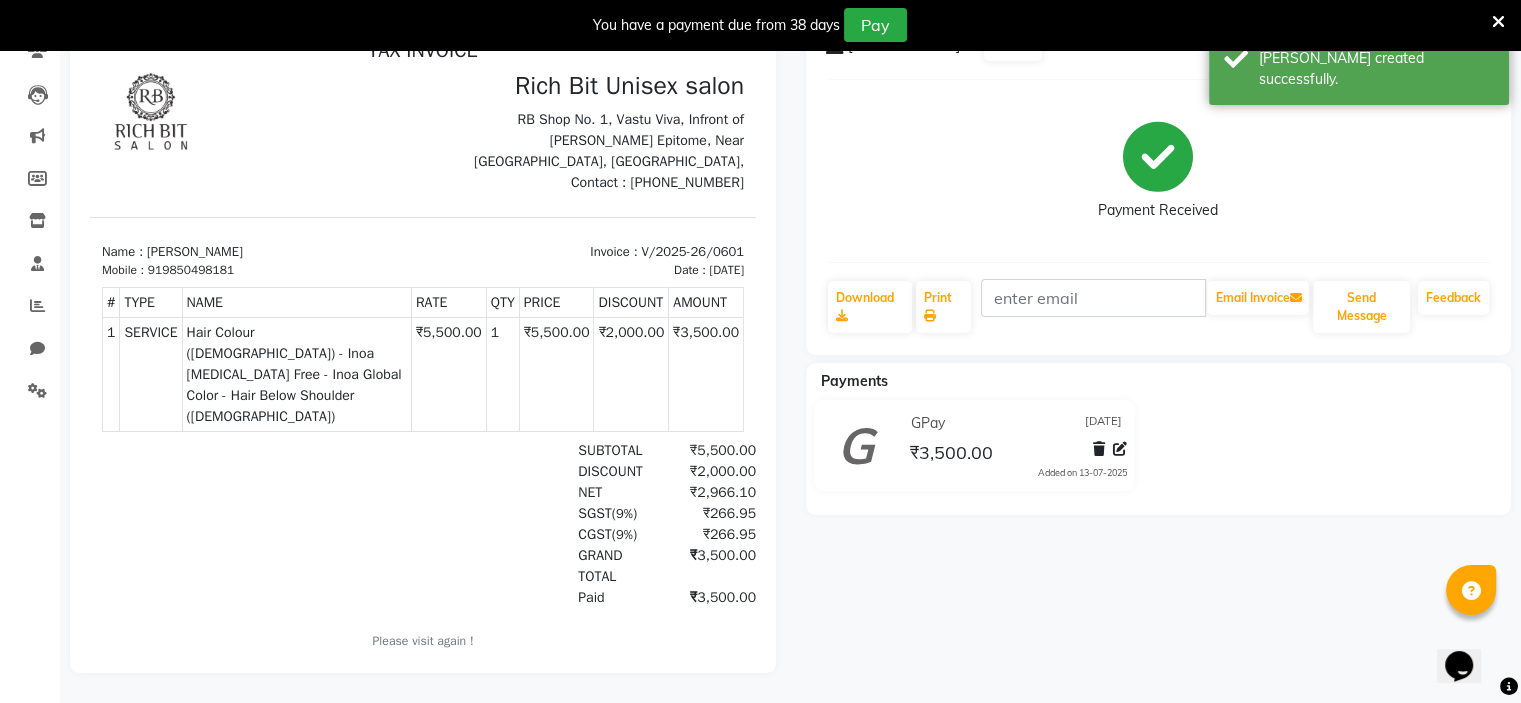 scroll, scrollTop: 0, scrollLeft: 0, axis: both 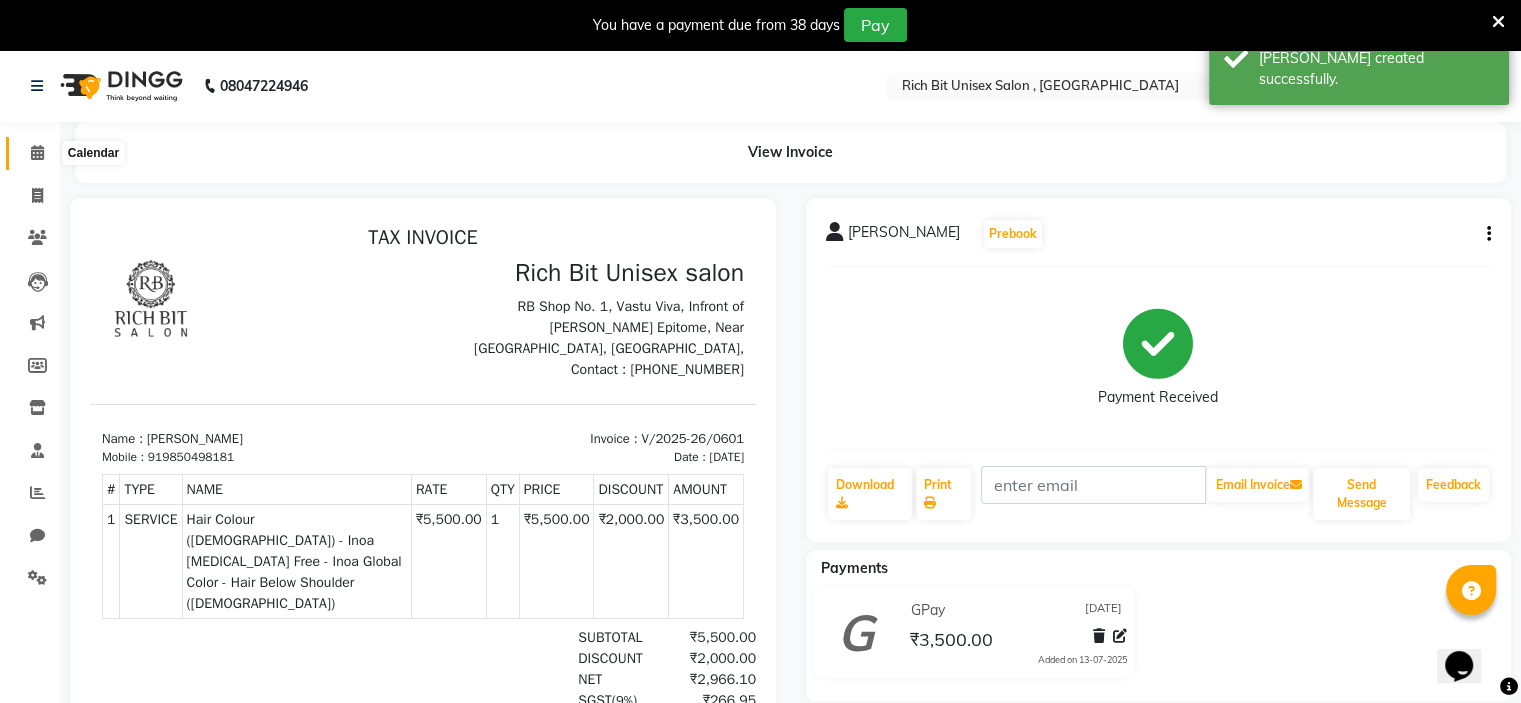 click 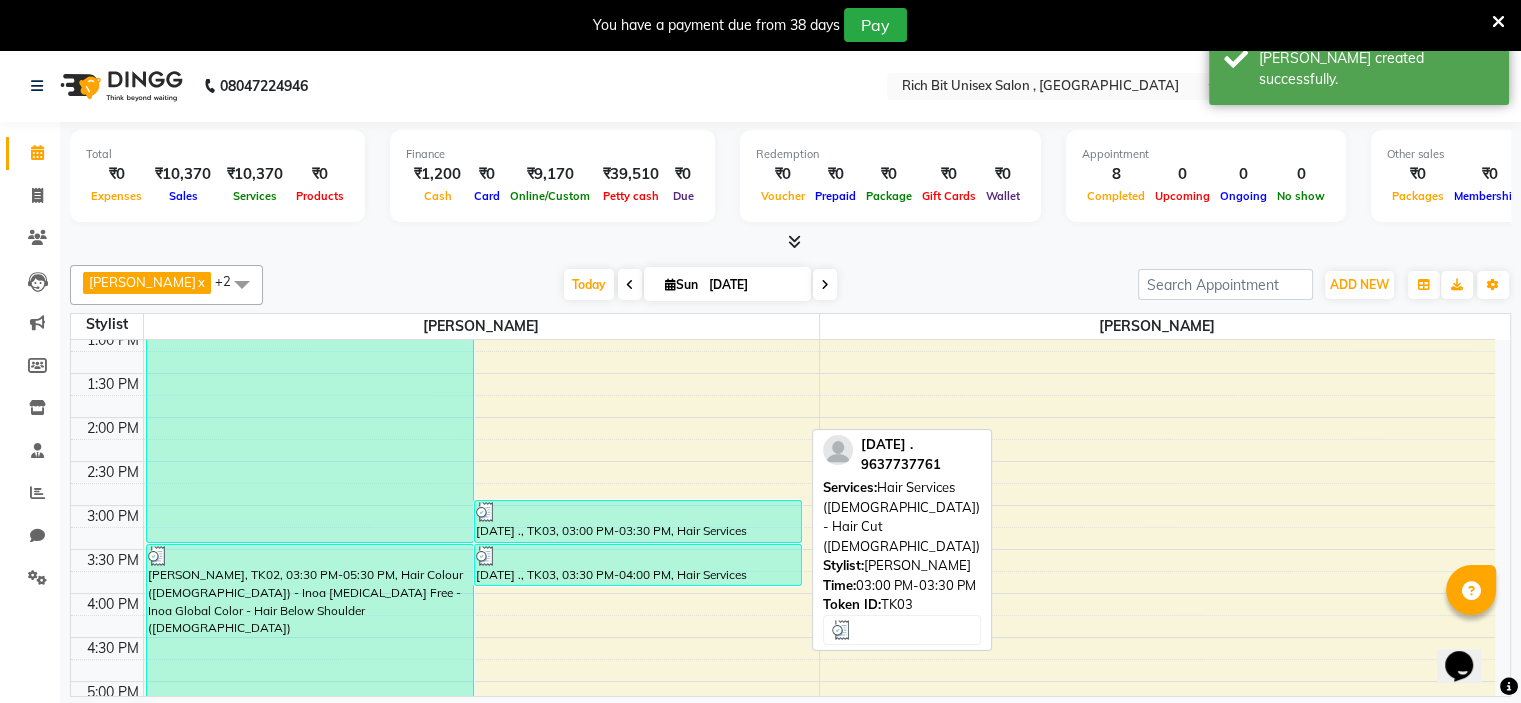 scroll, scrollTop: 950, scrollLeft: 0, axis: vertical 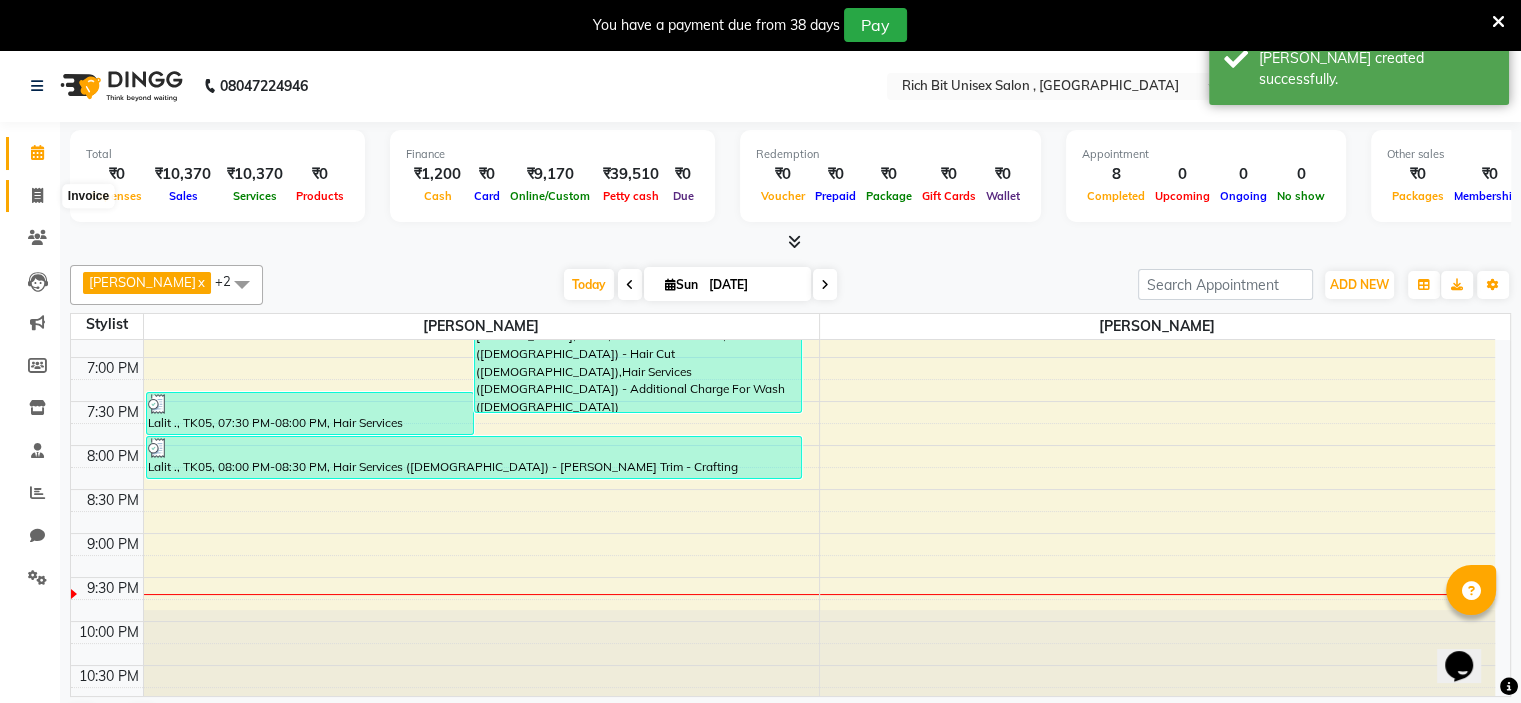 click 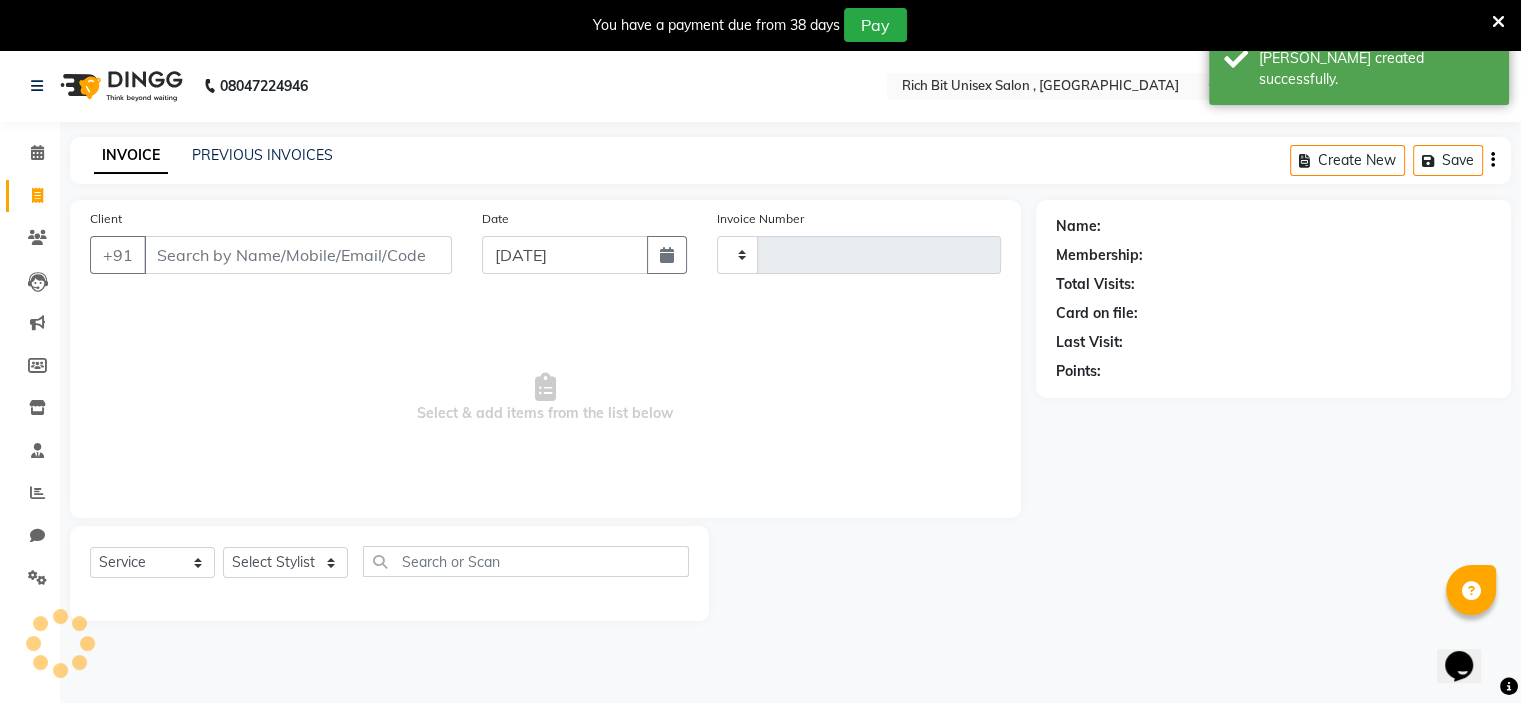 type on "0602" 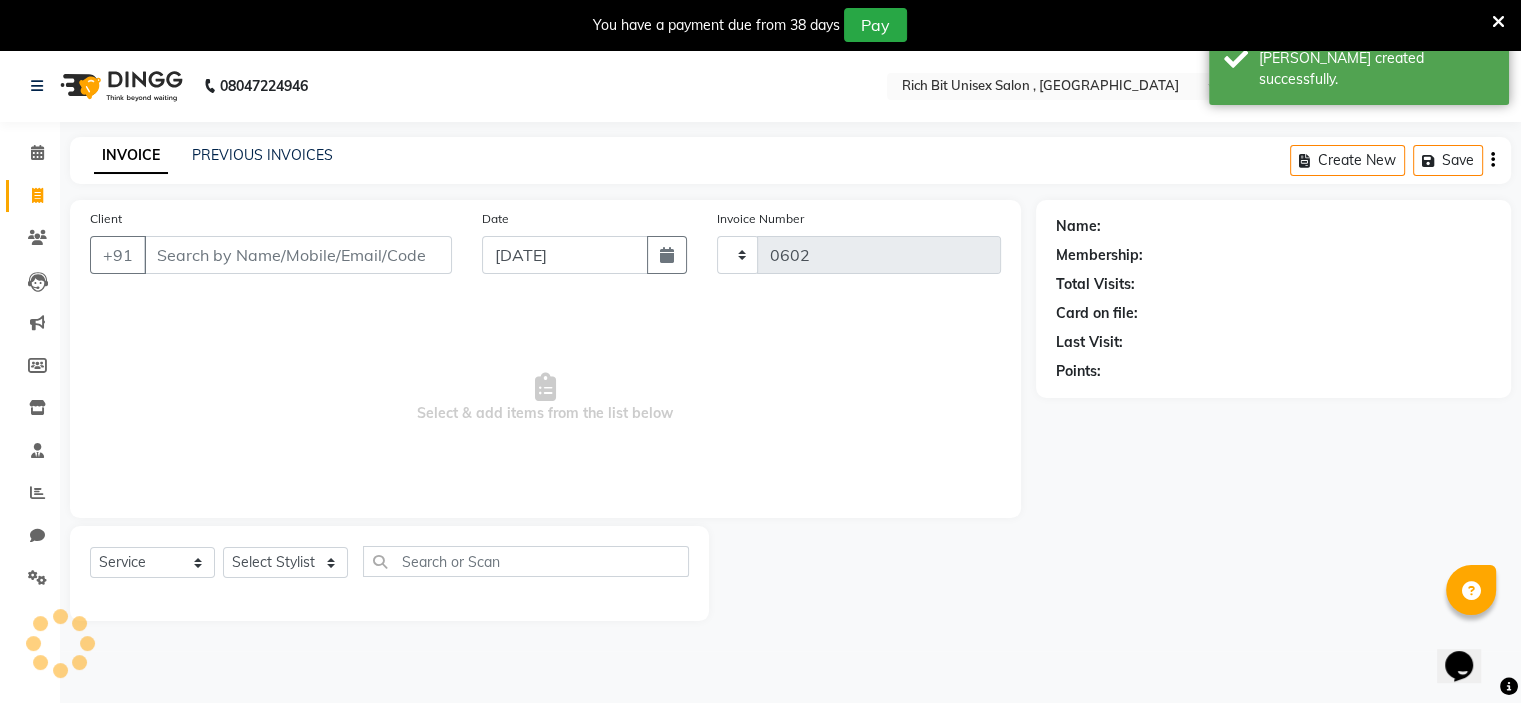 select on "7834" 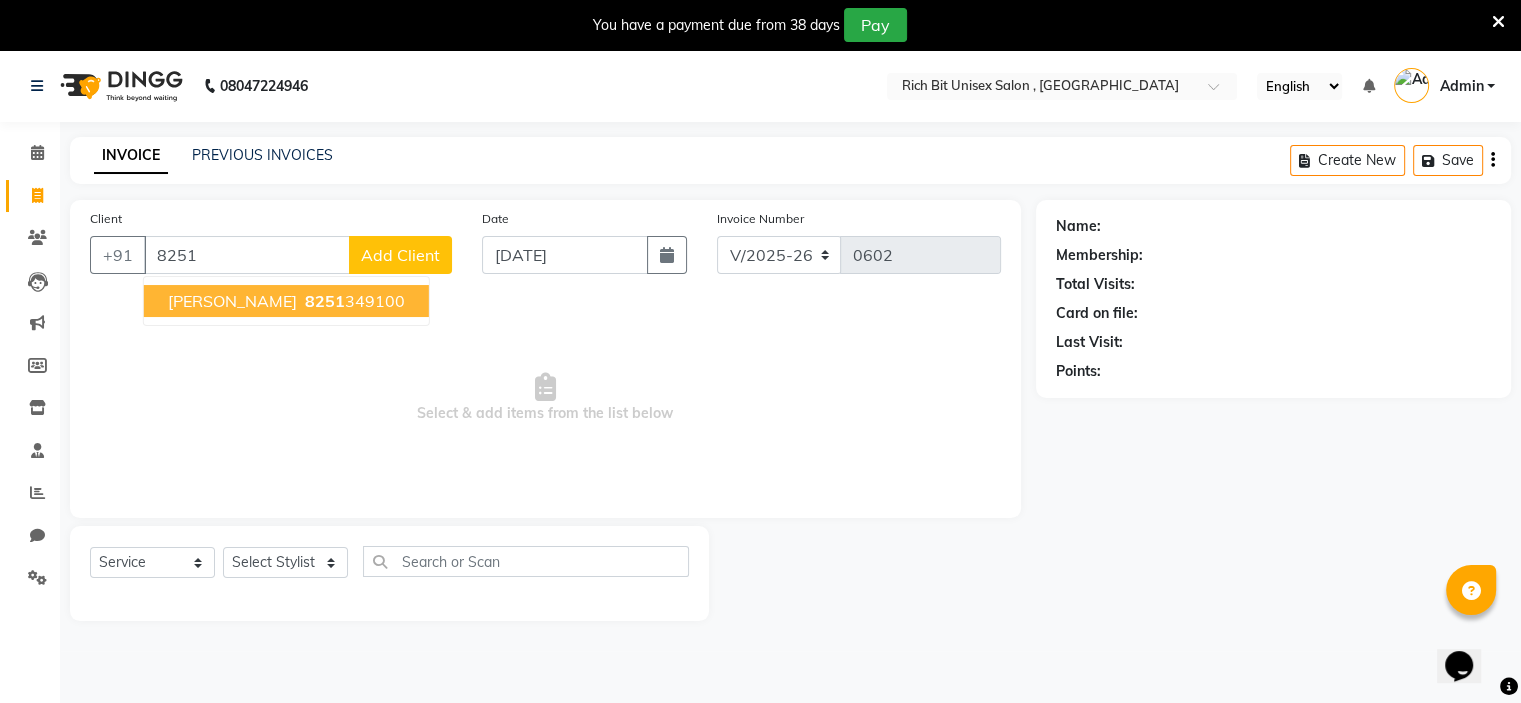 click on "[PERSON_NAME]" at bounding box center [232, 301] 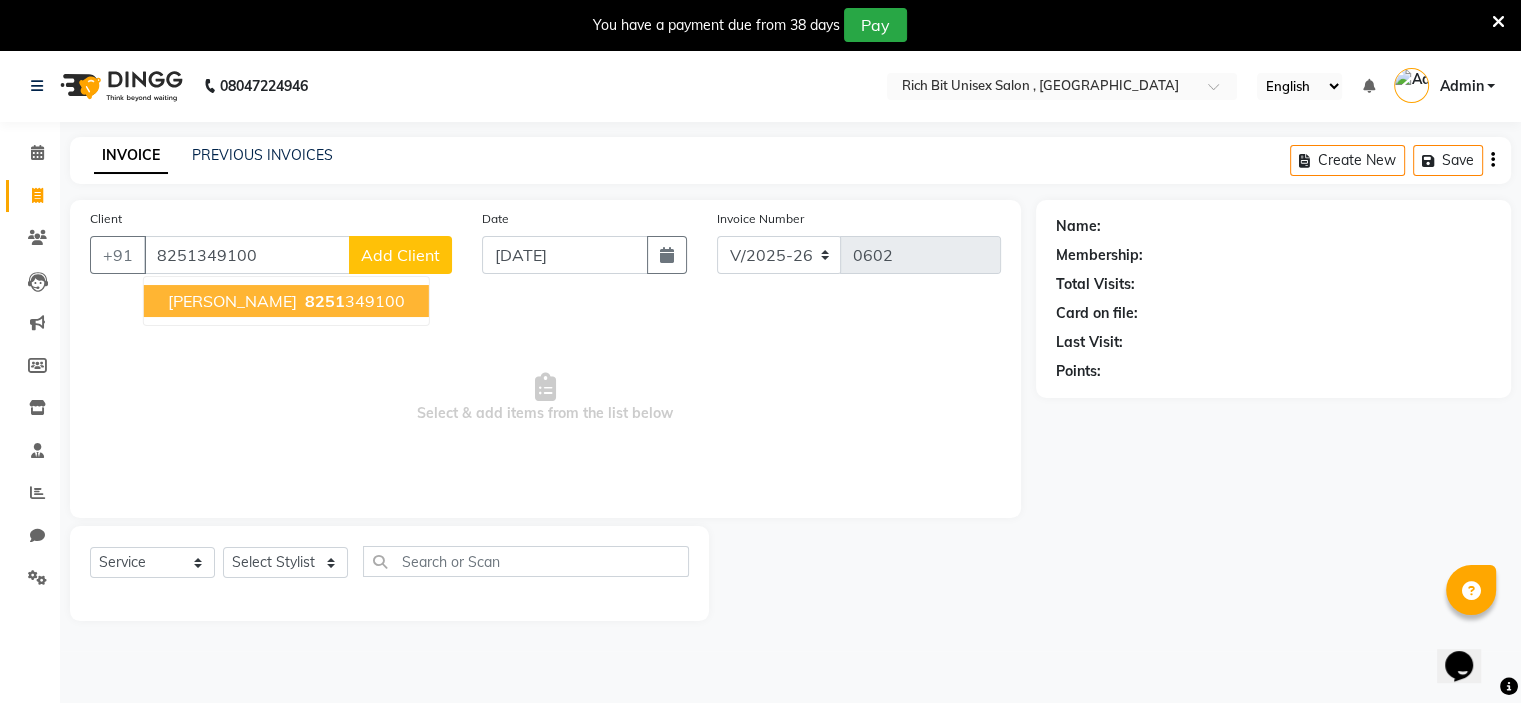 type on "8251349100" 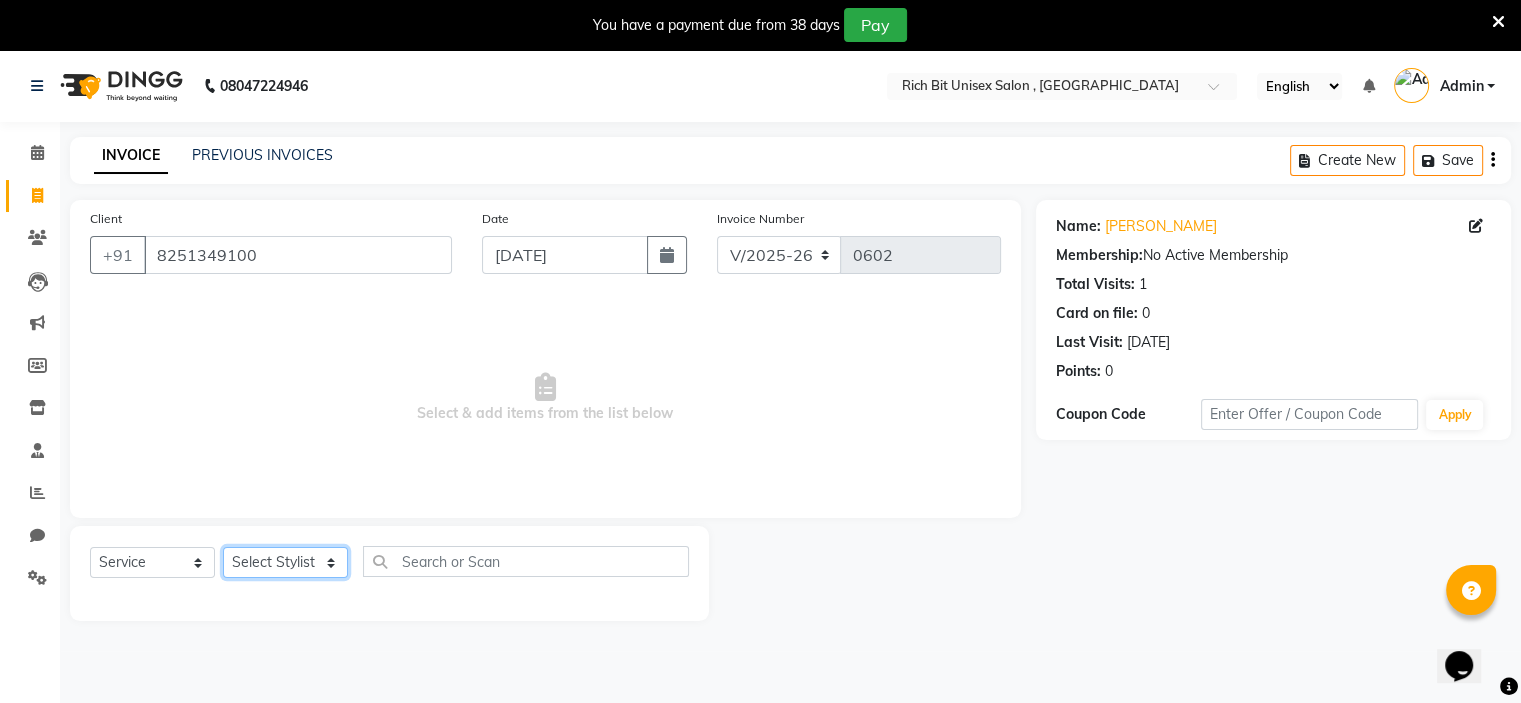 click on "Select Stylist [PERSON_NAME] [PERSON_NAME]" 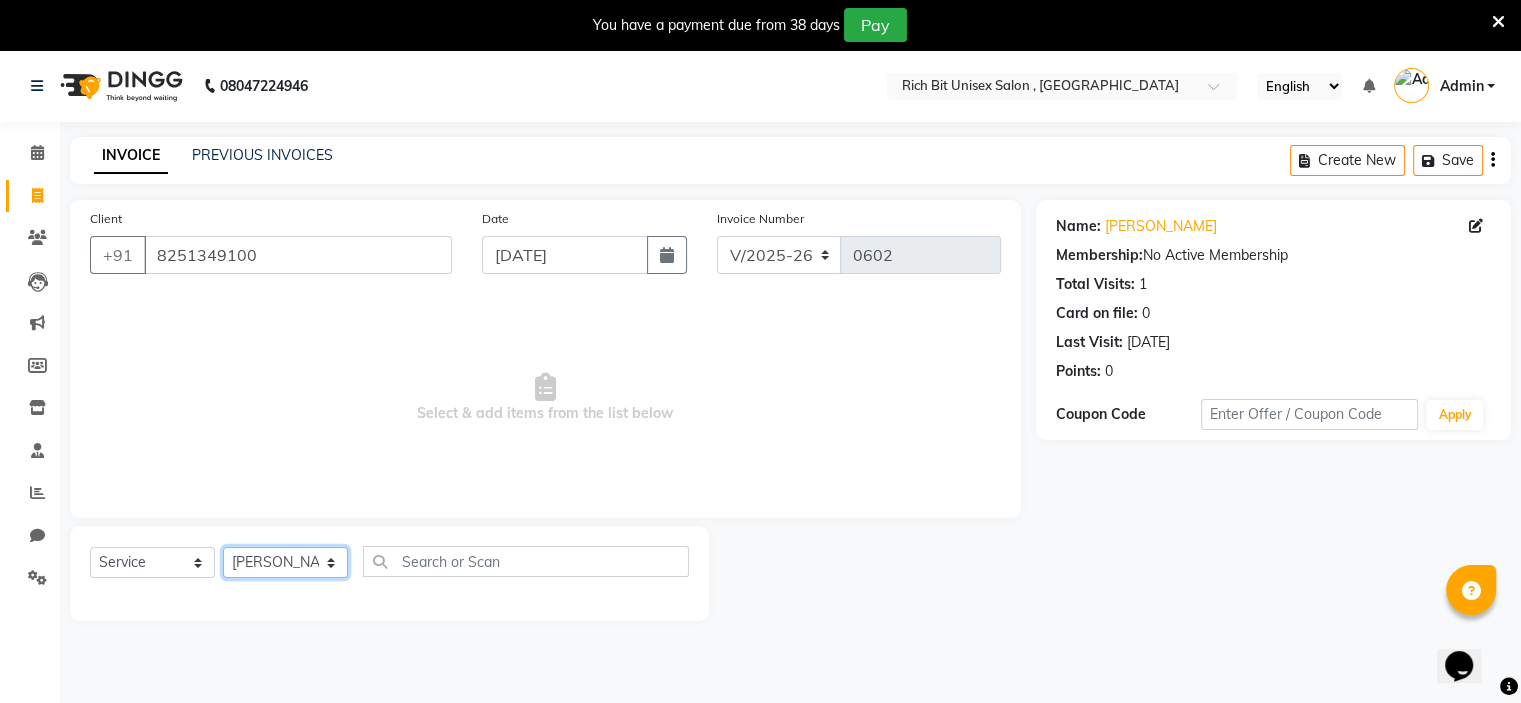 click on "Select Stylist [PERSON_NAME] [PERSON_NAME]" 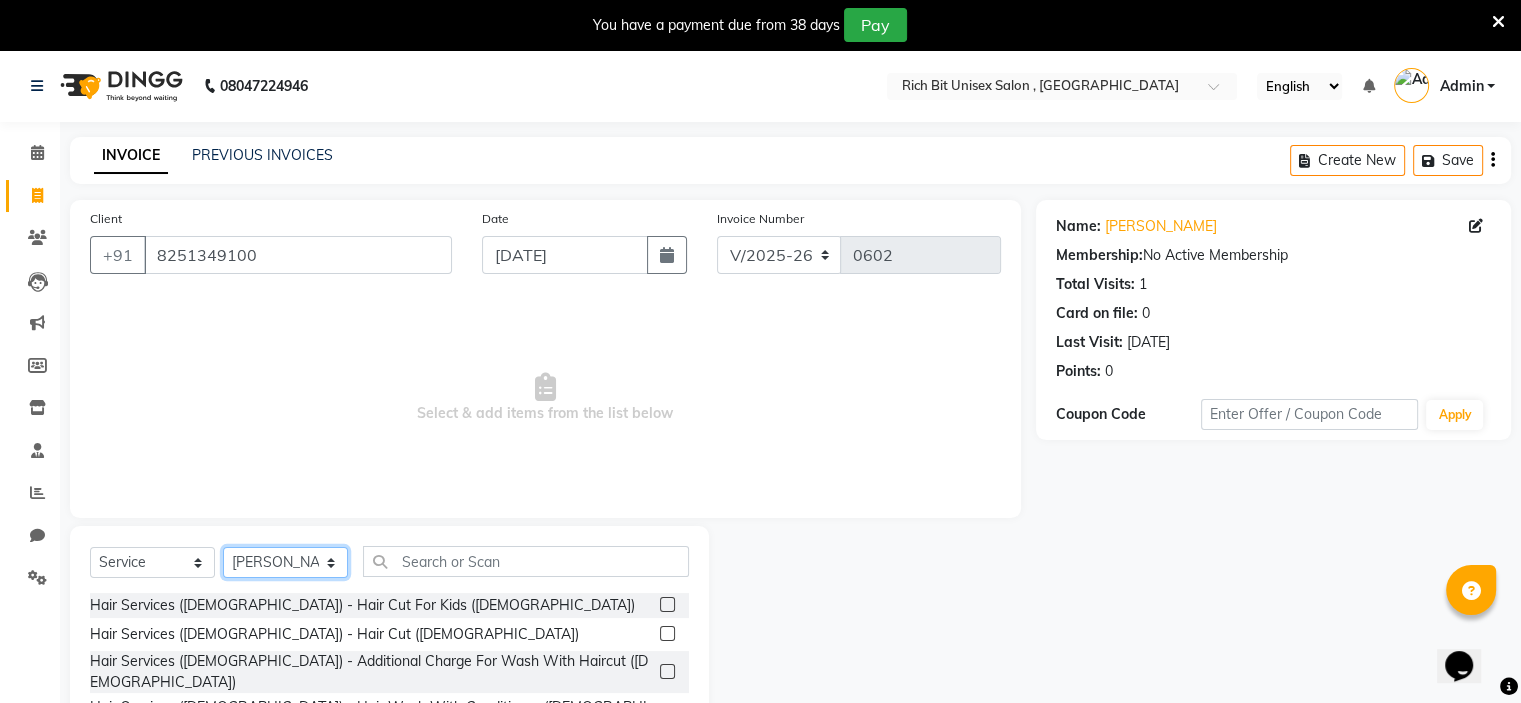 scroll, scrollTop: 148, scrollLeft: 0, axis: vertical 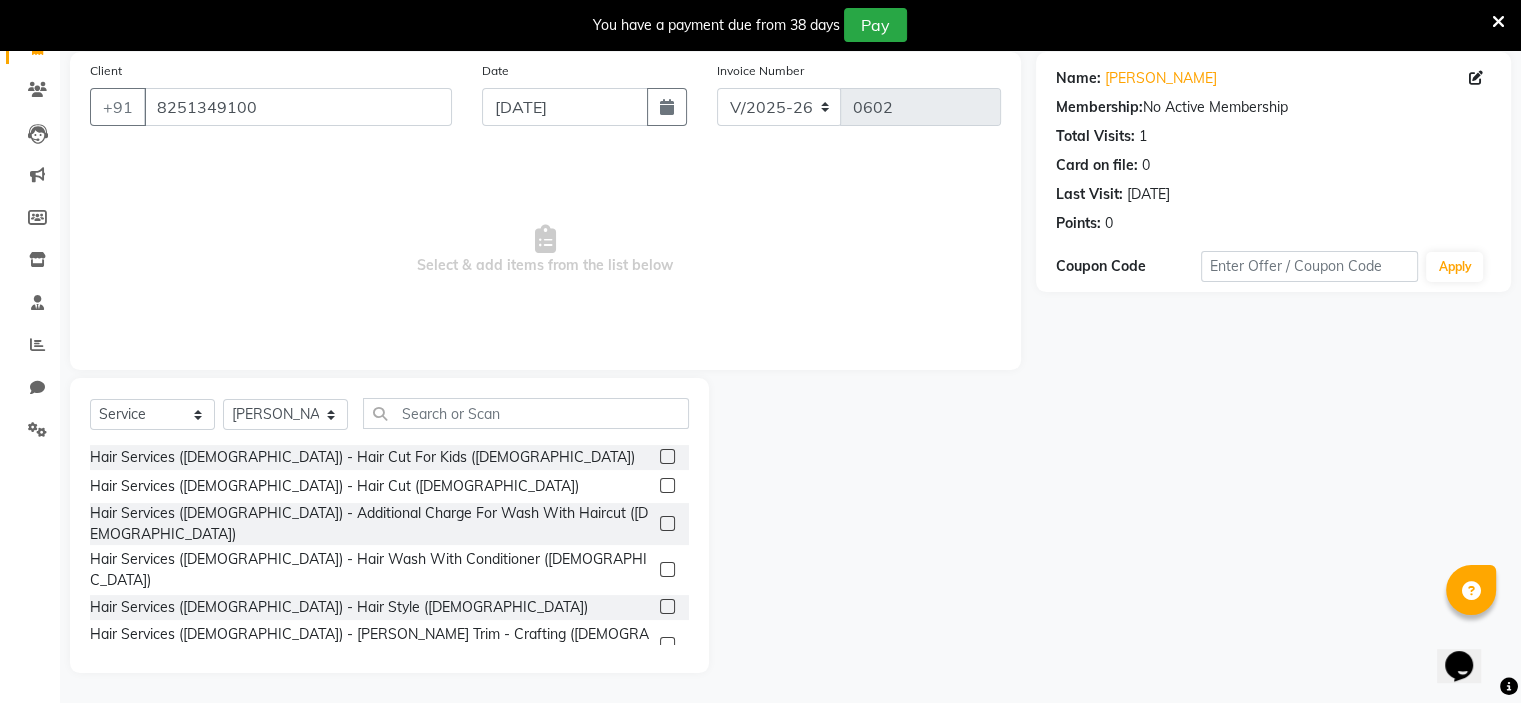 click 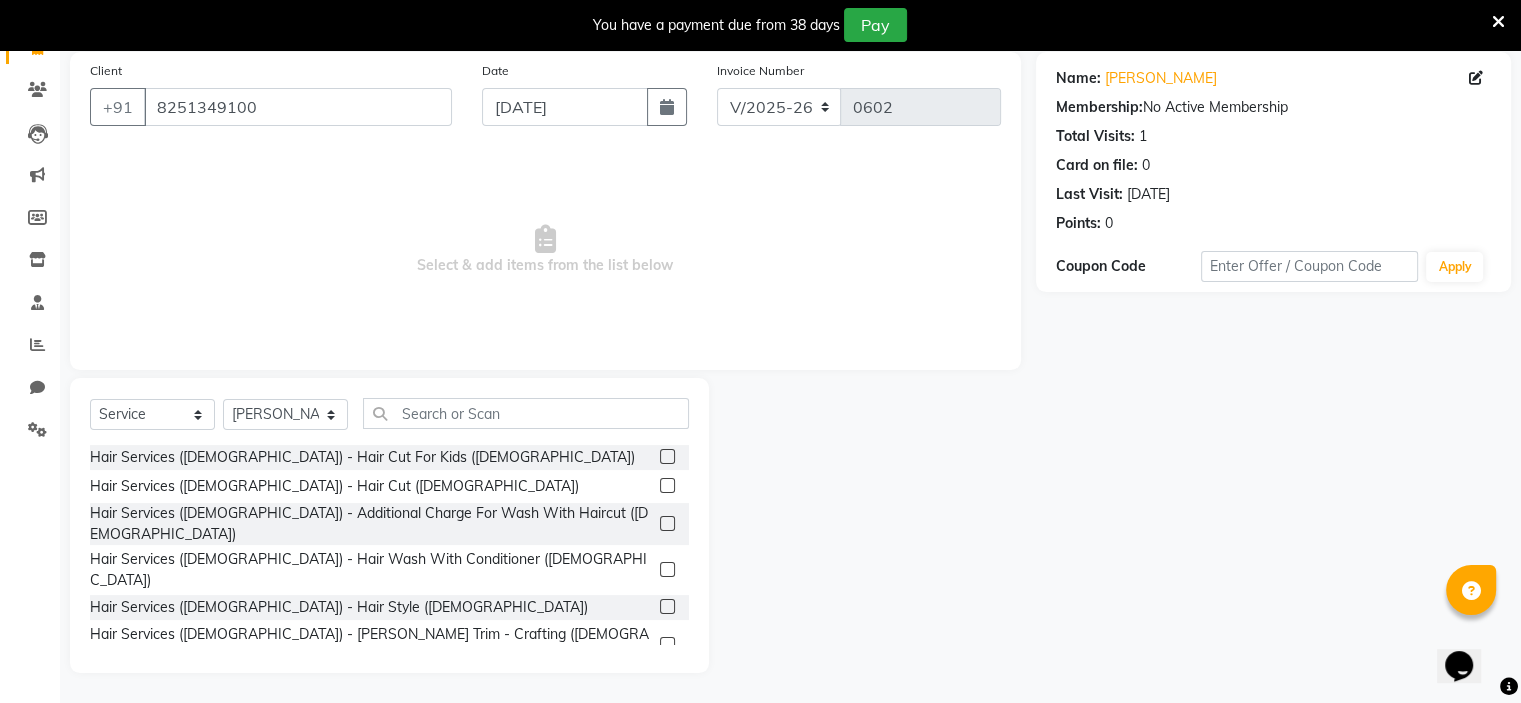 click at bounding box center [666, 645] 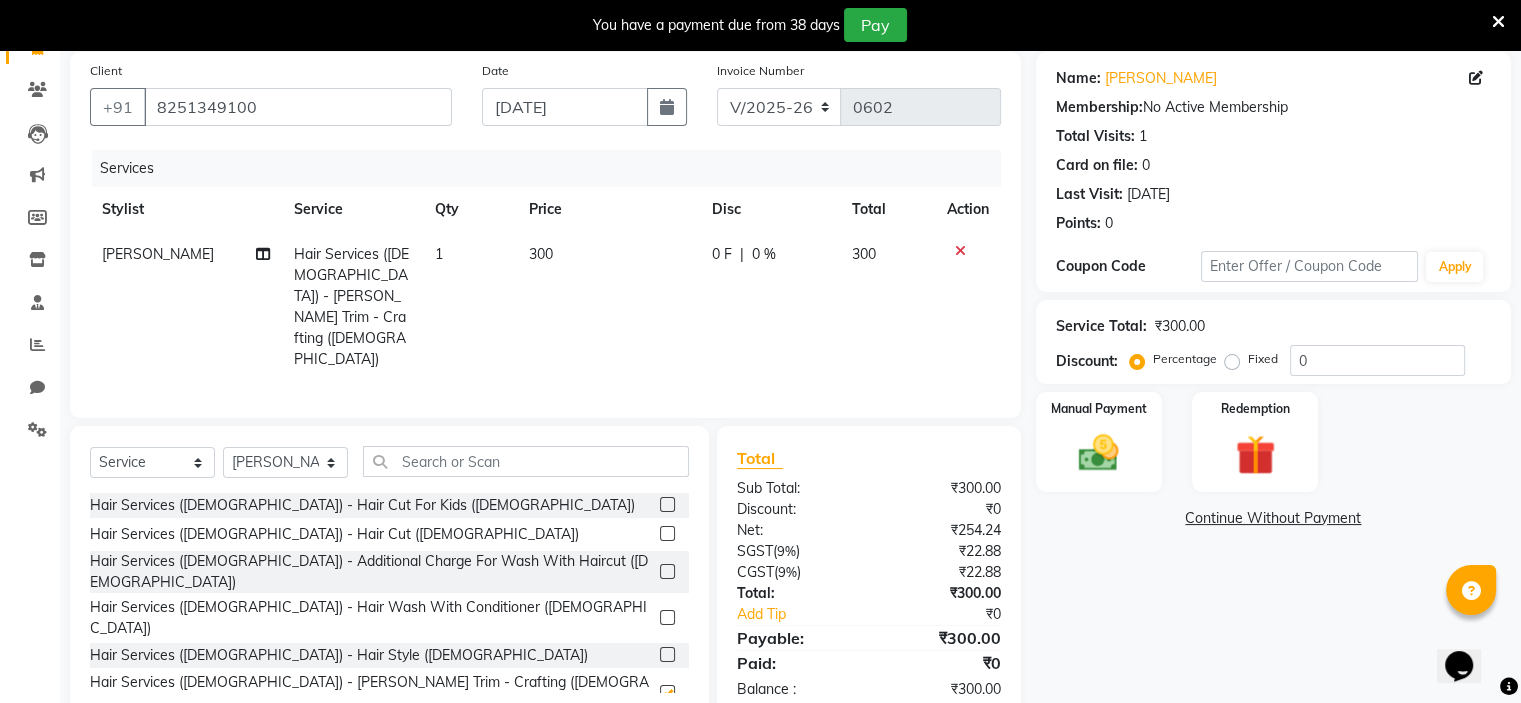 checkbox on "false" 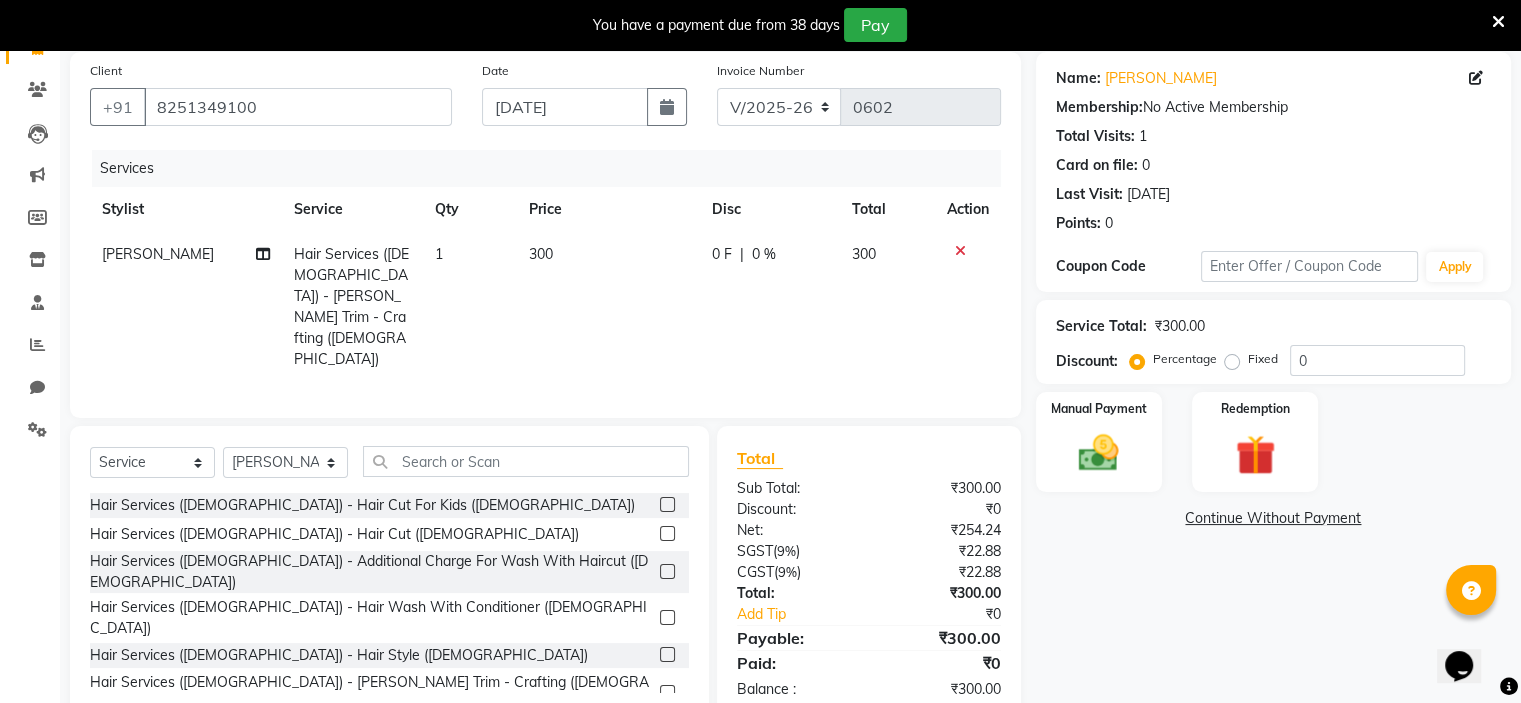 click on "0 F | 0 %" 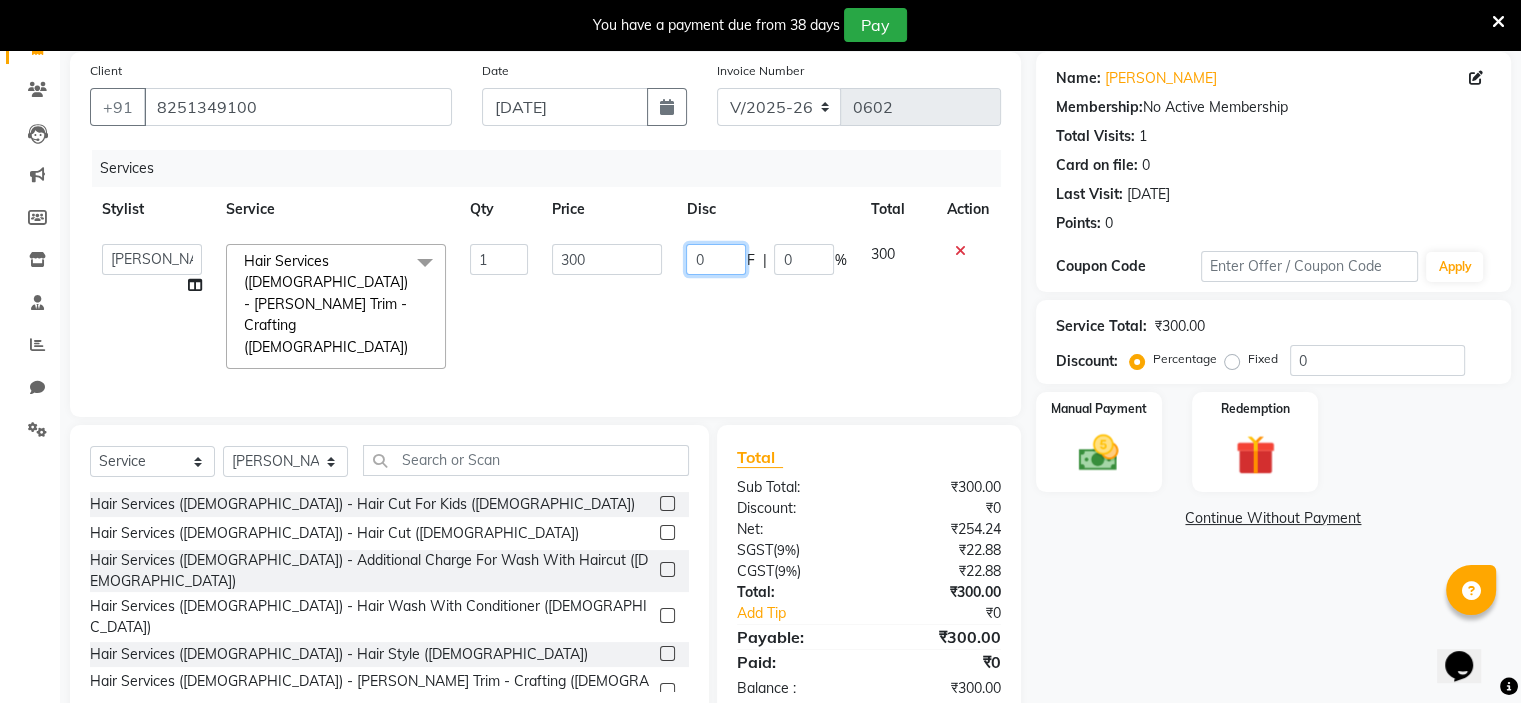 click on "0" 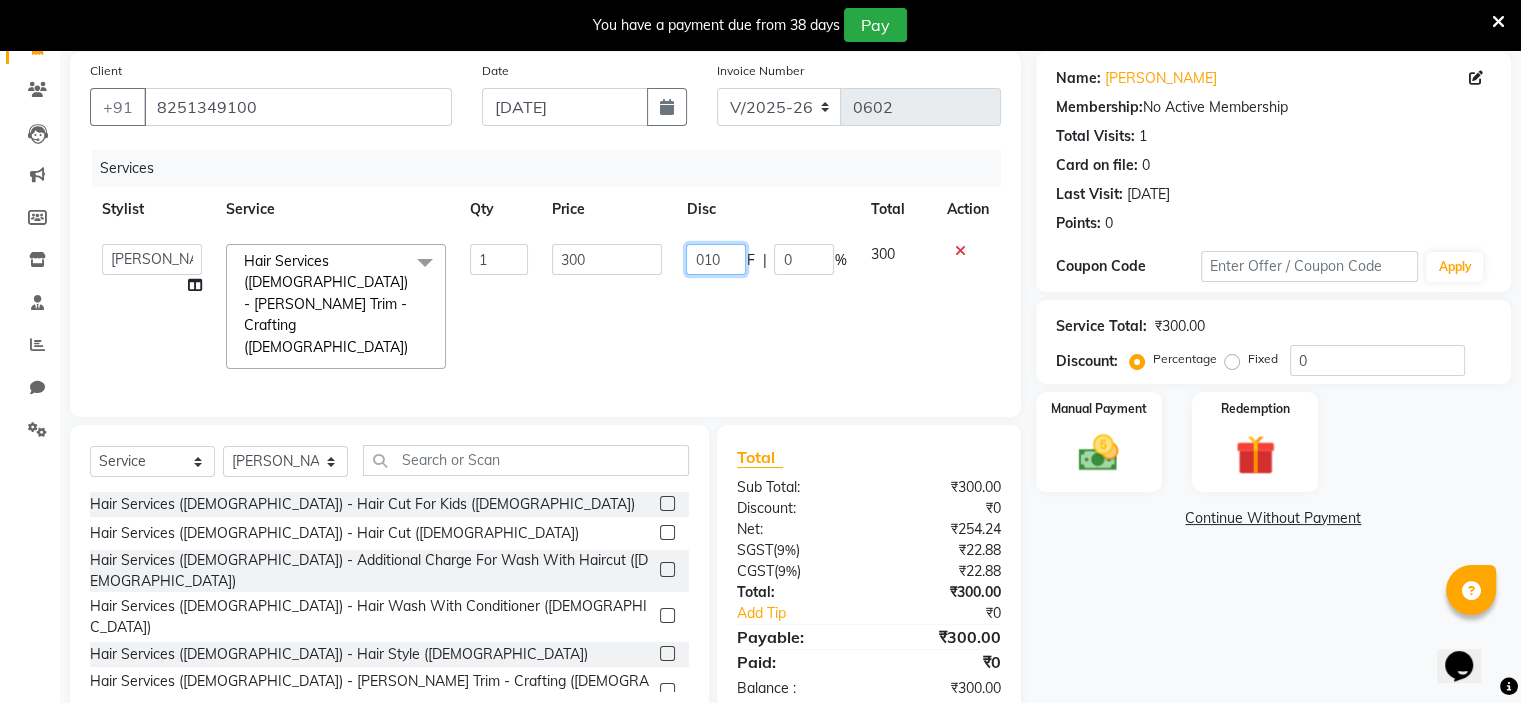 type on "0100" 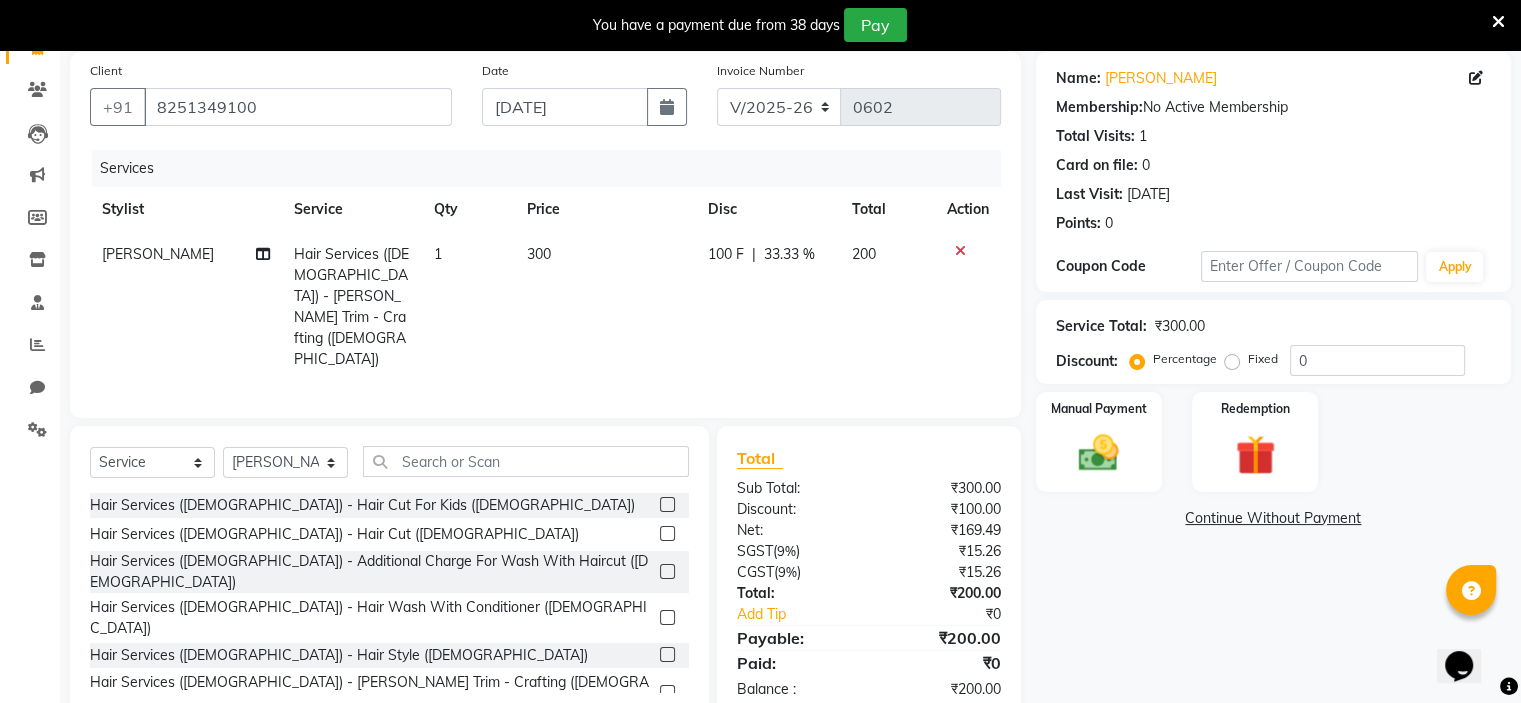 click on "100 F | 33.33 %" 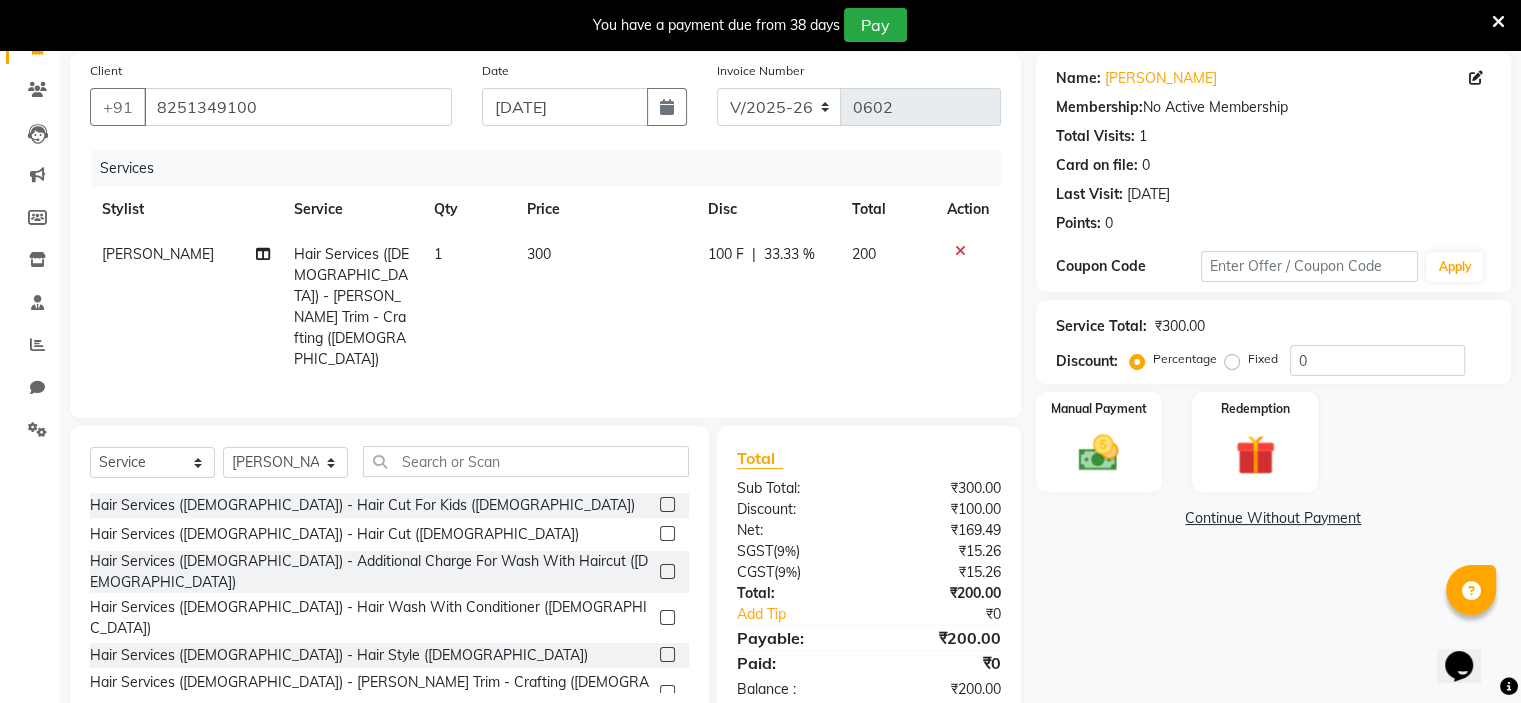 select on "70823" 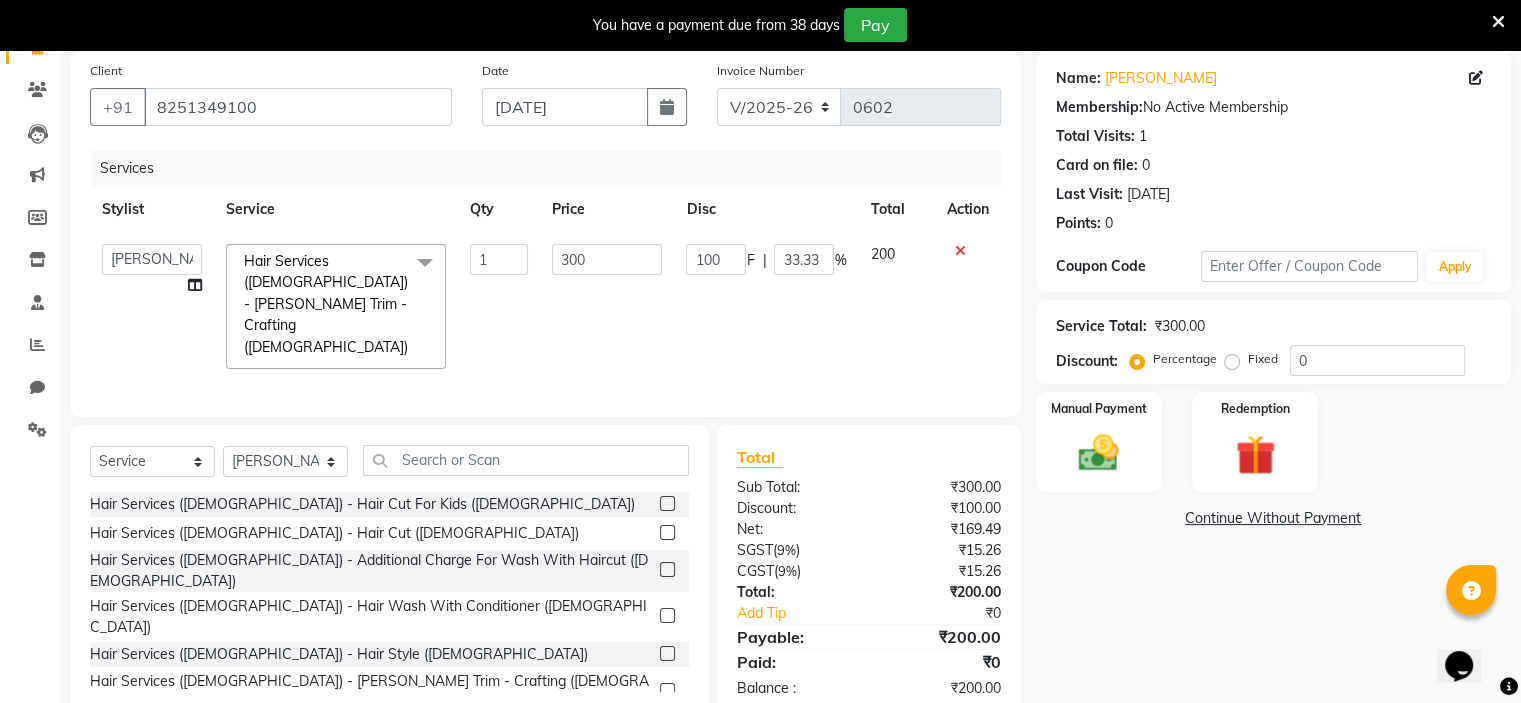scroll, scrollTop: 168, scrollLeft: 0, axis: vertical 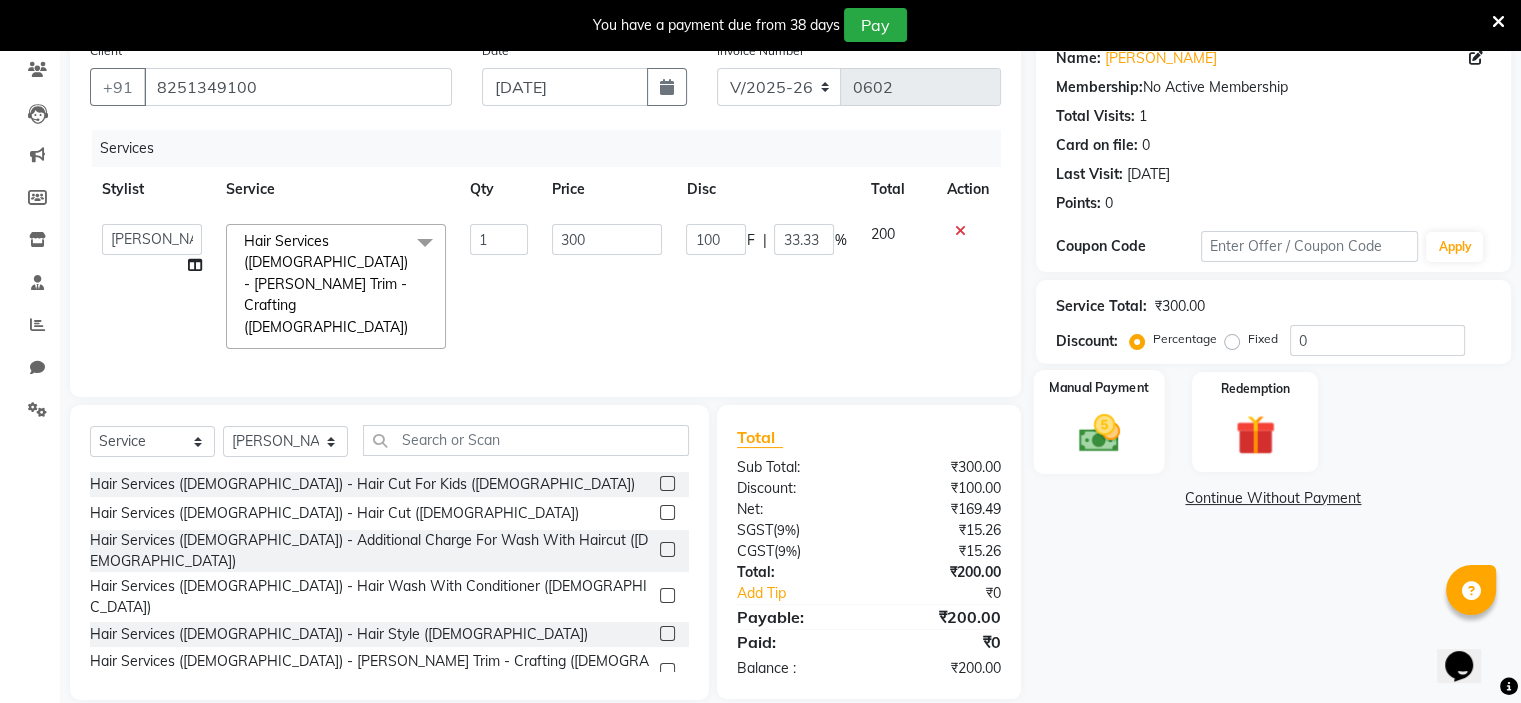 click on "Manual Payment" 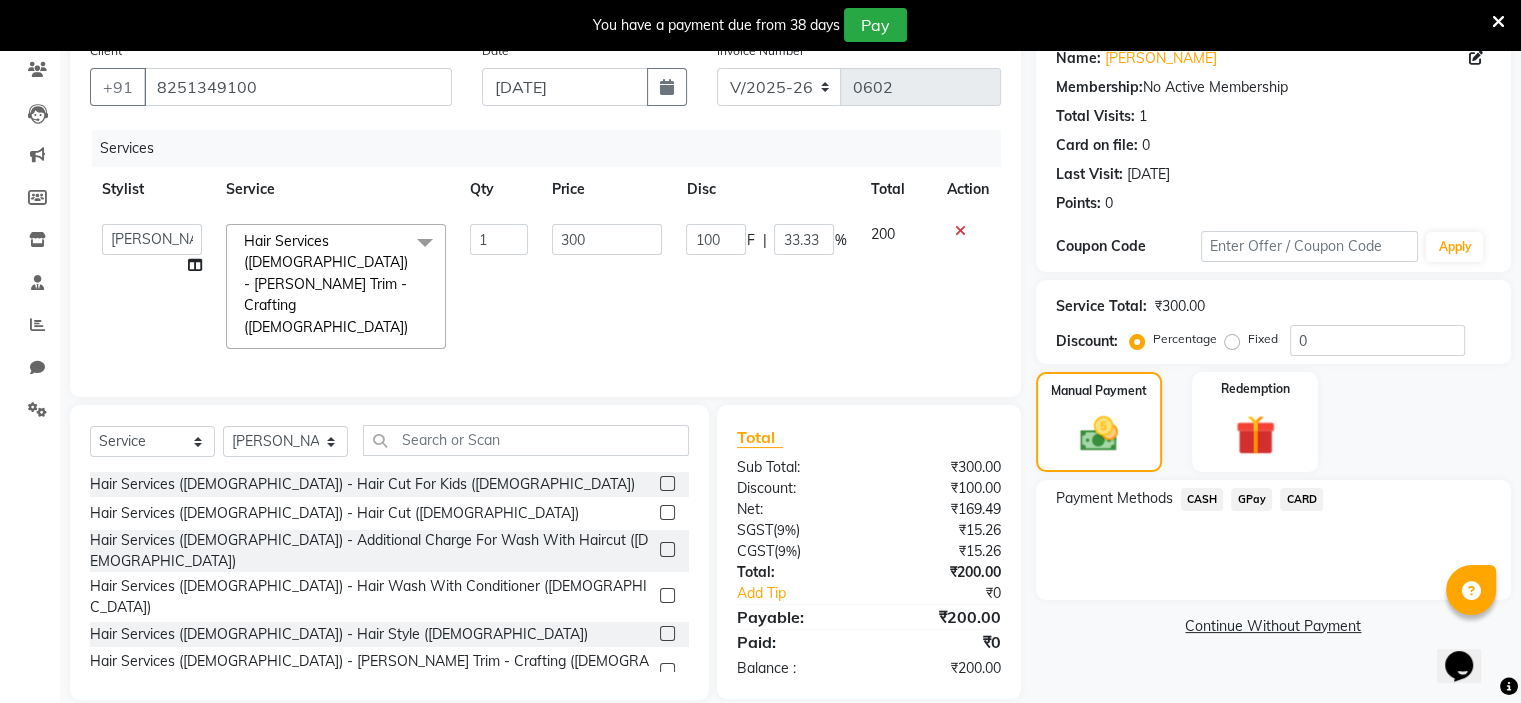 click on "GPay" 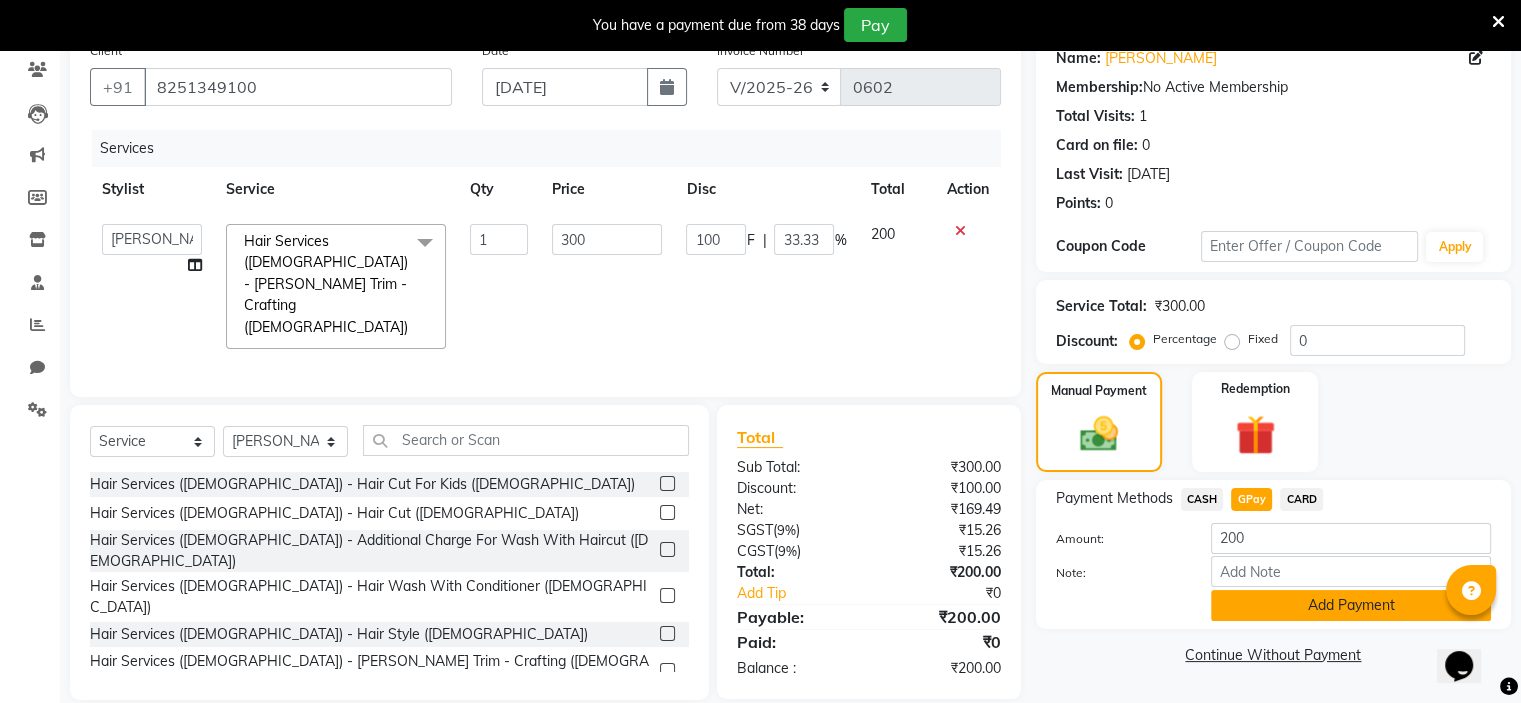 click on "Add Payment" 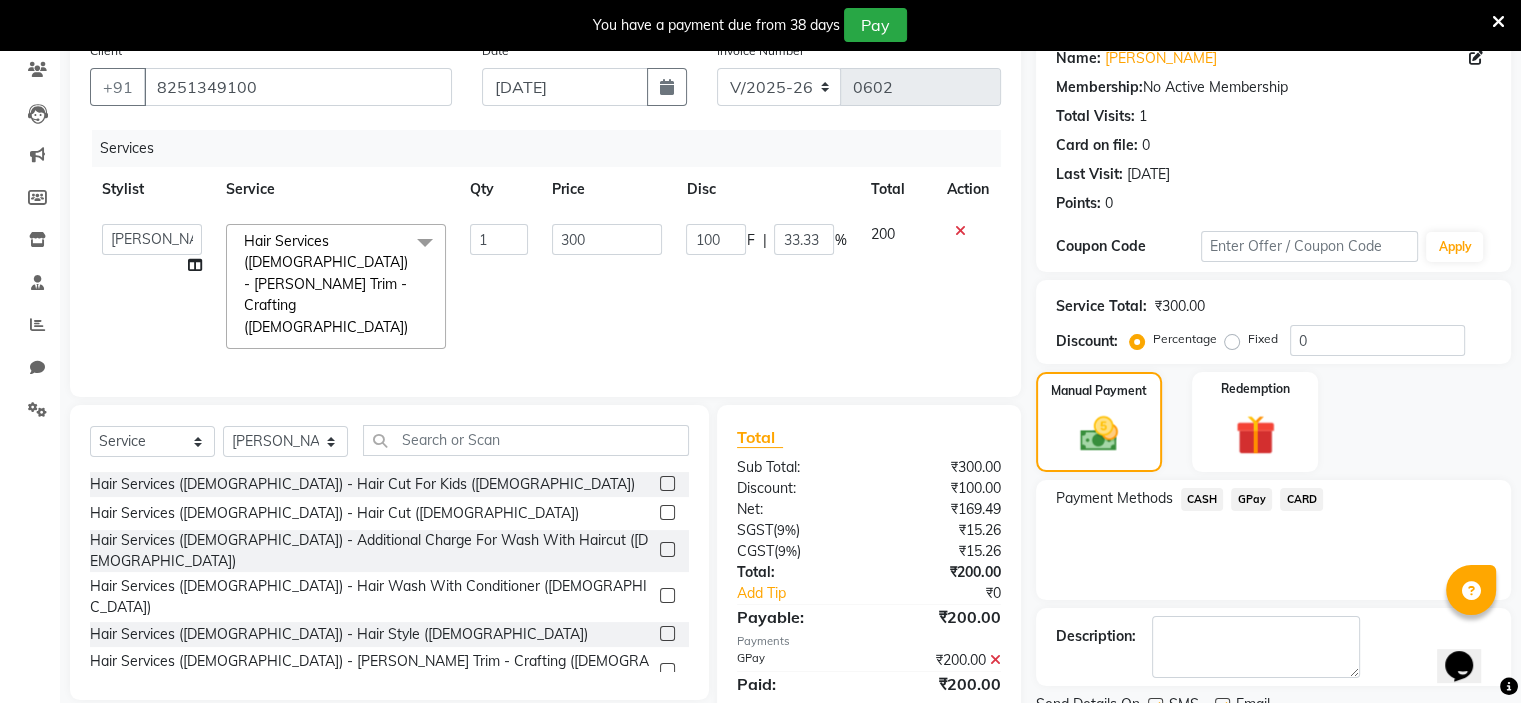 scroll, scrollTop: 247, scrollLeft: 0, axis: vertical 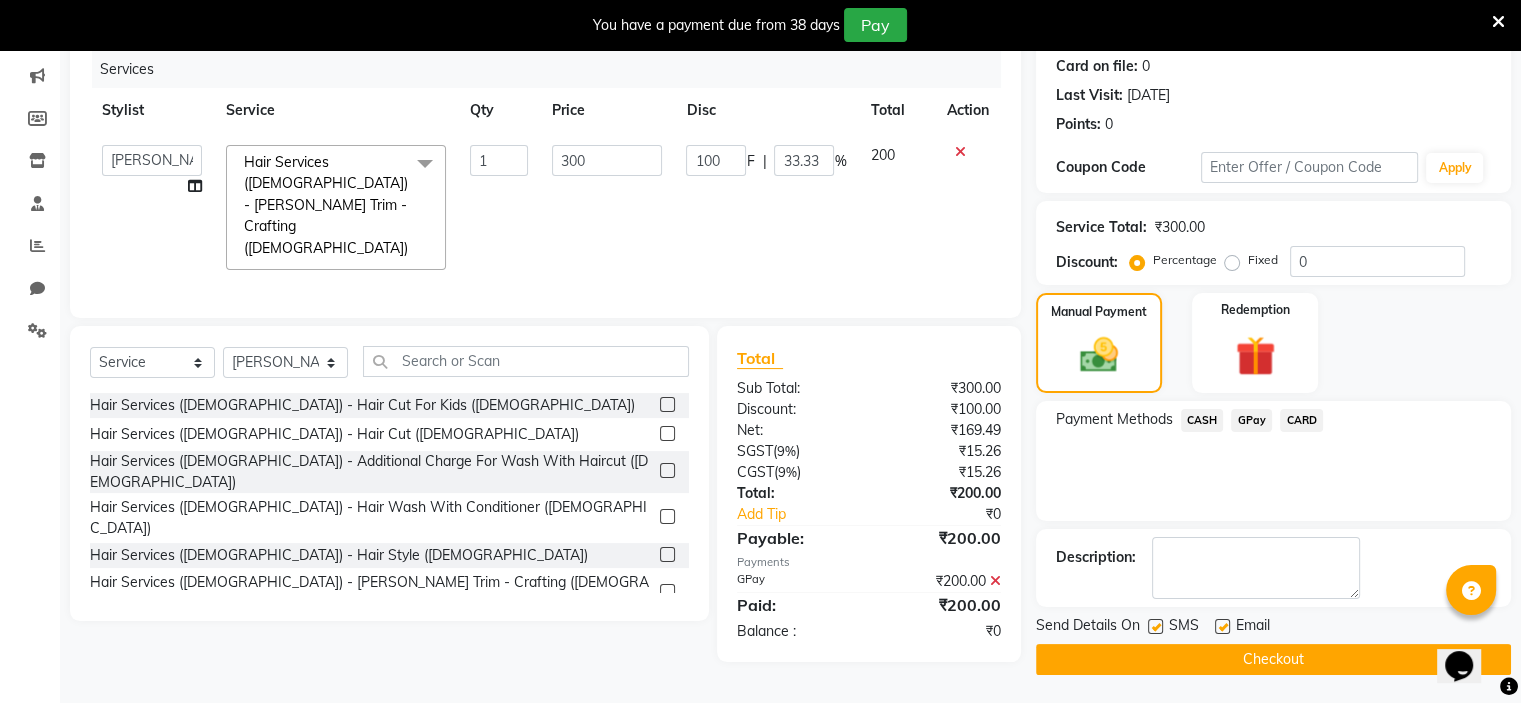 click on "INVOICE PREVIOUS INVOICES Create New   Save  Client [PHONE_NUMBER] Date [DATE] Invoice Number V/2025 V/[PHONE_NUMBER] Services Stylist Service Qty Price Disc Total Action  [PERSON_NAME]   [PERSON_NAME]  Hair Services ([DEMOGRAPHIC_DATA]) - [PERSON_NAME] Trim - Crafting ([DEMOGRAPHIC_DATA])  x Hair Services ([DEMOGRAPHIC_DATA]) - Hair Cut For Kids ([DEMOGRAPHIC_DATA]) Hair Services ([DEMOGRAPHIC_DATA]) - Hair Cut ([DEMOGRAPHIC_DATA]) Hair Services ([DEMOGRAPHIC_DATA]) - Additional Charge For Wash With Haircut ([DEMOGRAPHIC_DATA]) Hair Services ([DEMOGRAPHIC_DATA]) - Hair Wash With Conditioner ([DEMOGRAPHIC_DATA]) Hair Services ([DEMOGRAPHIC_DATA]) - Hair Style ([DEMOGRAPHIC_DATA]) Hair Services ([DEMOGRAPHIC_DATA]) - [PERSON_NAME] Trim - Crafting ([DEMOGRAPHIC_DATA]) Hair Services ([DEMOGRAPHIC_DATA]) - Shave ([DEMOGRAPHIC_DATA]) Hair Services ([DEMOGRAPHIC_DATA]) - Hair Cut For Kids ([DEMOGRAPHIC_DATA]) Hair Services ([DEMOGRAPHIC_DATA]) - Hair Cut ([DEMOGRAPHIC_DATA]) Hair Services ([DEMOGRAPHIC_DATA]) - Fringe ([DEMOGRAPHIC_DATA]) Hair Services ([DEMOGRAPHIC_DATA]) - Additional Charge For Wash ([DEMOGRAPHIC_DATA]) Hair Services ([DEMOGRAPHIC_DATA]) - Hair Wash With Conditioner - Upto Shoulder ([DEMOGRAPHIC_DATA]) Hair Services ([DEMOGRAPHIC_DATA]) - Hair Wash With Conditioner - Below Shoulder ([DEMOGRAPHIC_DATA]) Hair Services ([DEMOGRAPHIC_DATA]) - Blow Dry Curl - Upto Shoulder ([DEMOGRAPHIC_DATA]) 1" 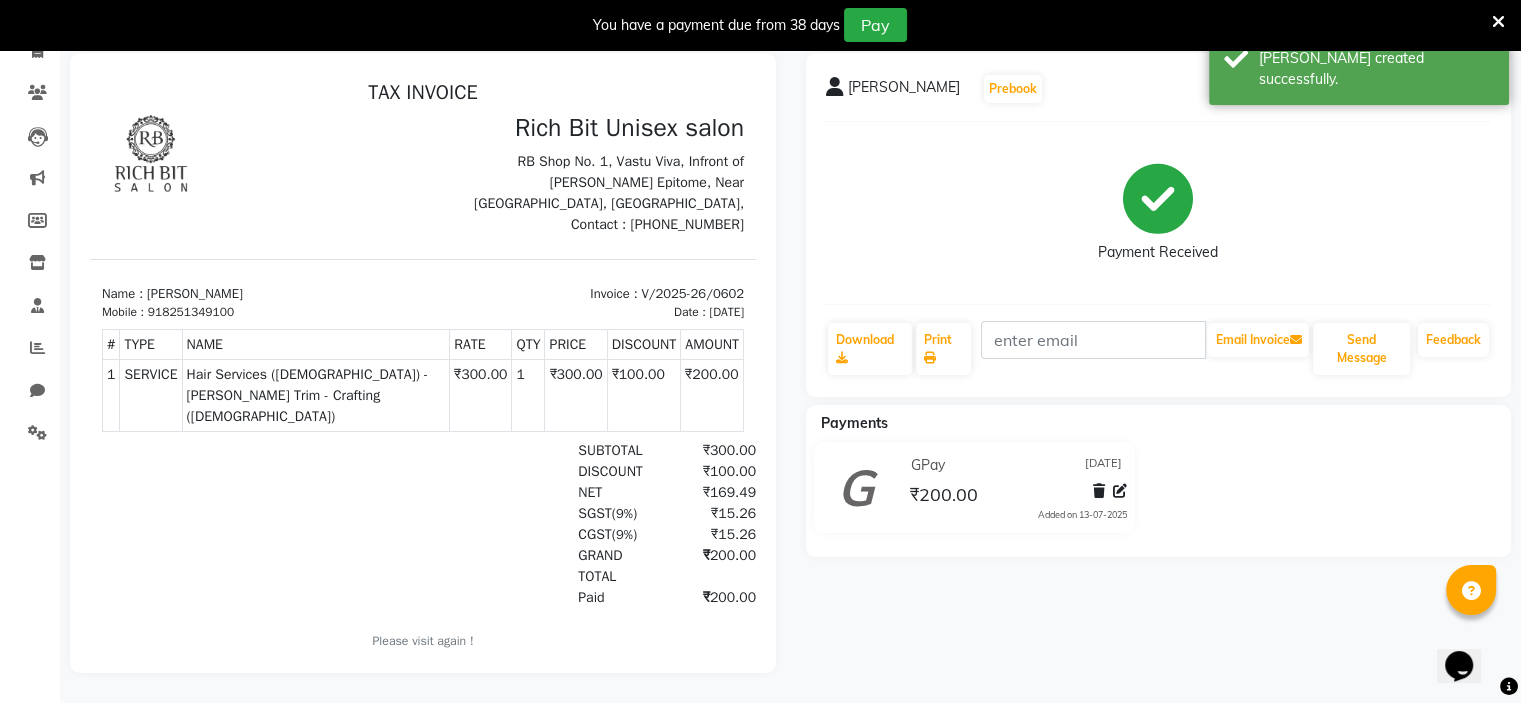 scroll, scrollTop: 0, scrollLeft: 0, axis: both 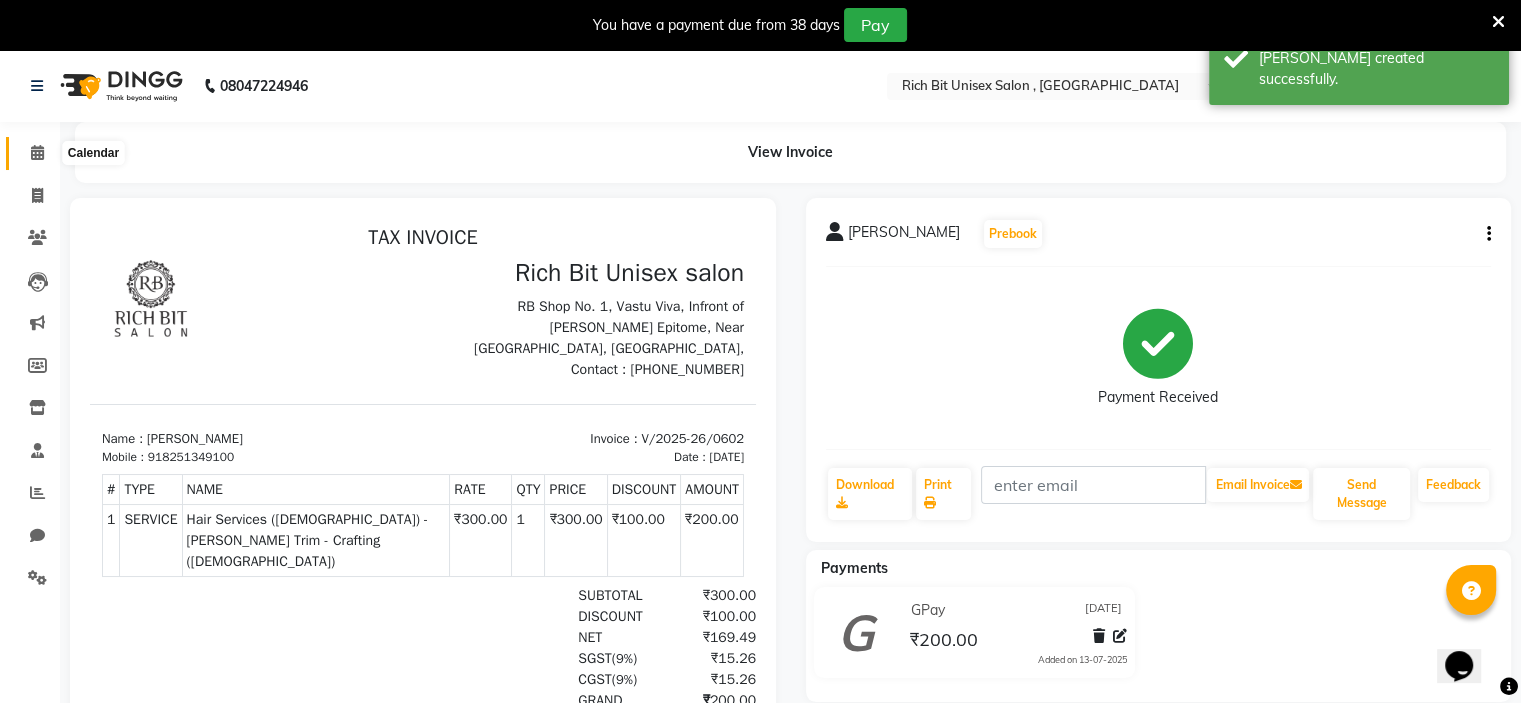 click 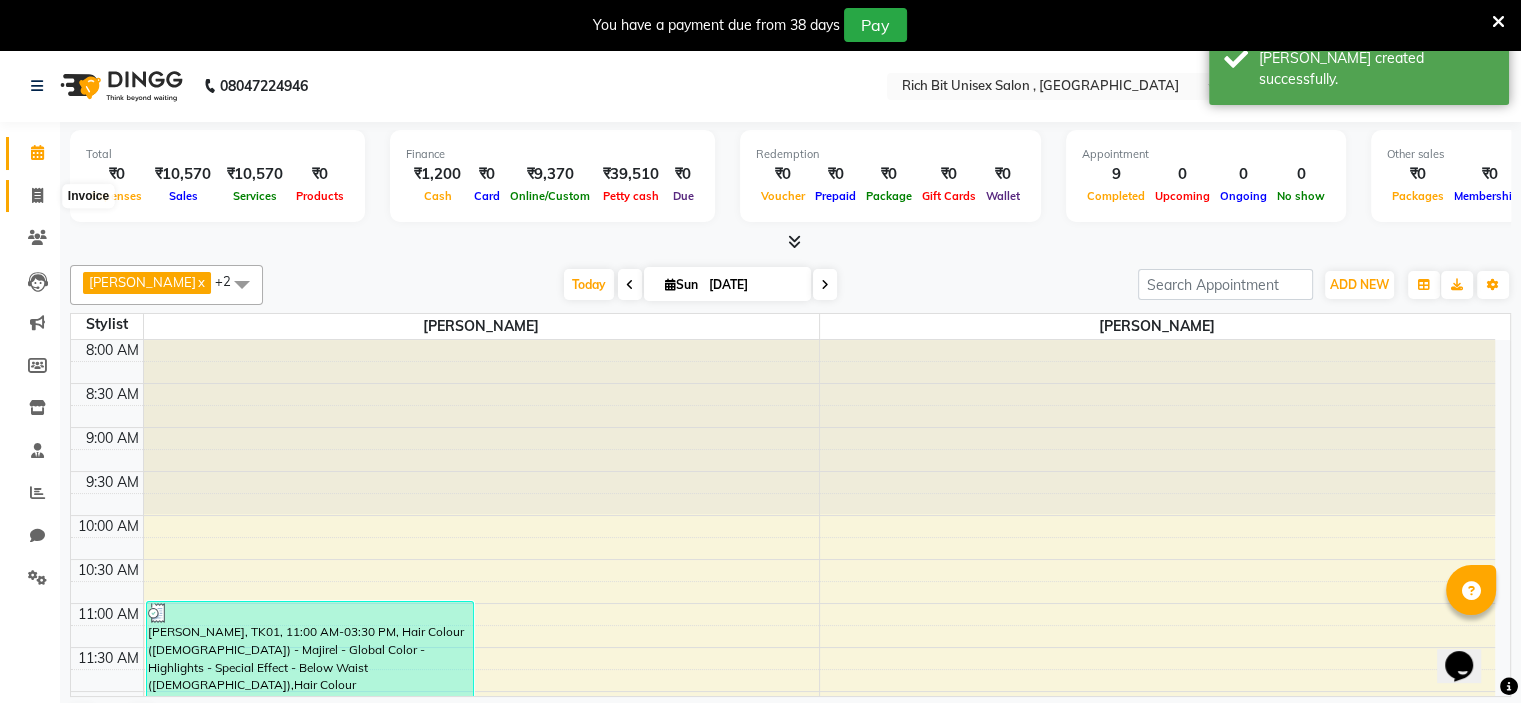 click 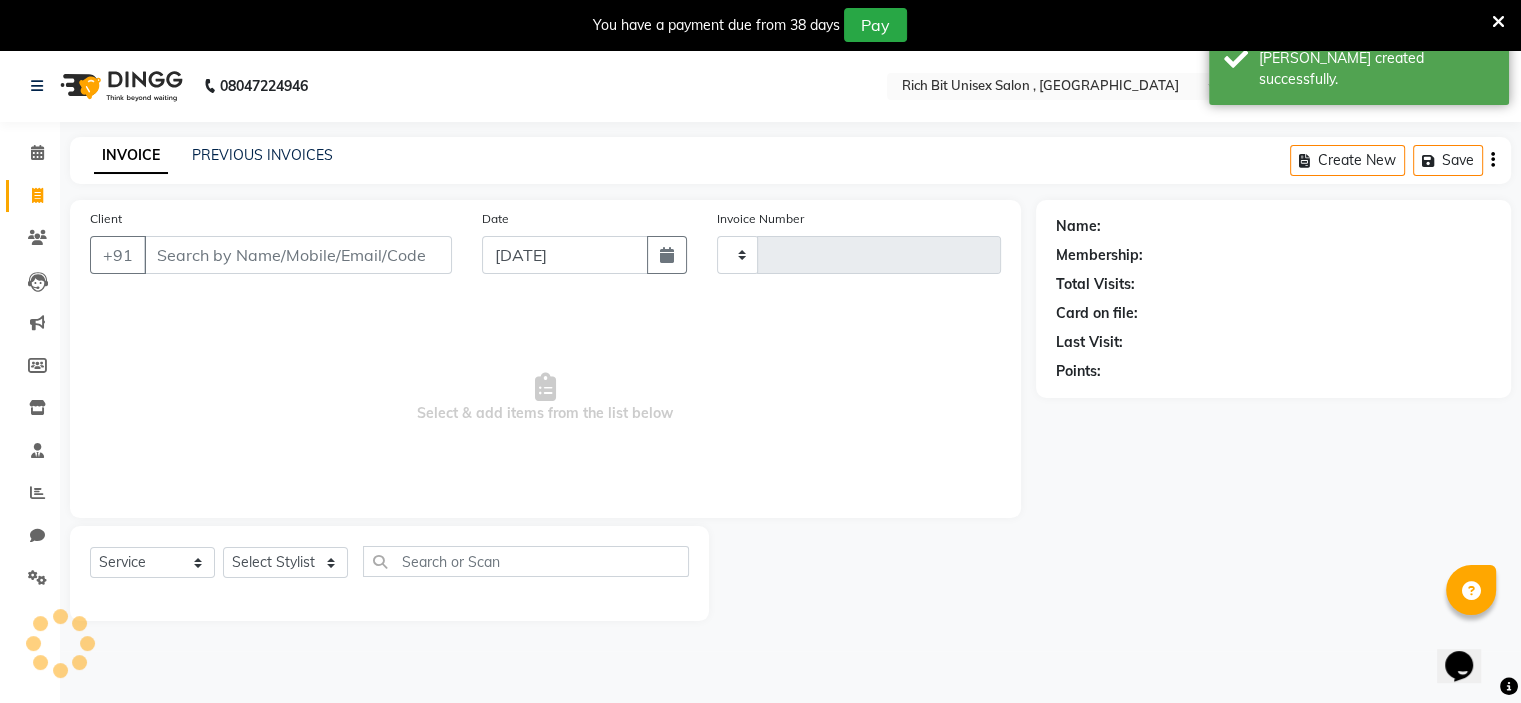 type on "0603" 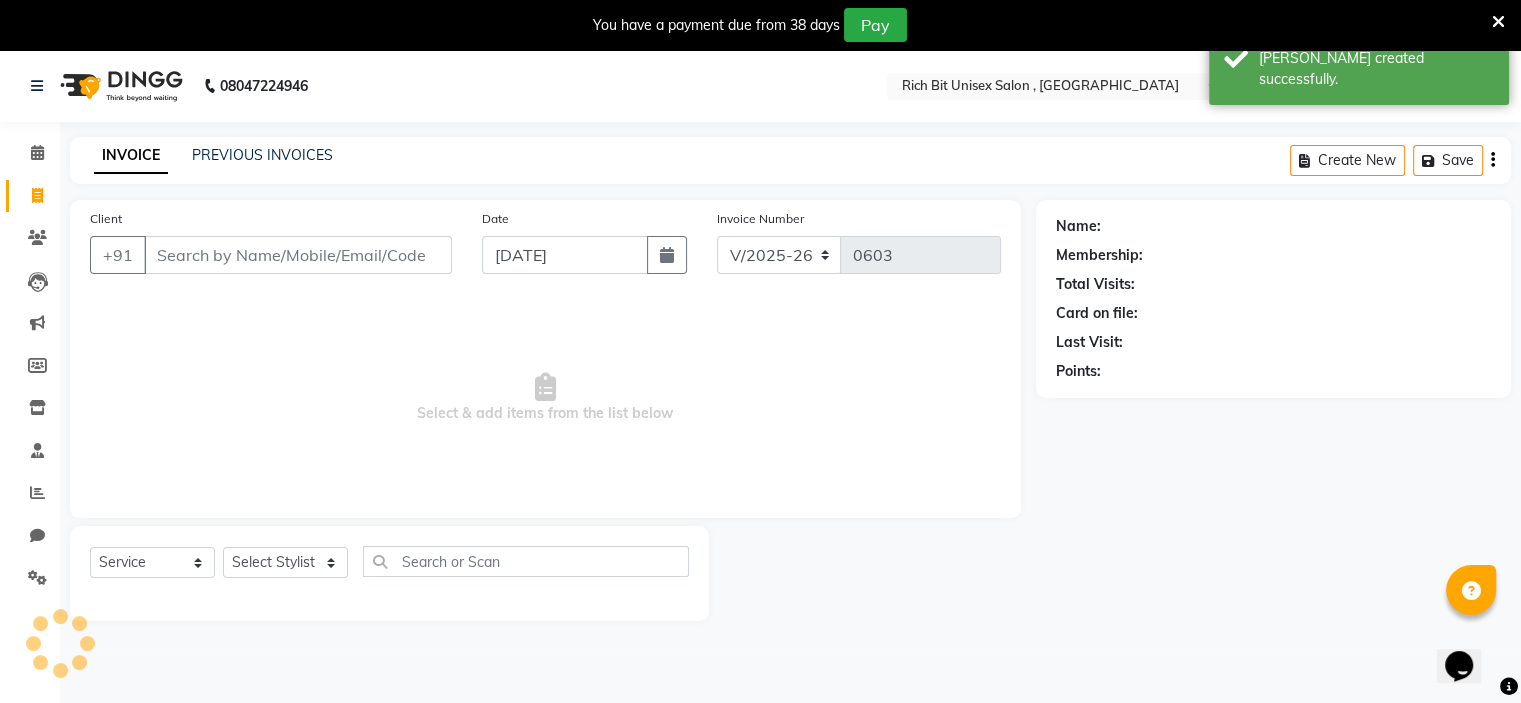 click on "Client" at bounding box center (298, 255) 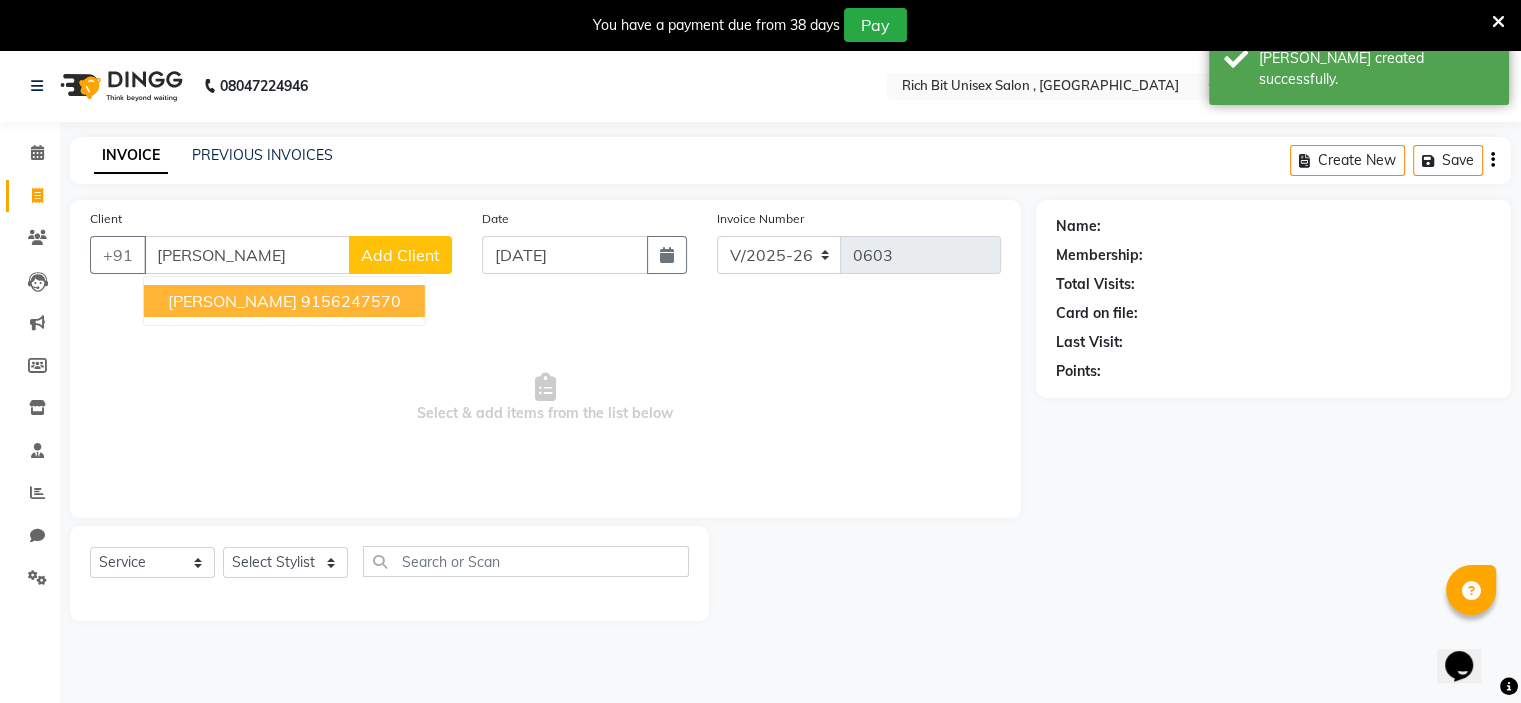 click on "9156247570" at bounding box center (351, 301) 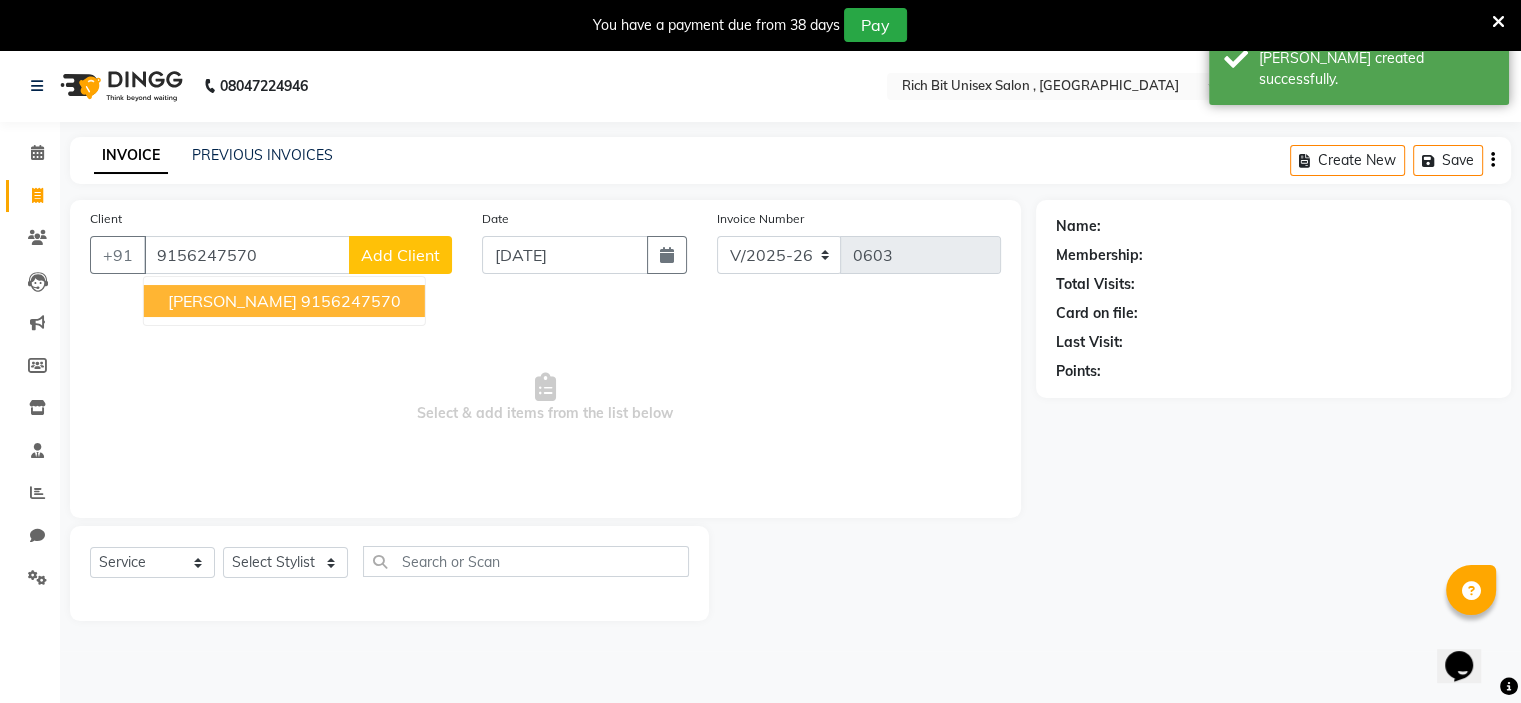 type on "9156247570" 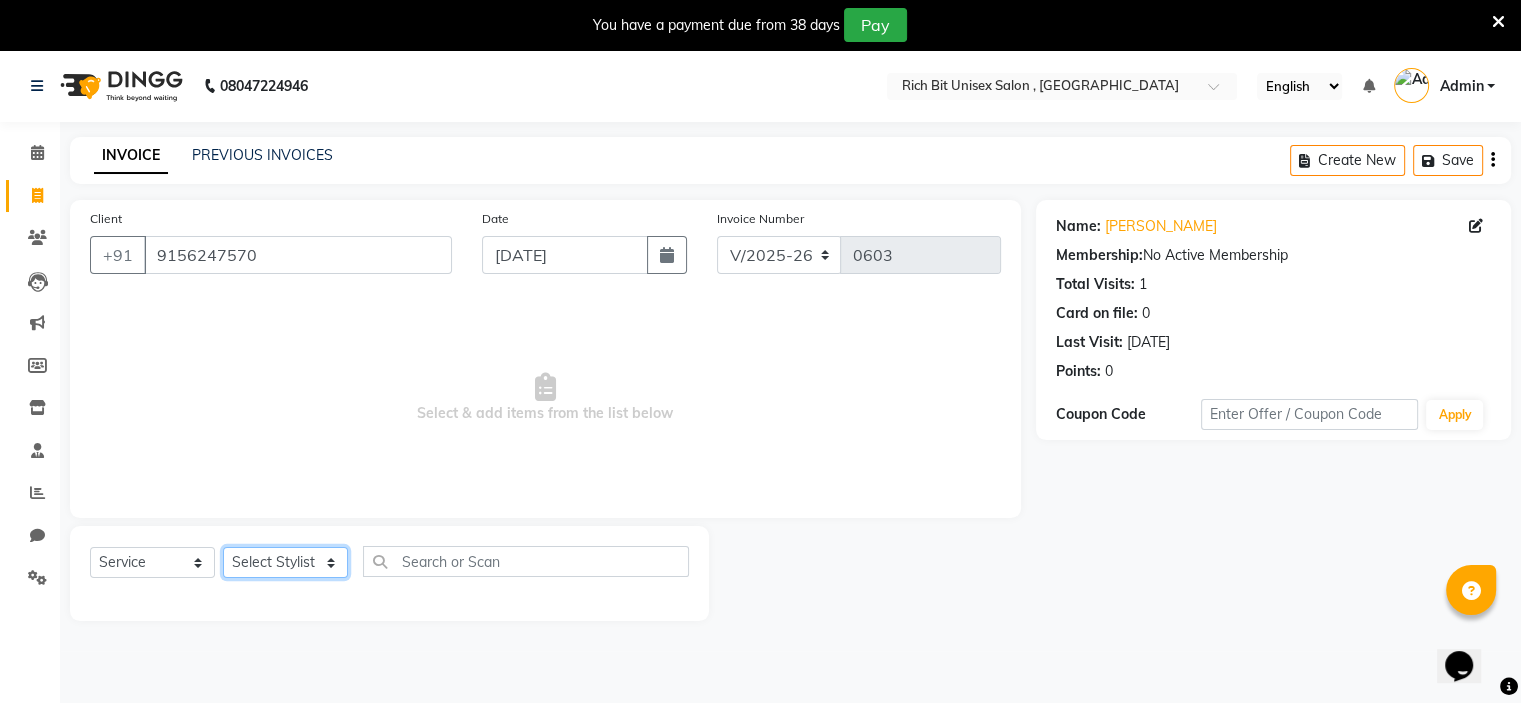 click on "Select Stylist [PERSON_NAME] [PERSON_NAME]" 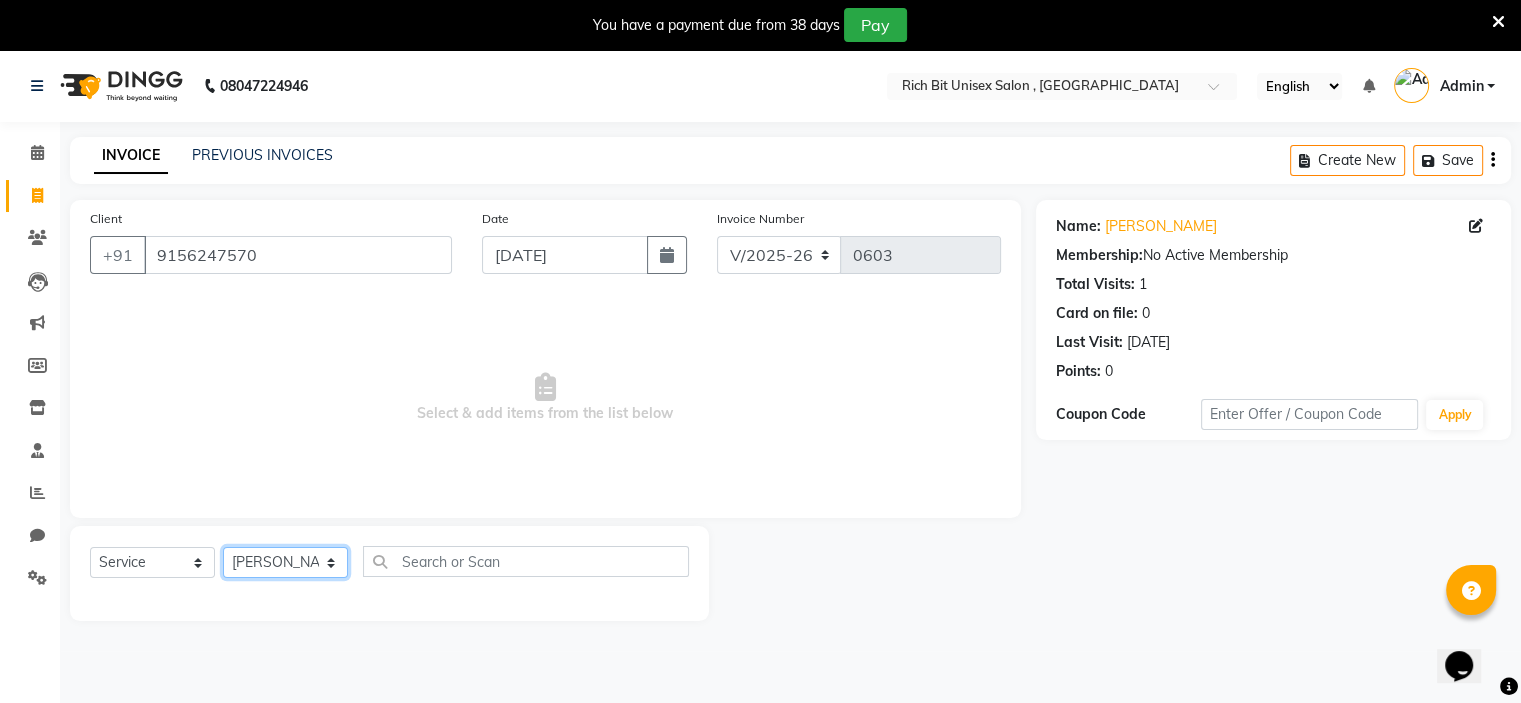 click on "Select Stylist [PERSON_NAME] [PERSON_NAME]" 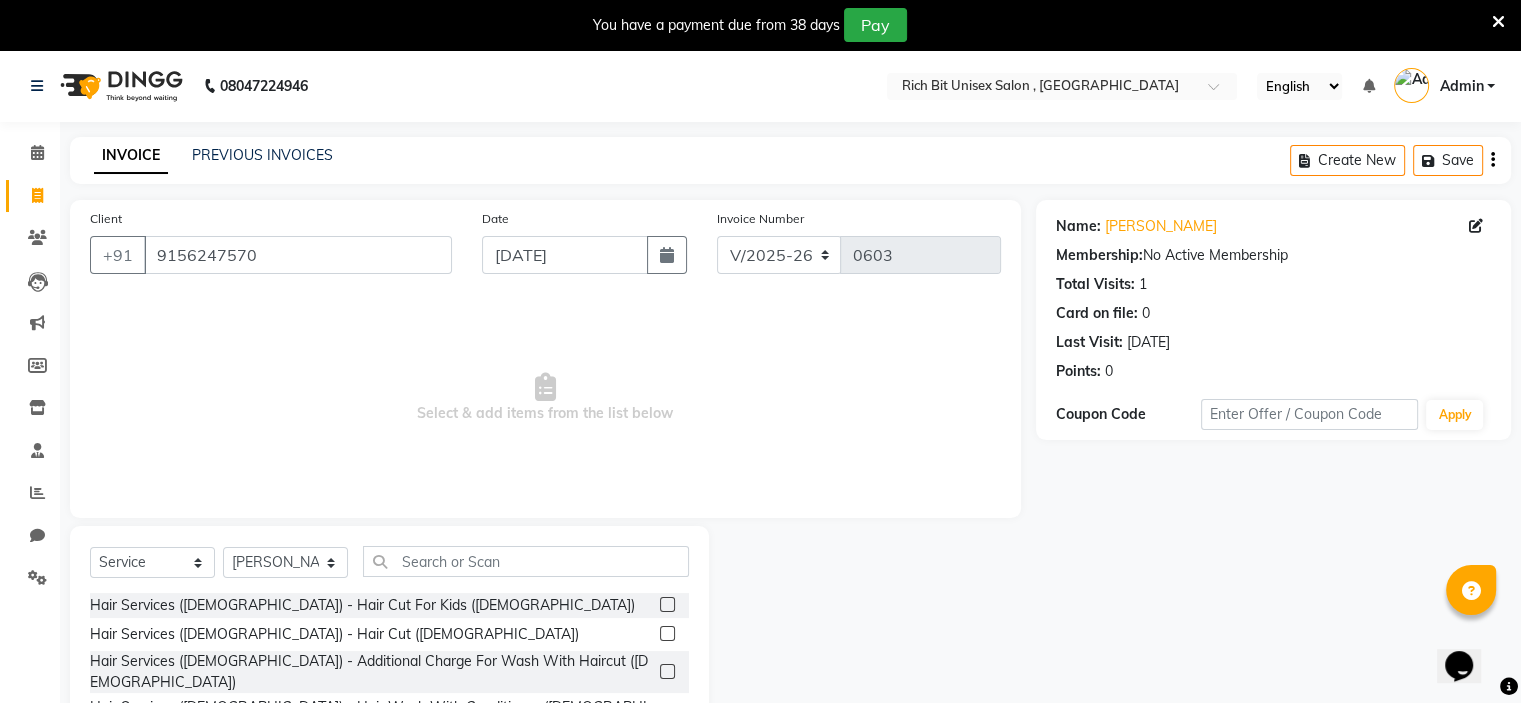 click 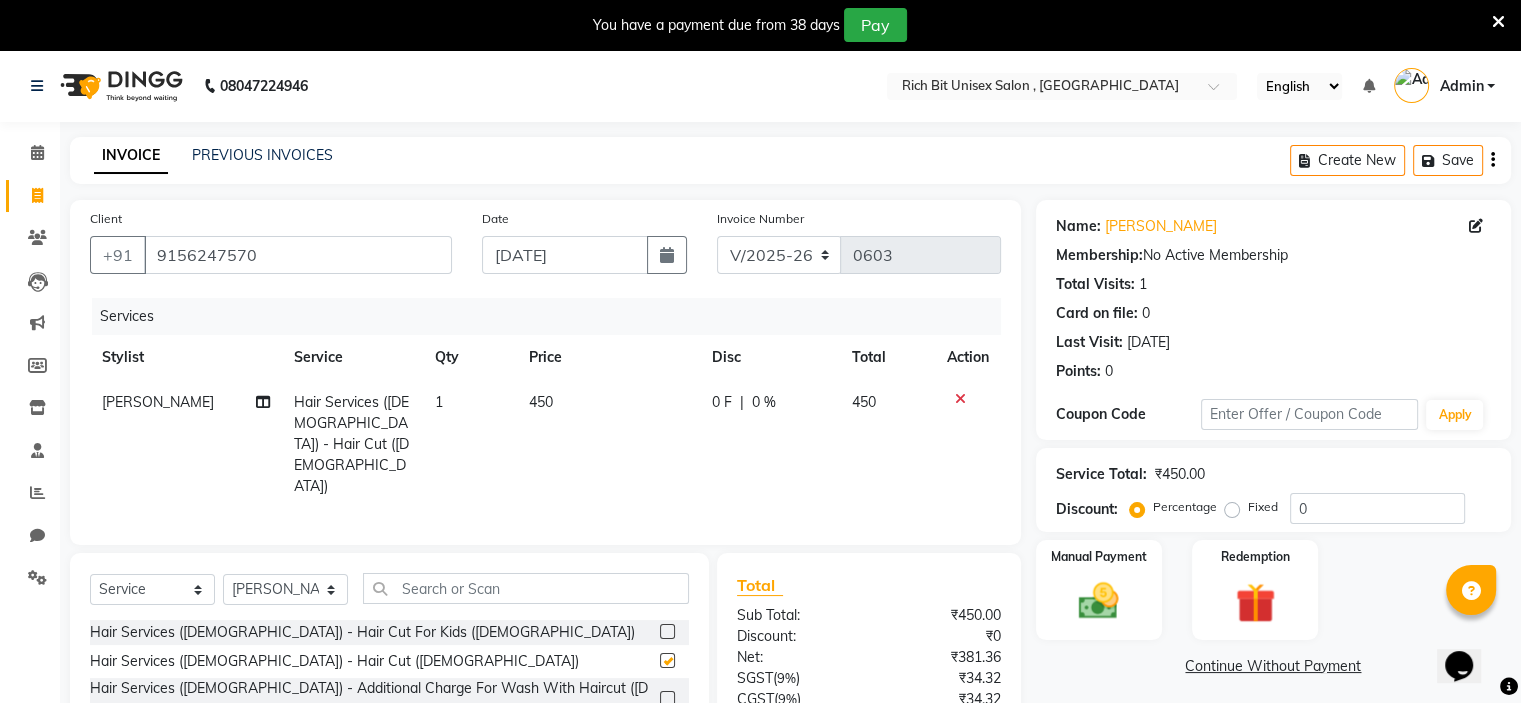 checkbox on "false" 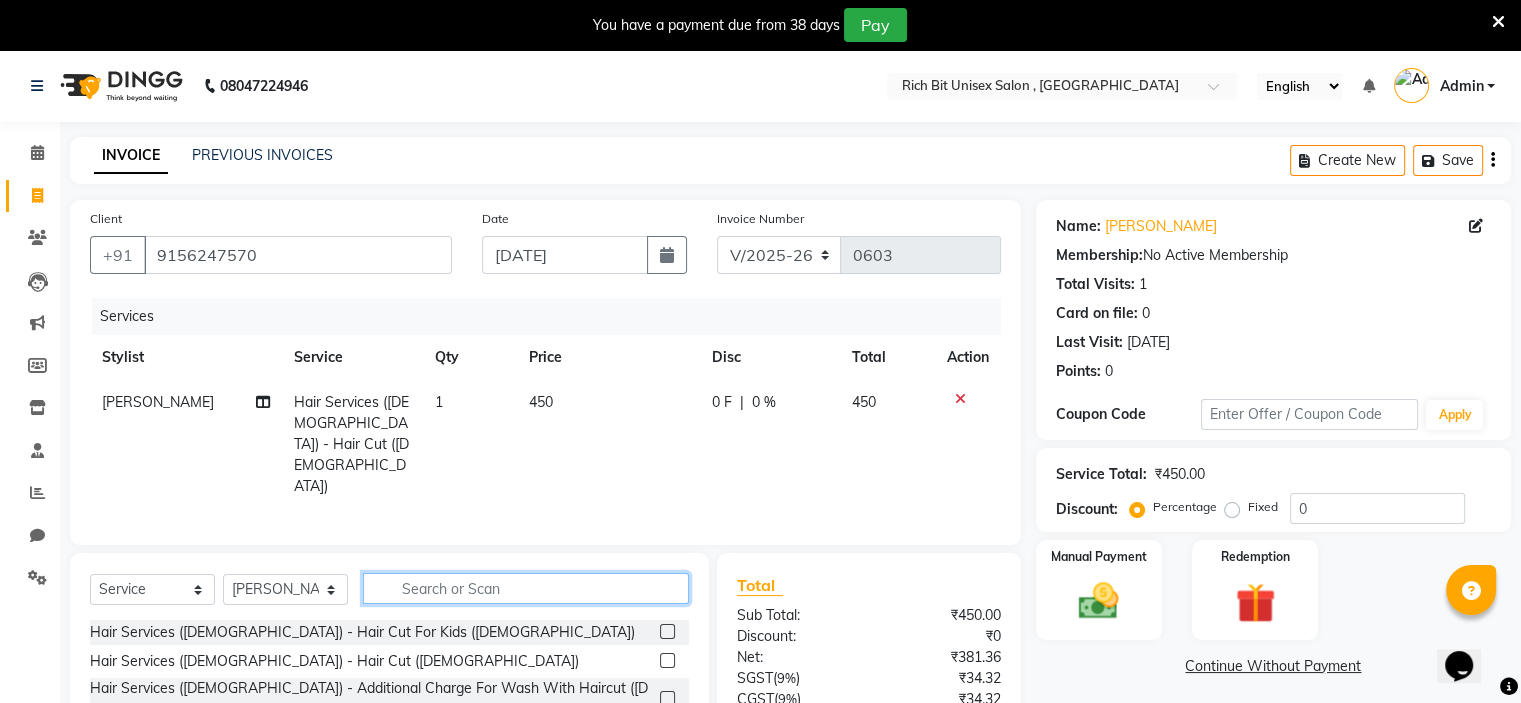 click 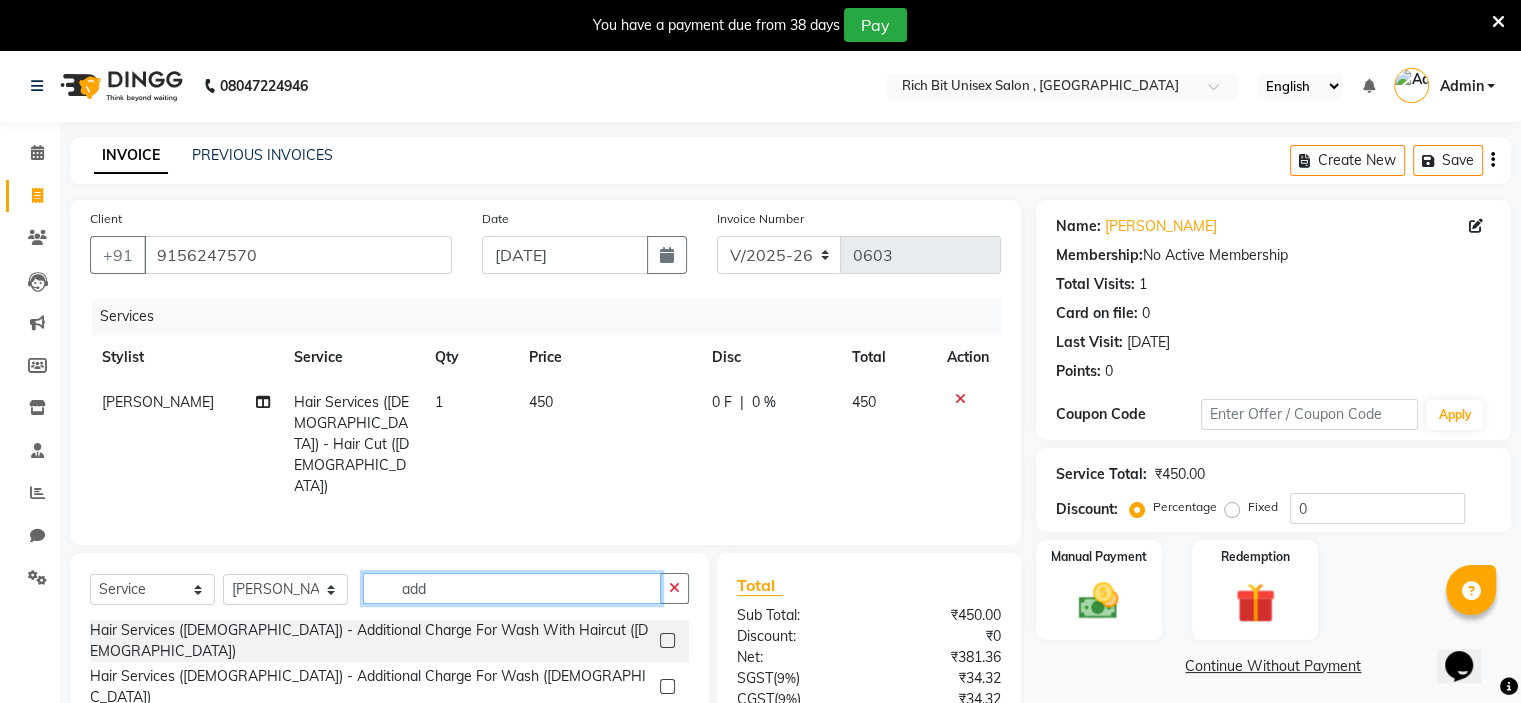 type on "add" 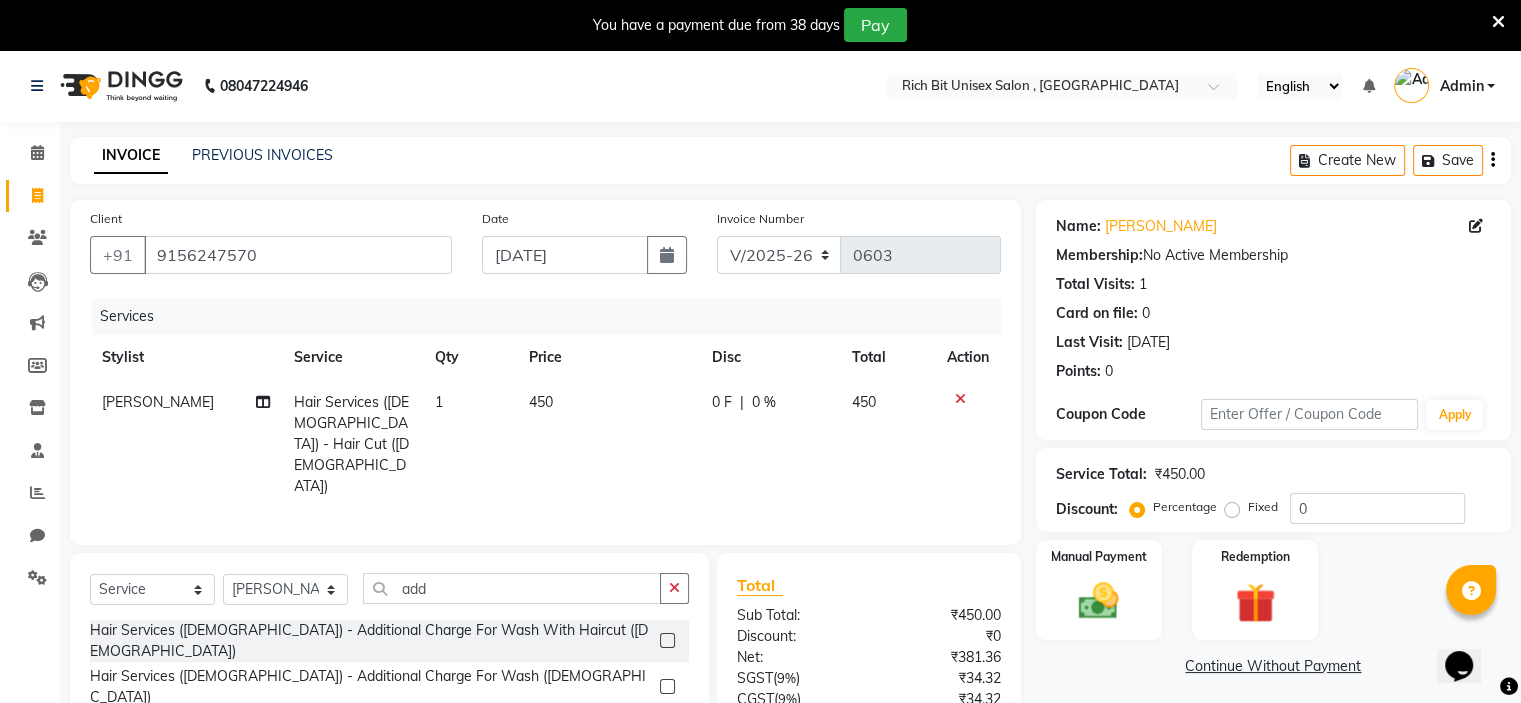 click 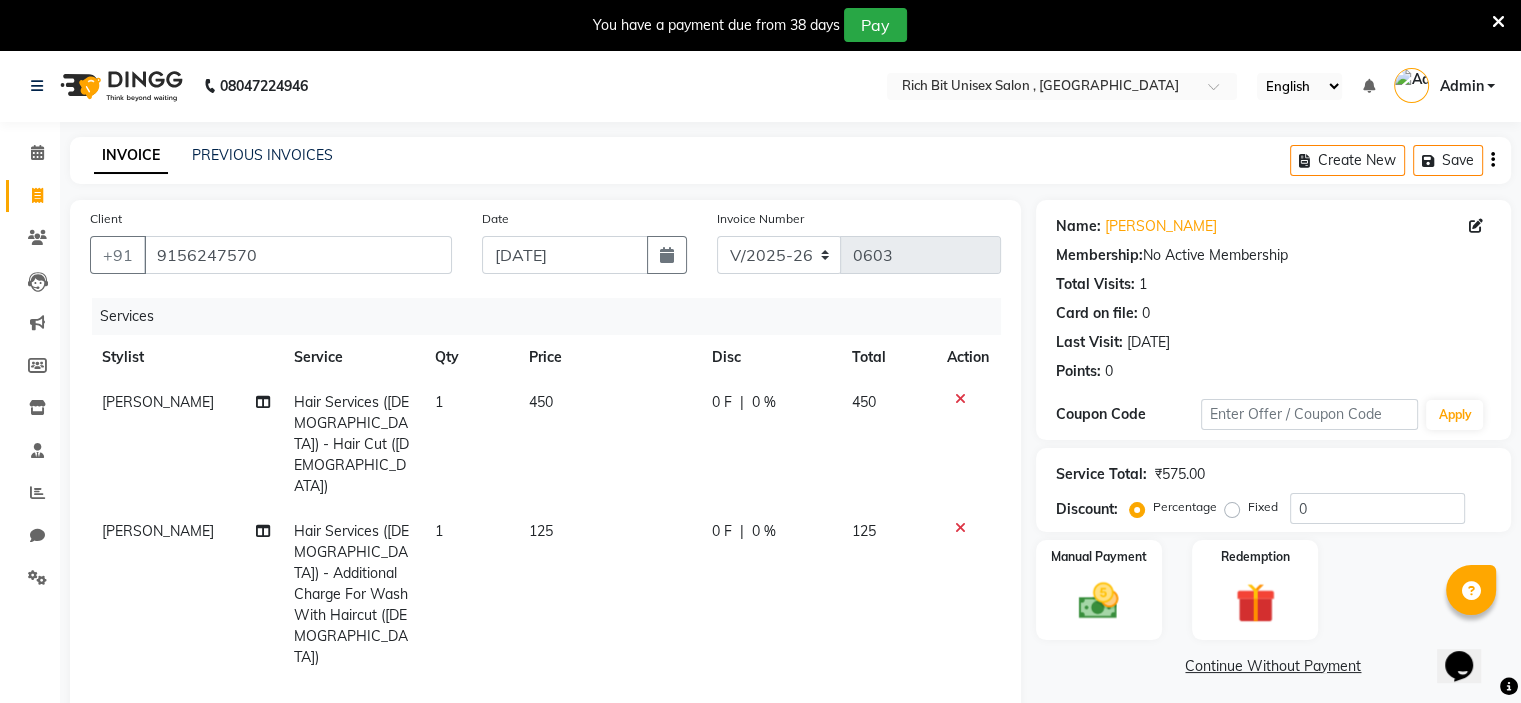 checkbox on "false" 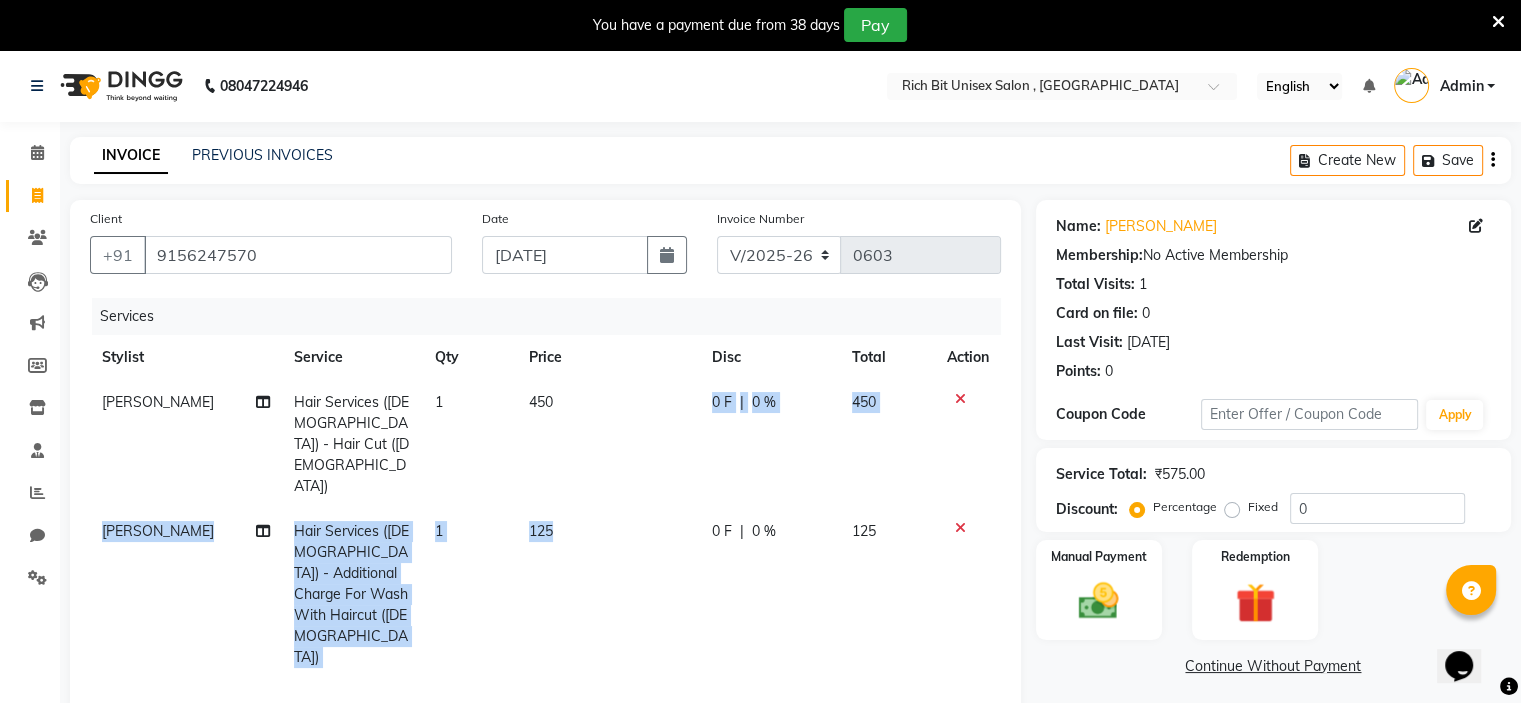 click on "[PERSON_NAME] Hair Services ([DEMOGRAPHIC_DATA]) - Hair Cut ([DEMOGRAPHIC_DATA]) 1 450 0 F | 0 % 450 [PERSON_NAME] Hair Services ([DEMOGRAPHIC_DATA]) - Additional Charge For Wash With Haircut ([DEMOGRAPHIC_DATA]) 1 125 0 F | 0 % 125" 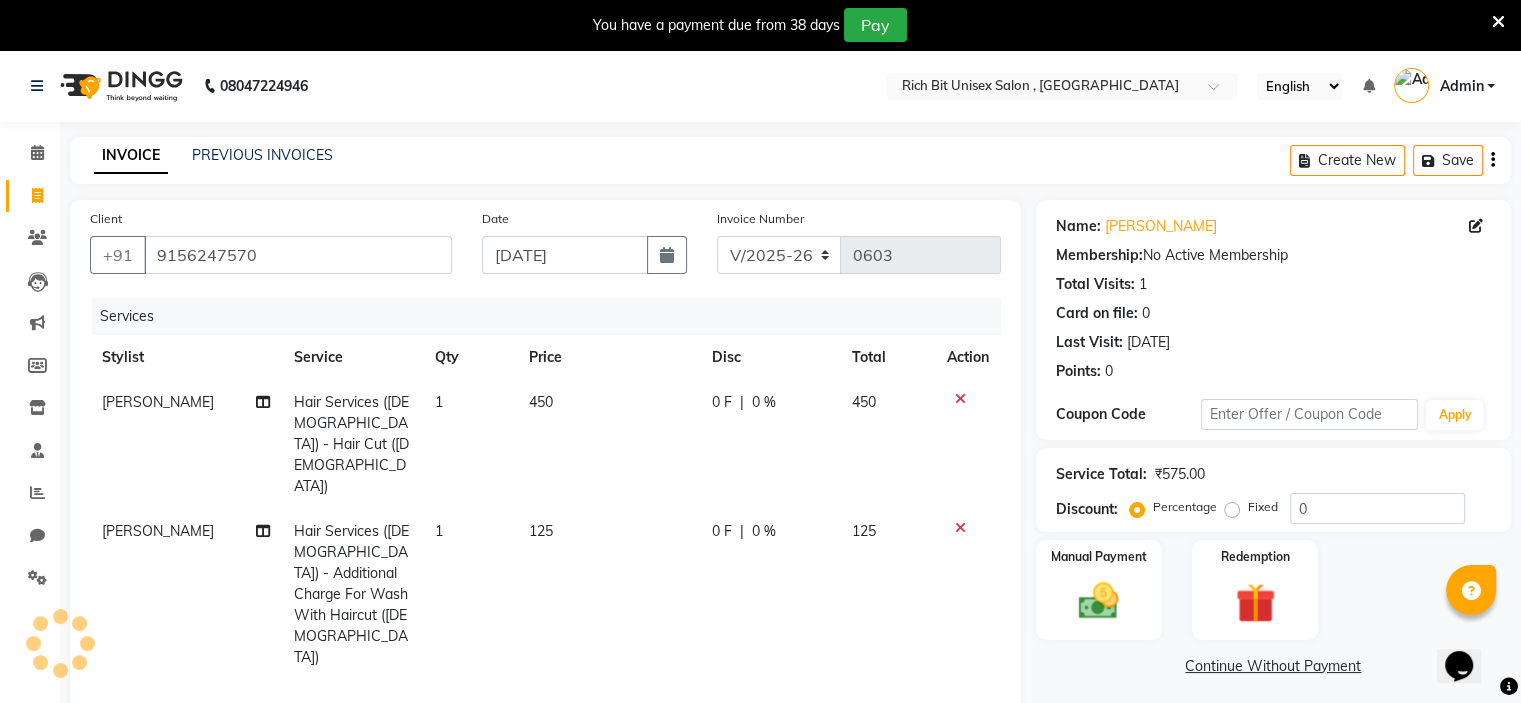 click on "0 F | 0 %" 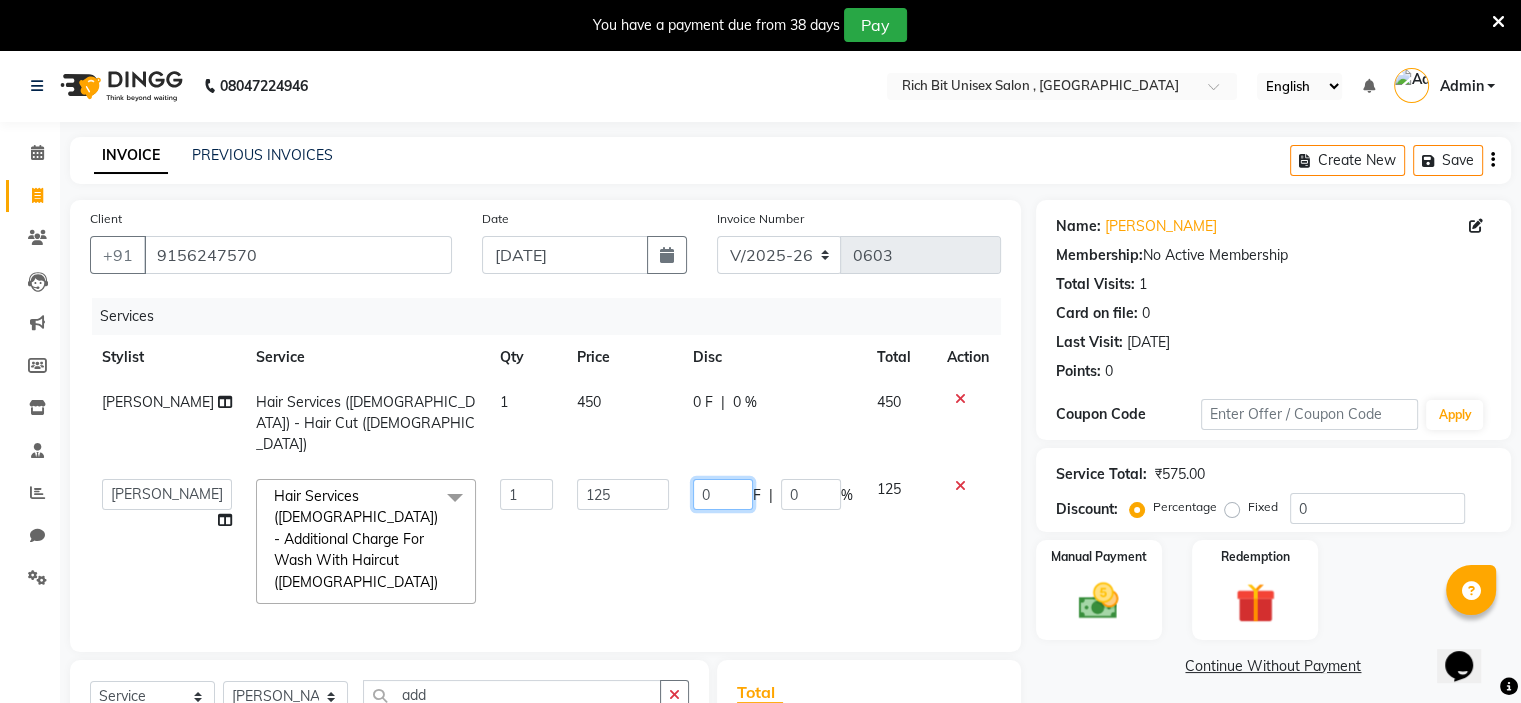 click on "0" 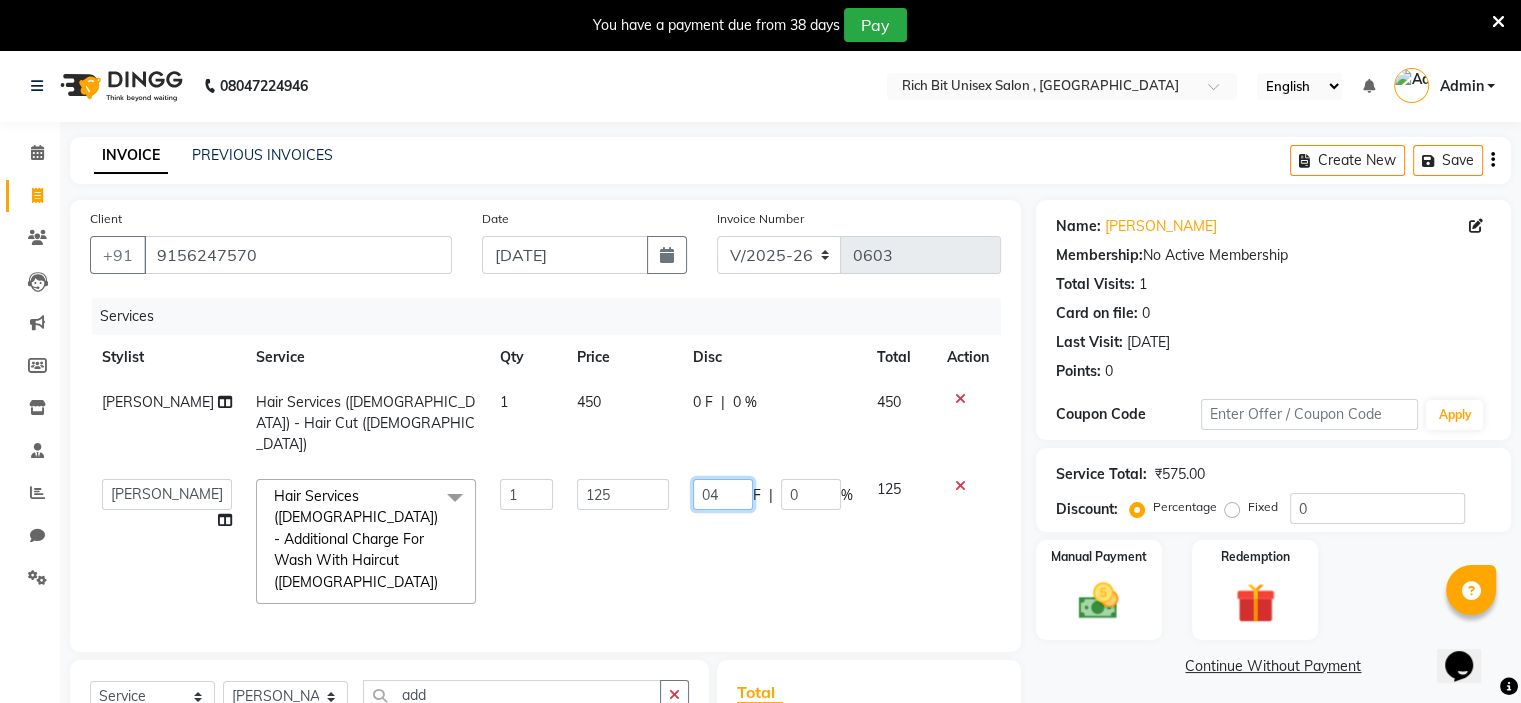 type on "045" 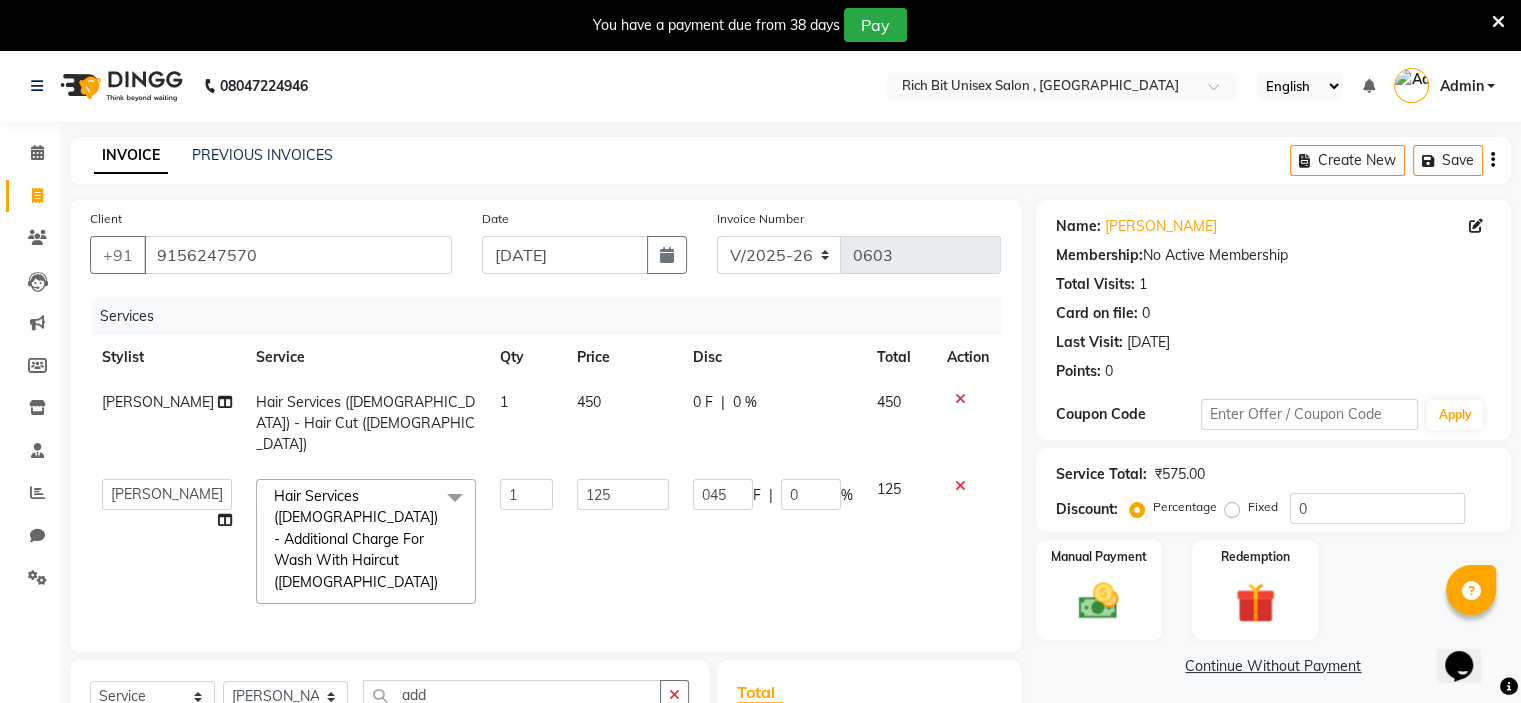 click on "0 F | 0 %" 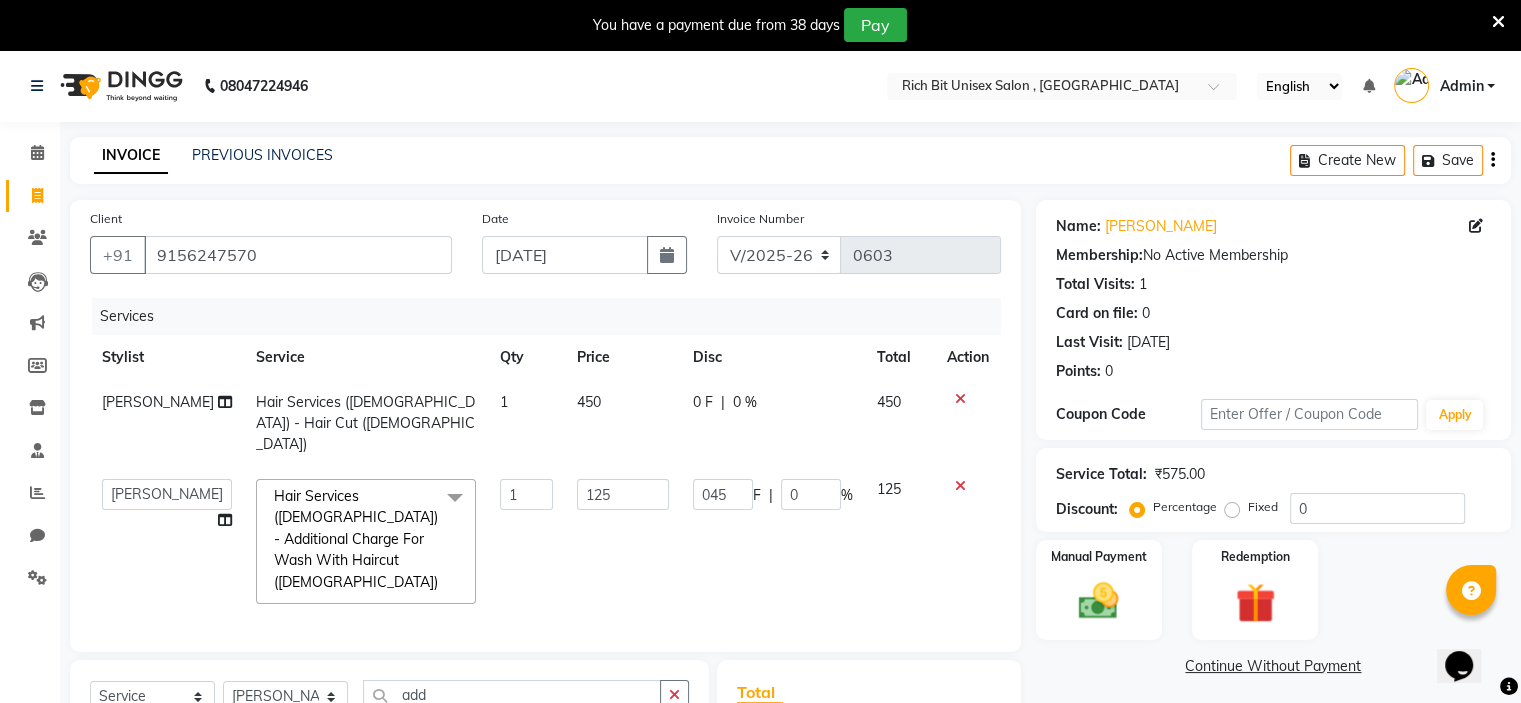 select on "70823" 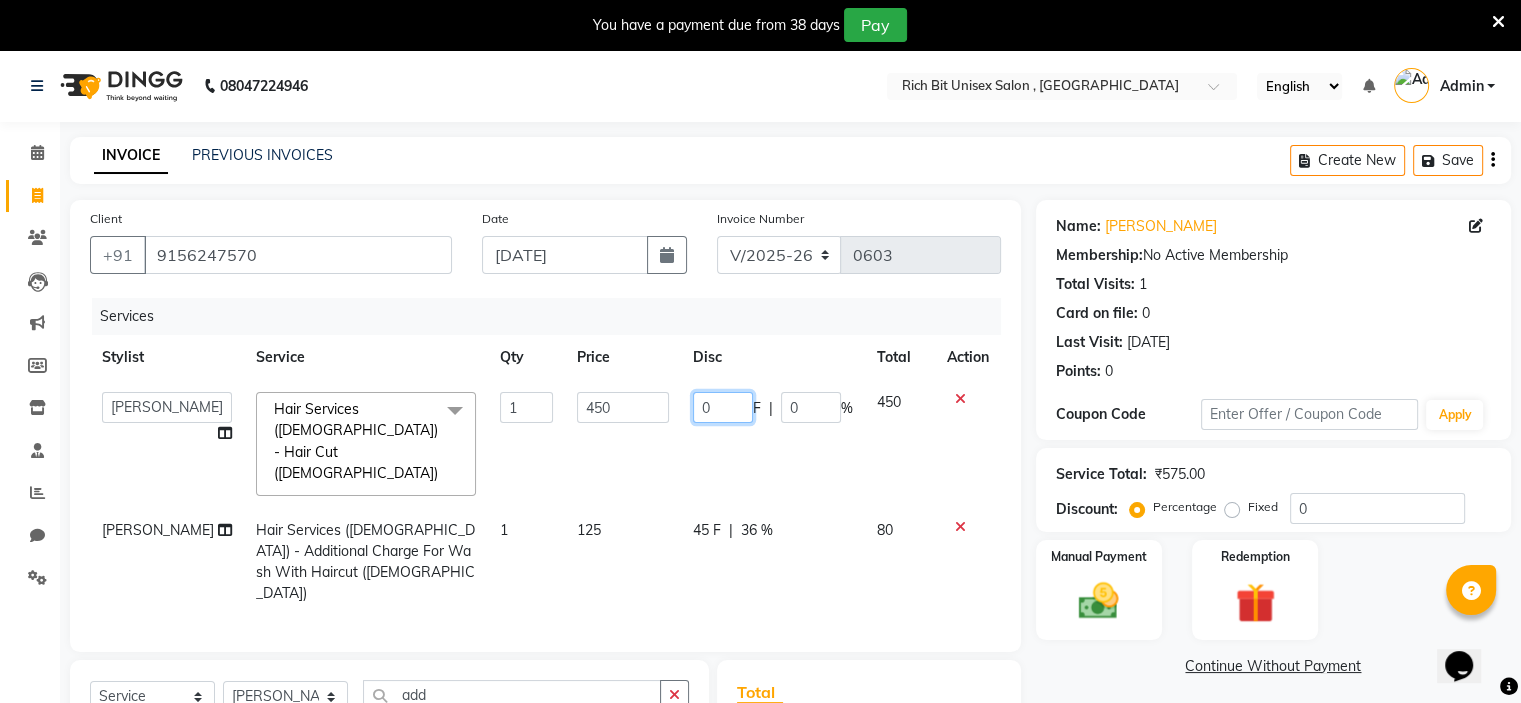 click on "0" 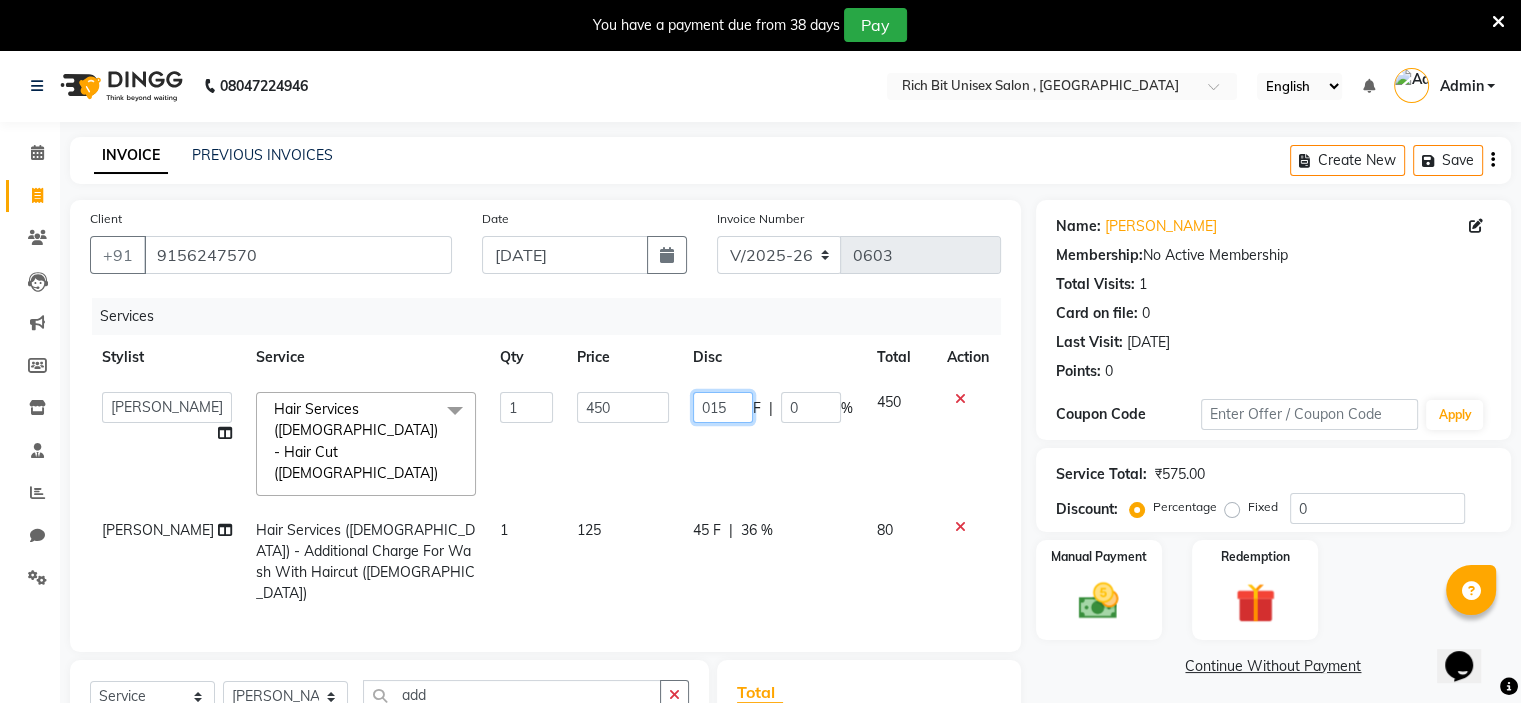 type on "0150" 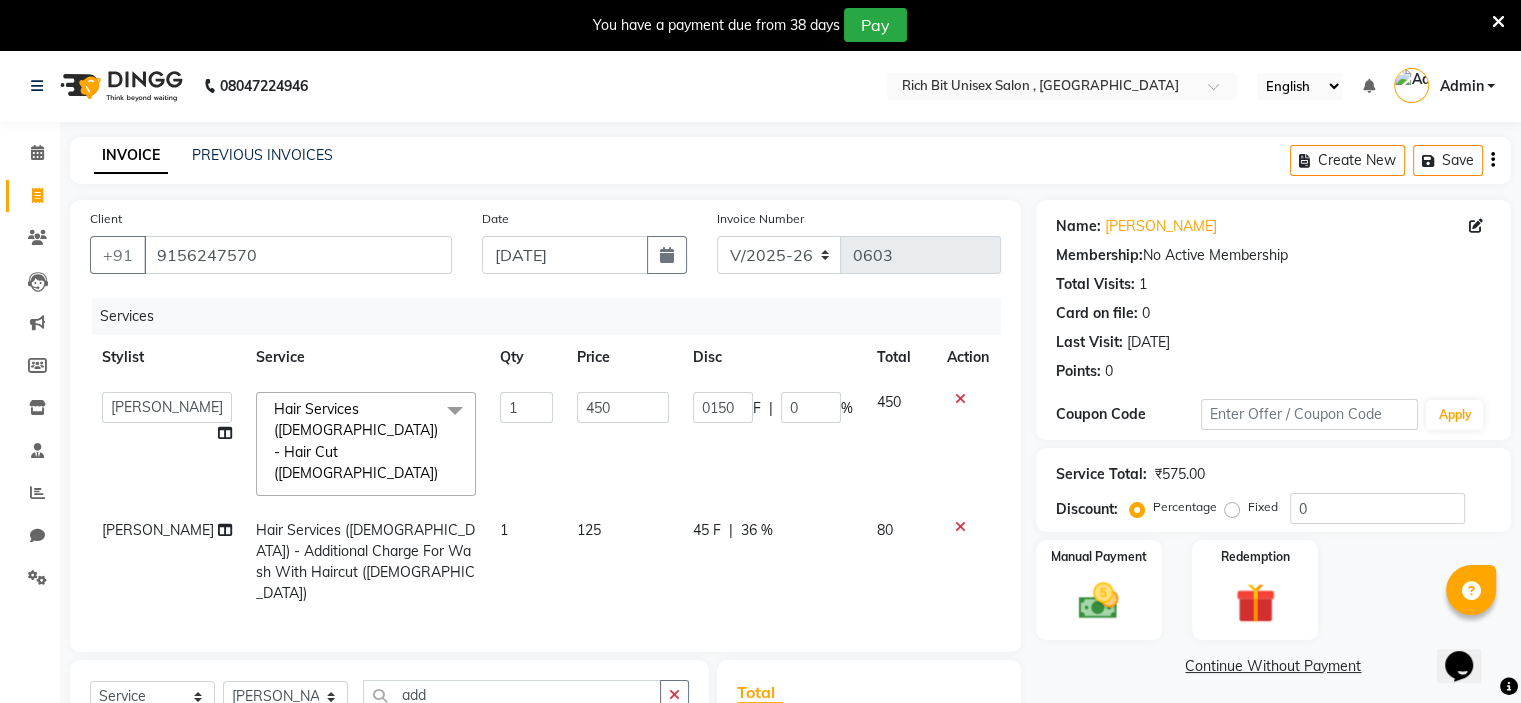 click on "45 F | 36 %" 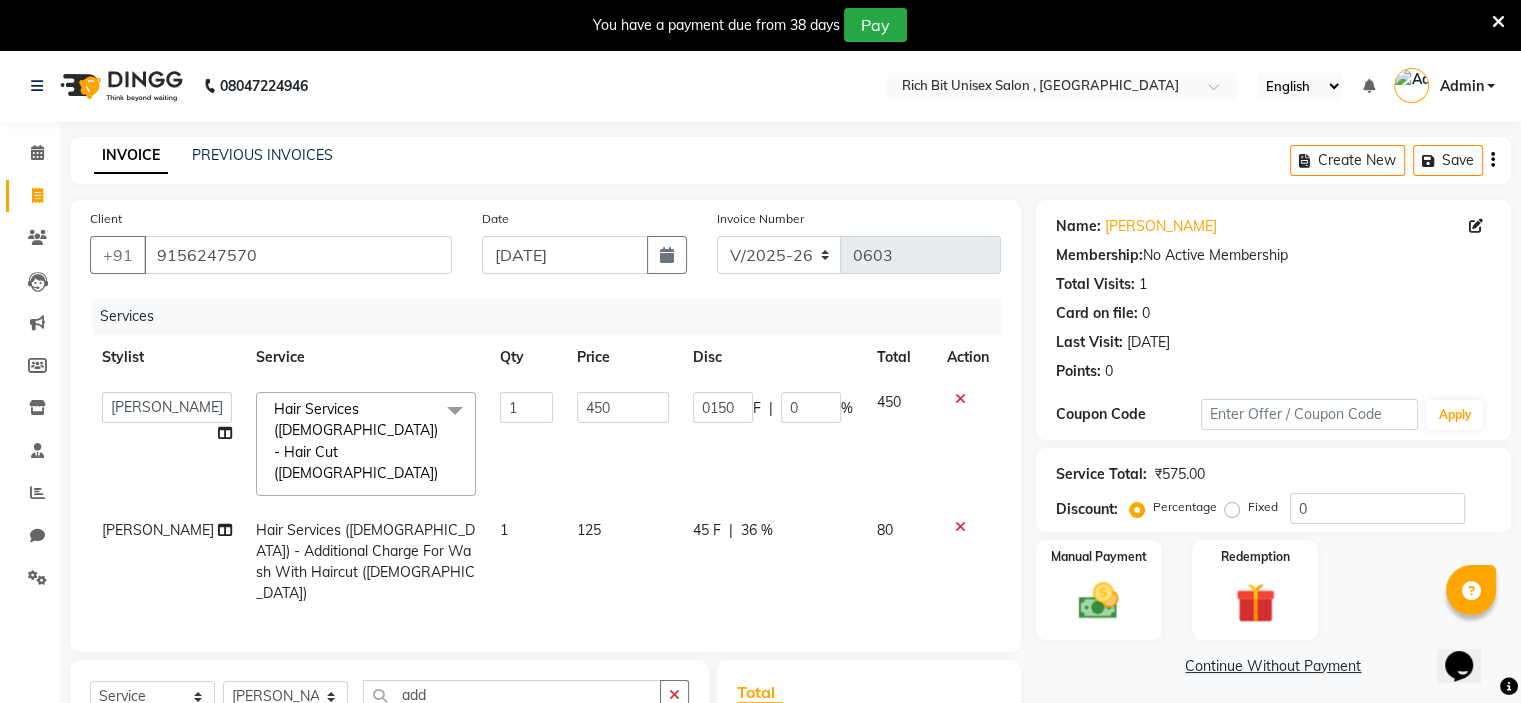 select on "70823" 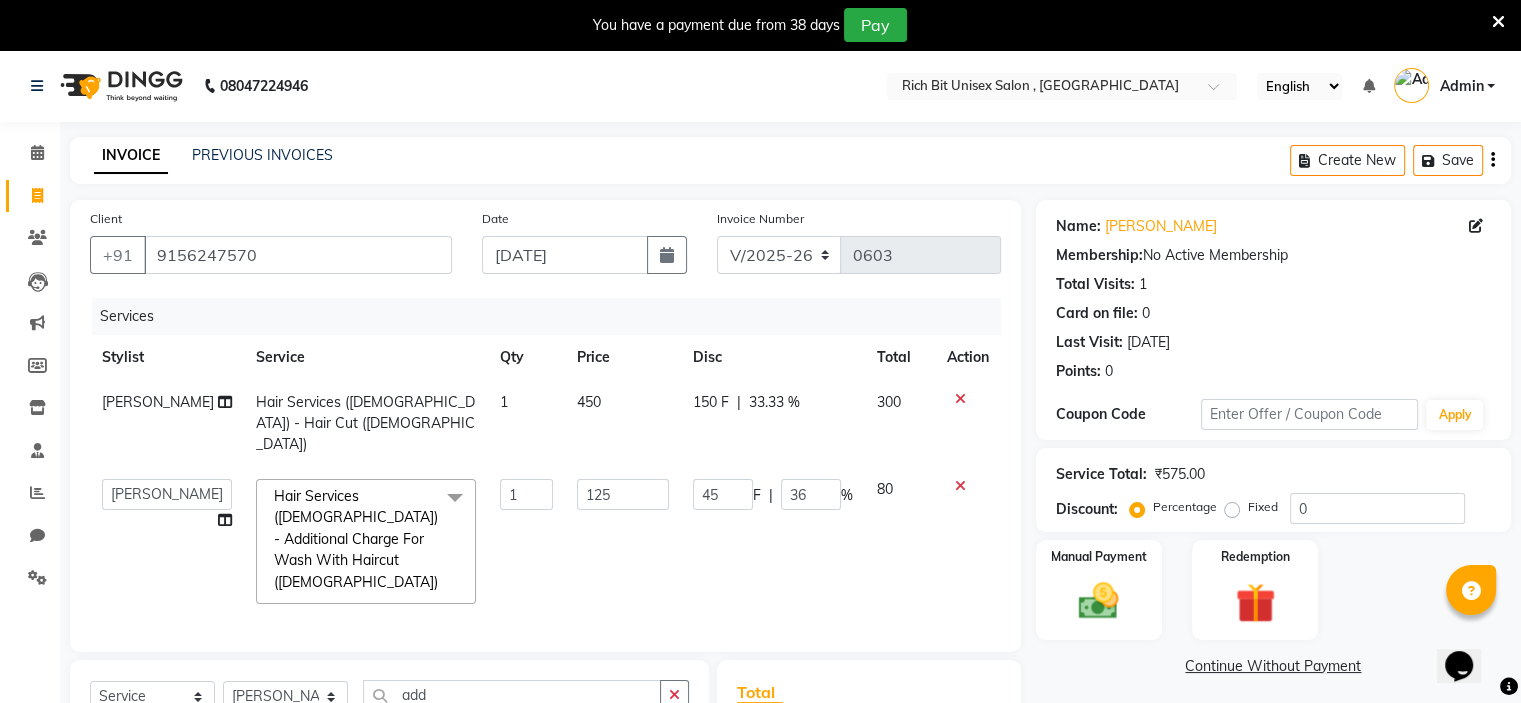 scroll, scrollTop: 253, scrollLeft: 0, axis: vertical 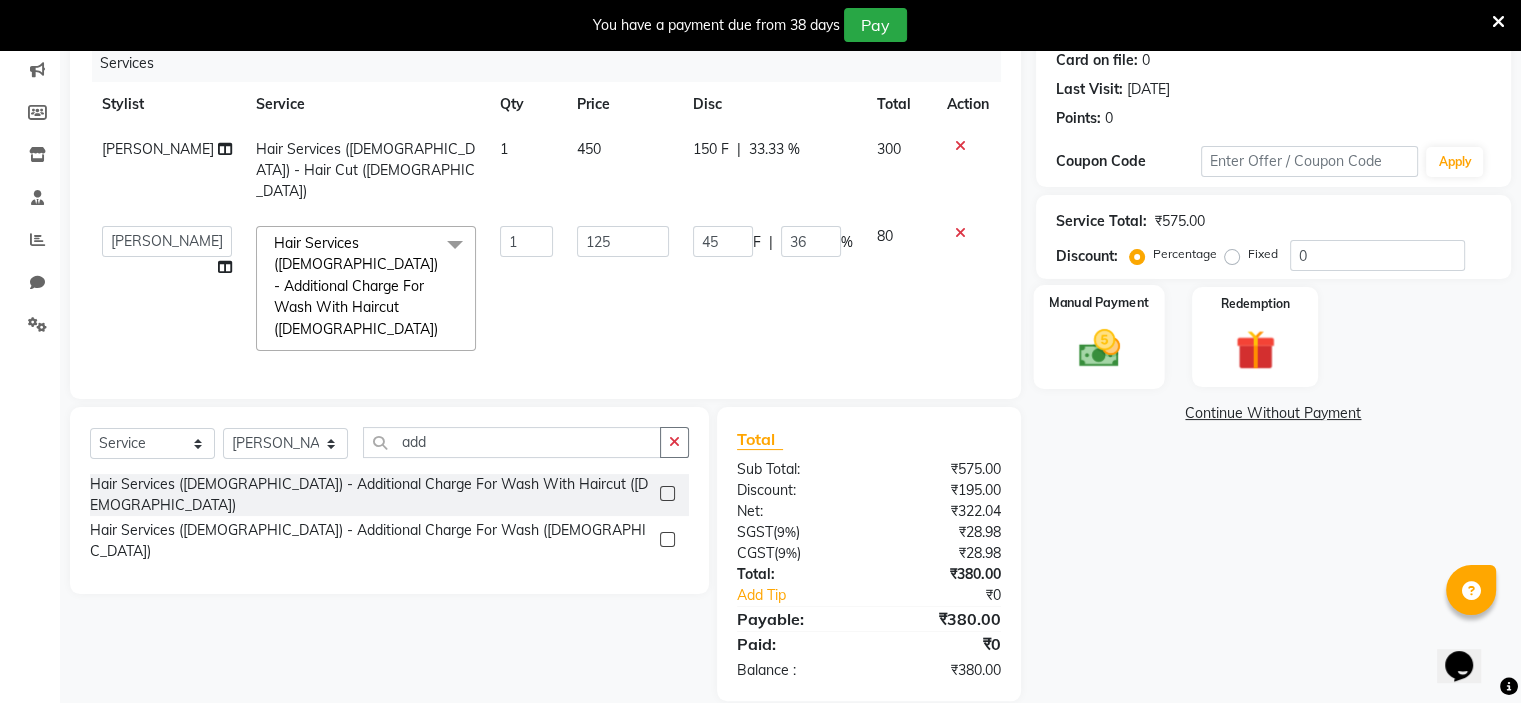 click 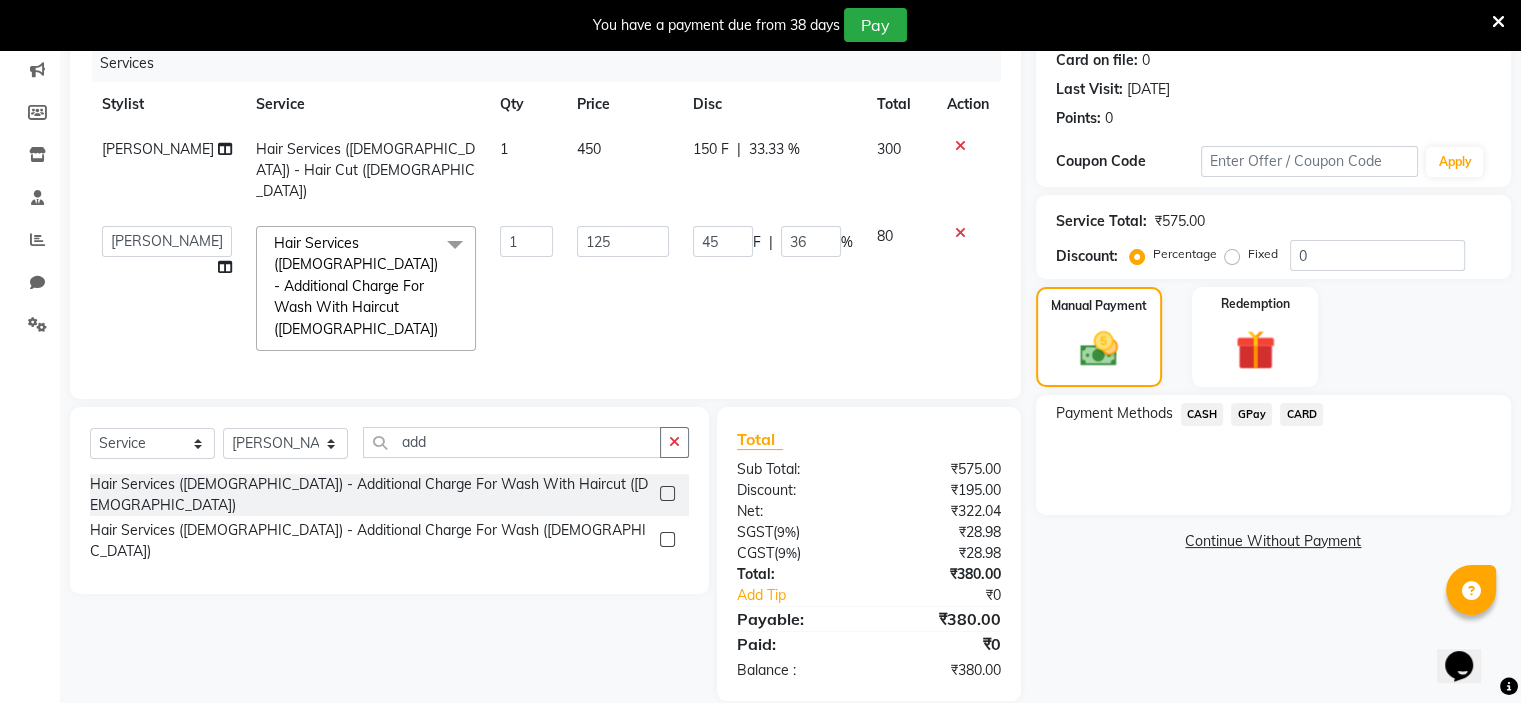 click on "GPay" 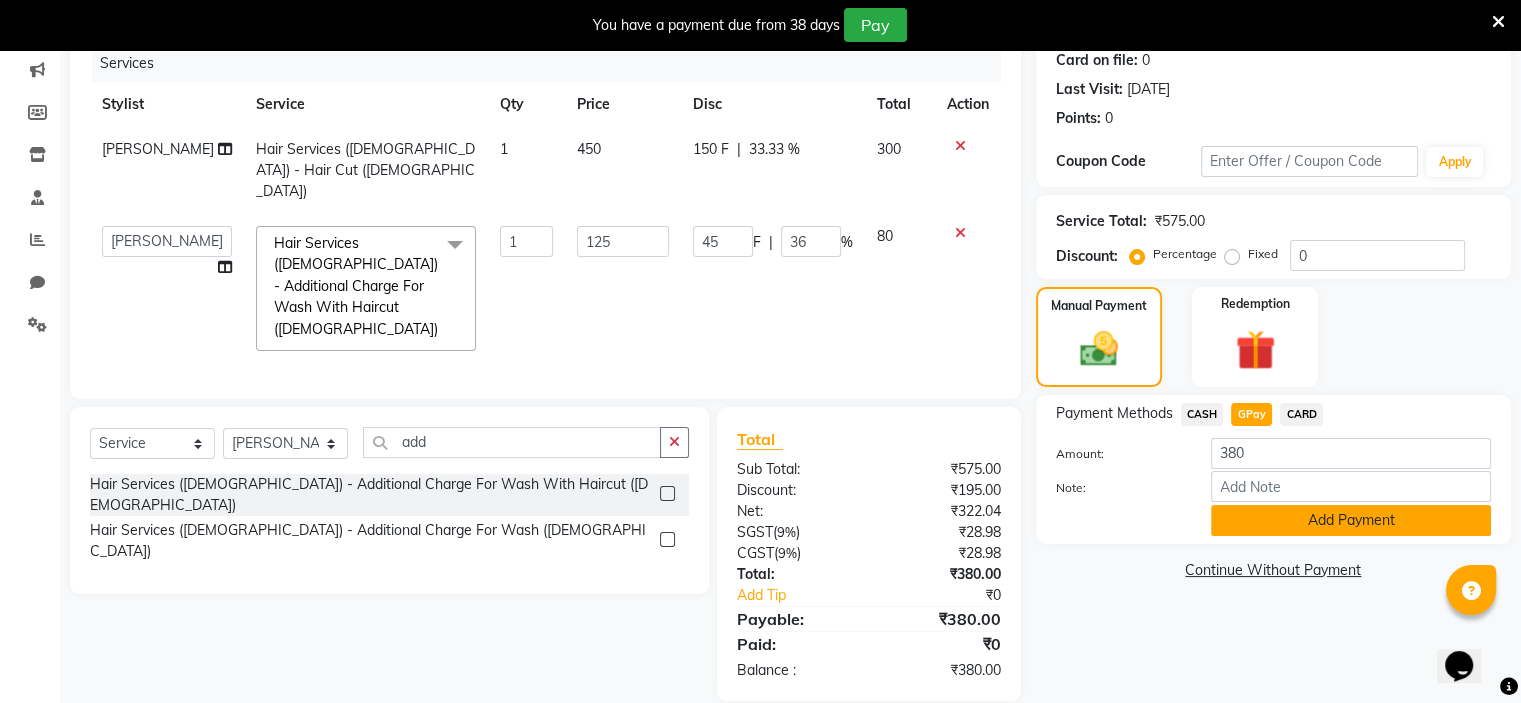 click on "Add Payment" 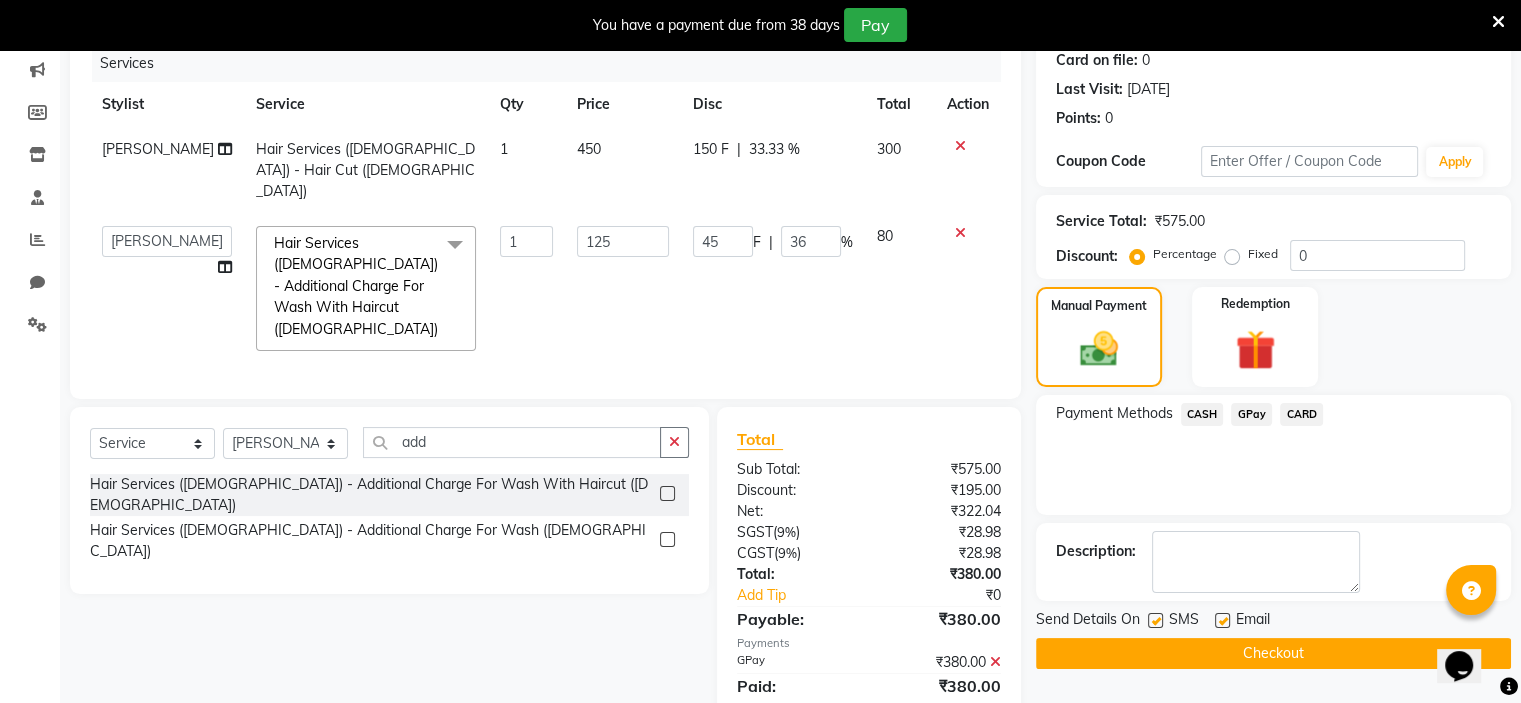 click on "Checkout" 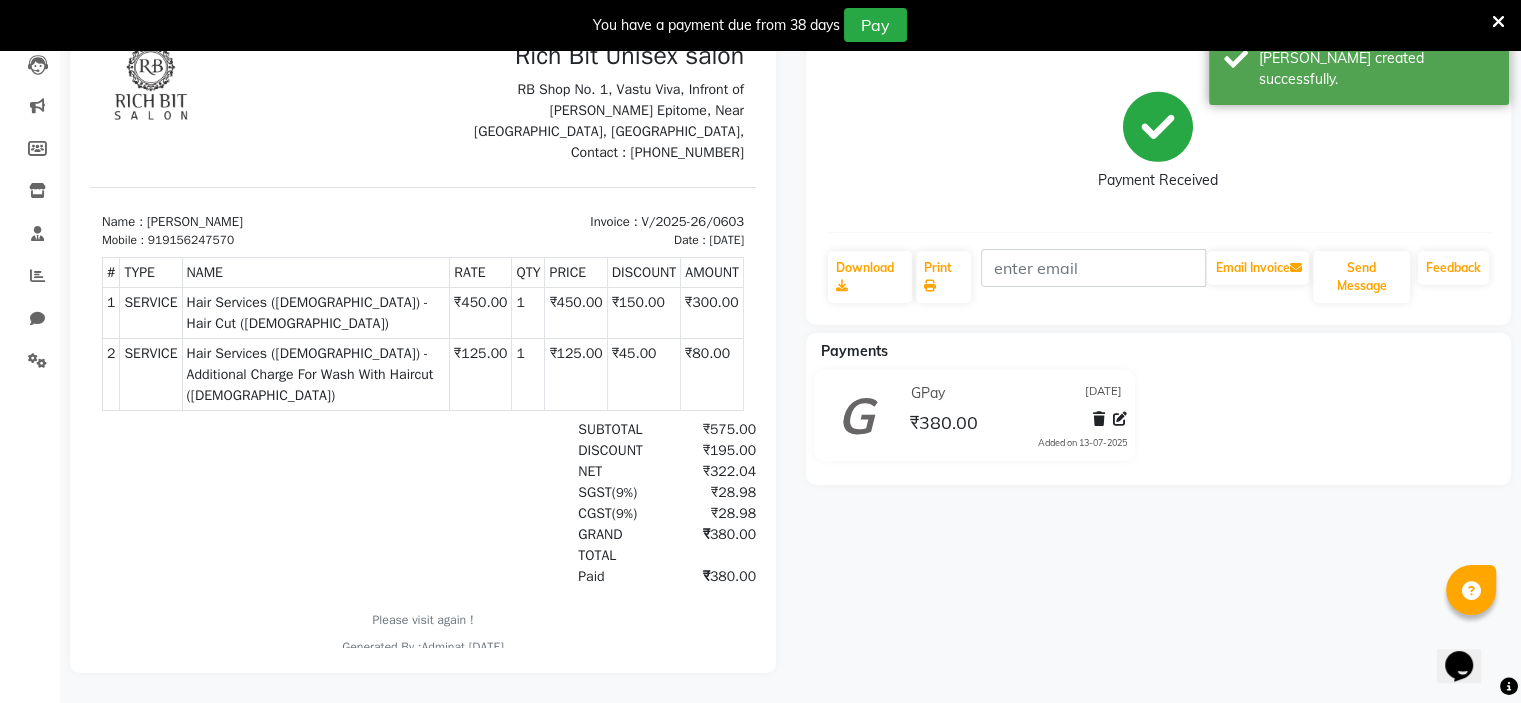scroll, scrollTop: 0, scrollLeft: 0, axis: both 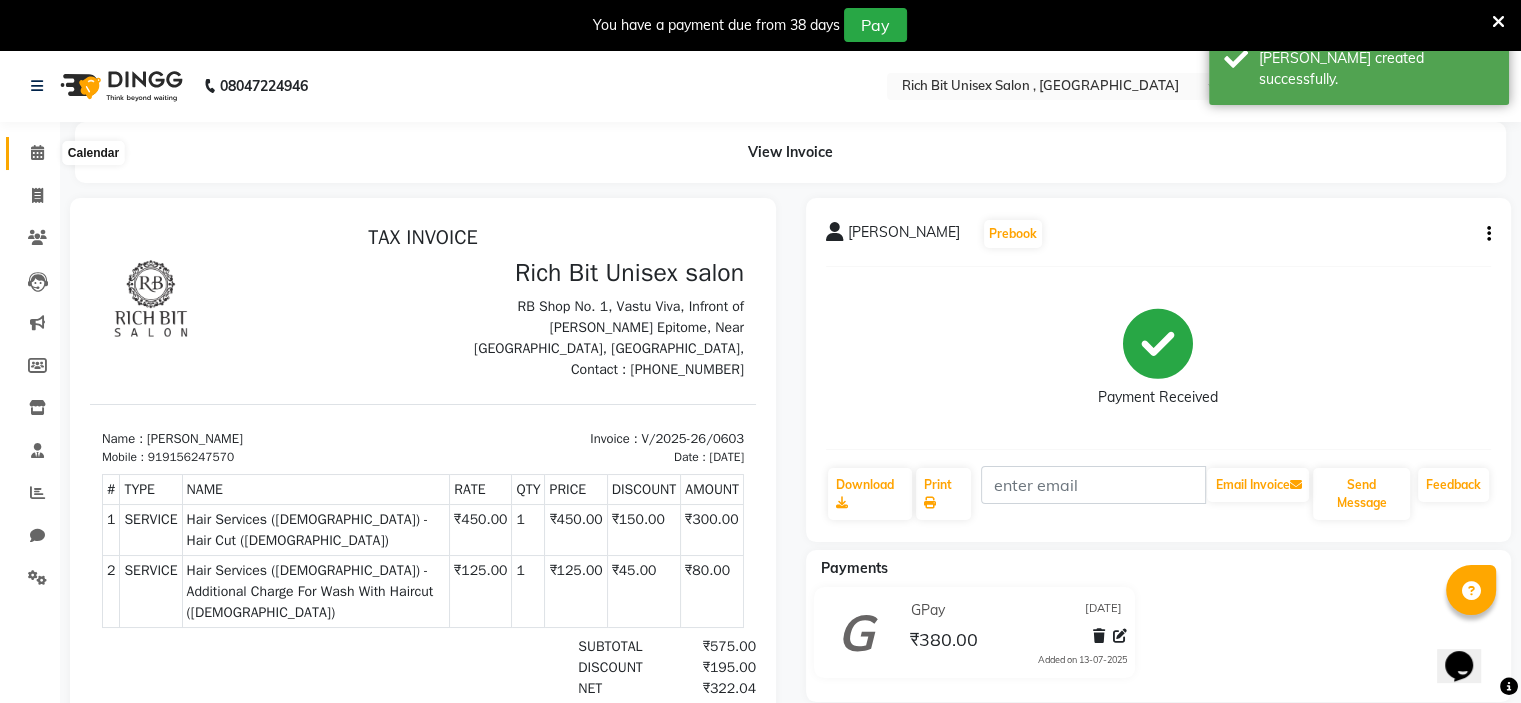 click 